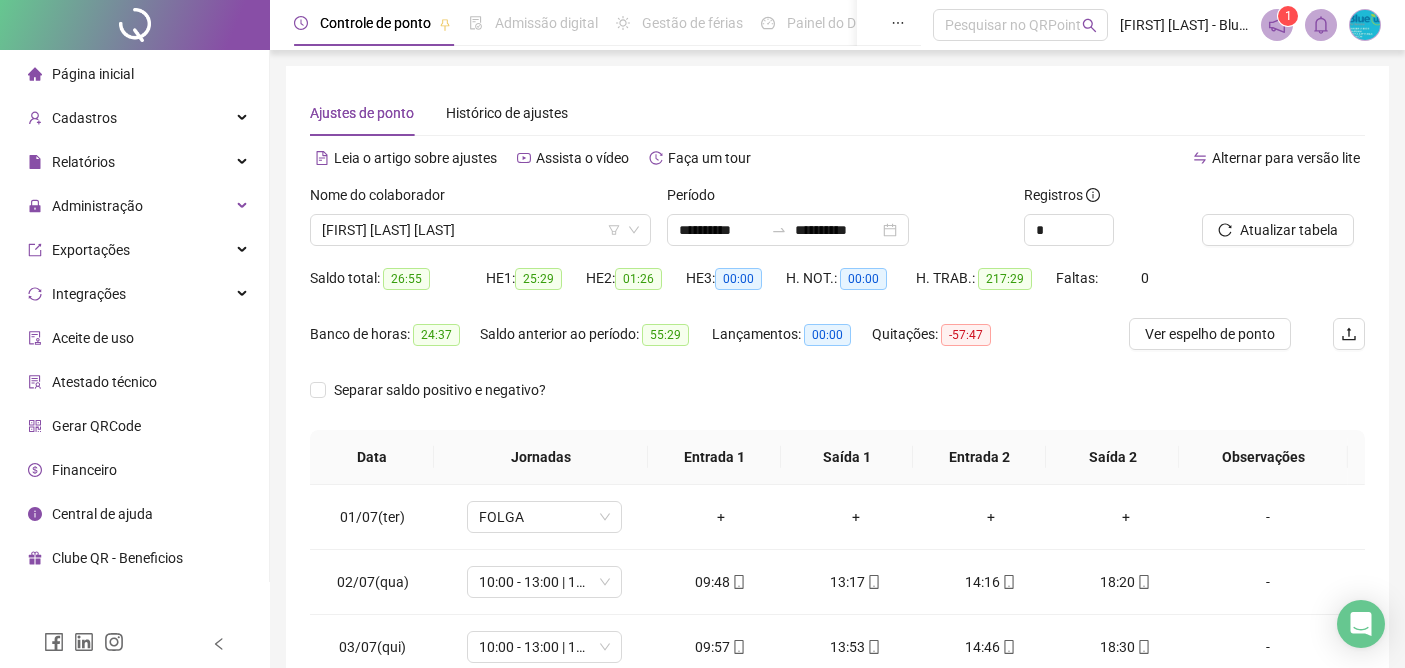 scroll, scrollTop: 0, scrollLeft: 0, axis: both 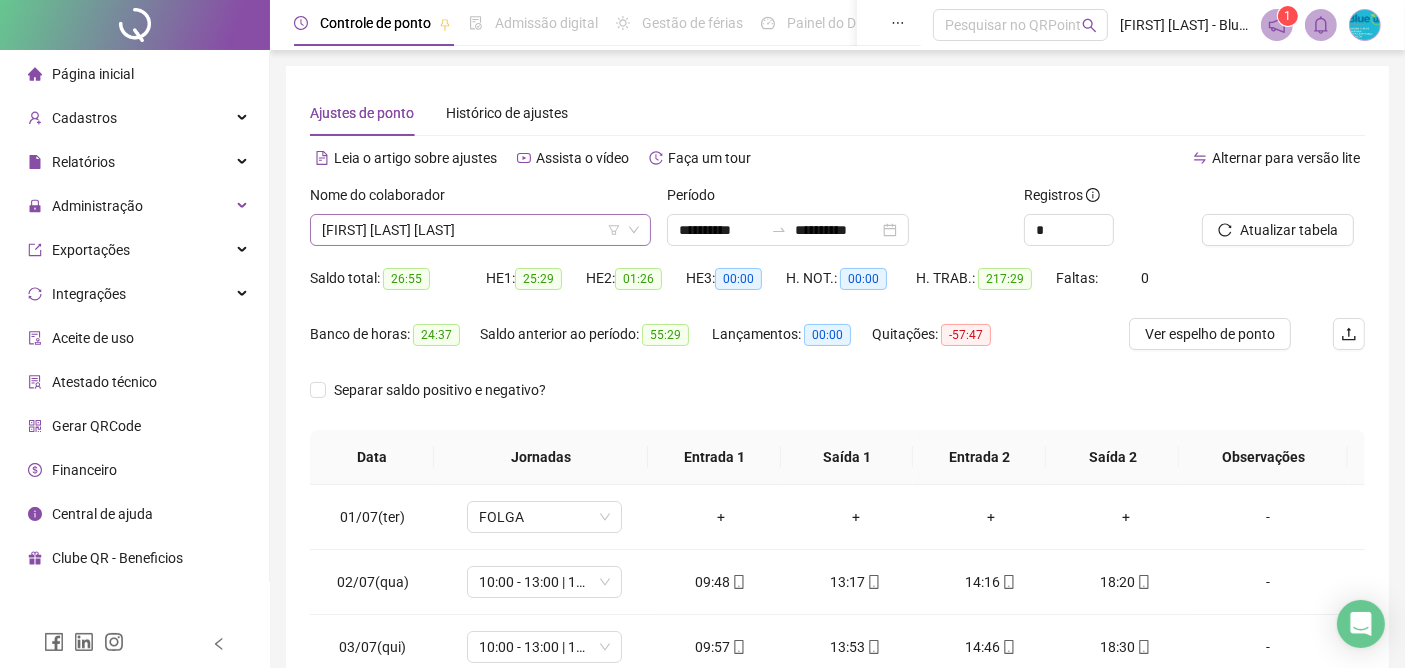 click on "[FIRST] [LAST] [LAST]" at bounding box center [480, 230] 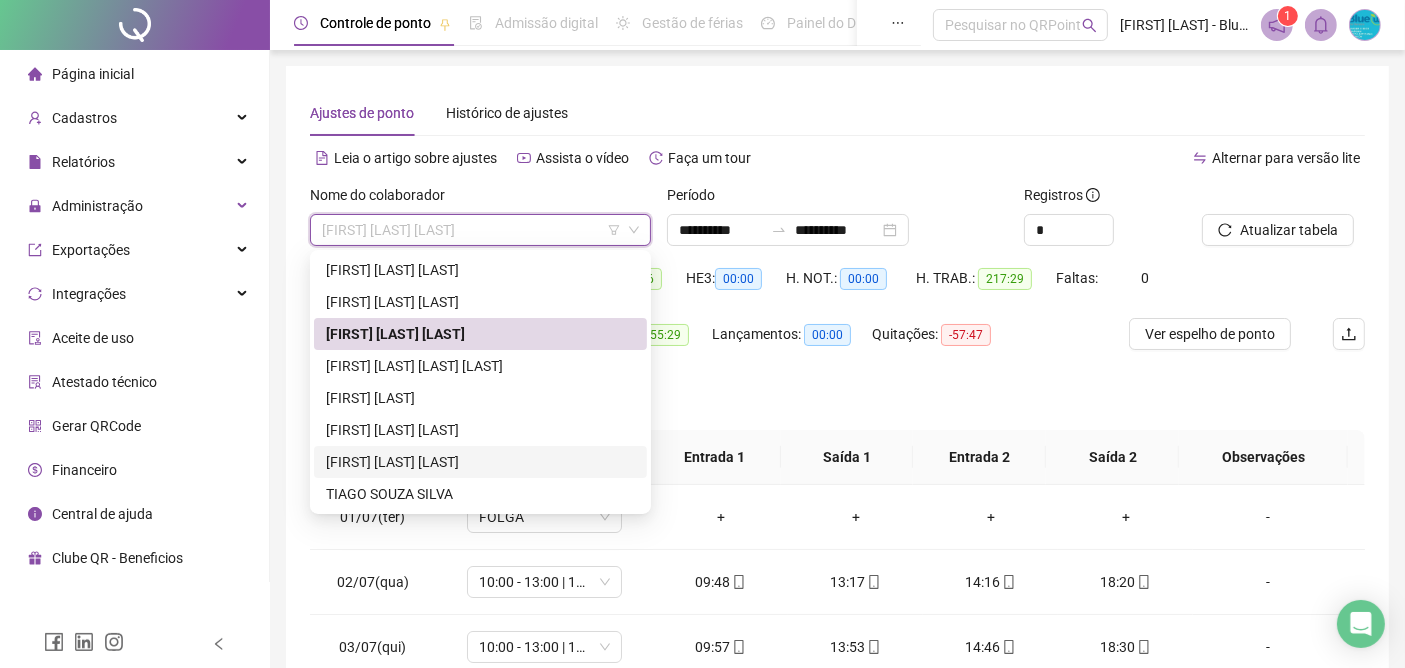click on "[FIRST] [LAST] [LAST]" at bounding box center (480, 462) 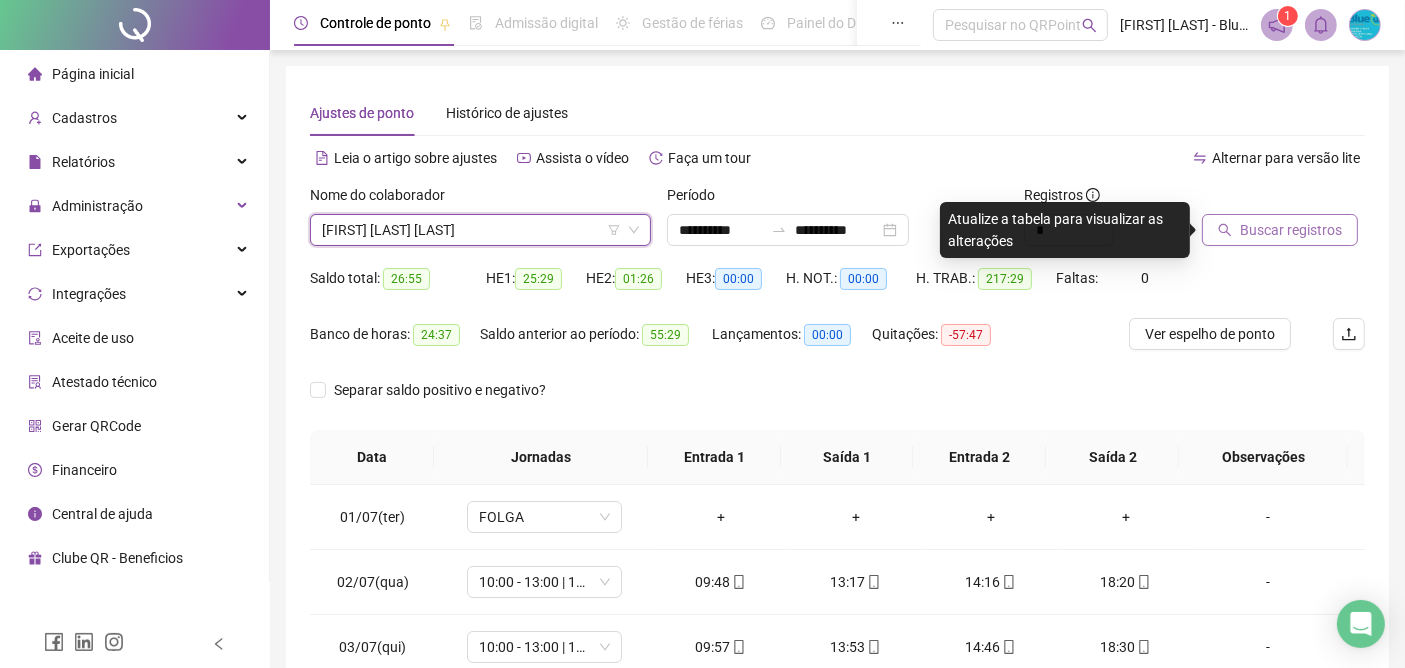 click on "Buscar registros" at bounding box center [1291, 230] 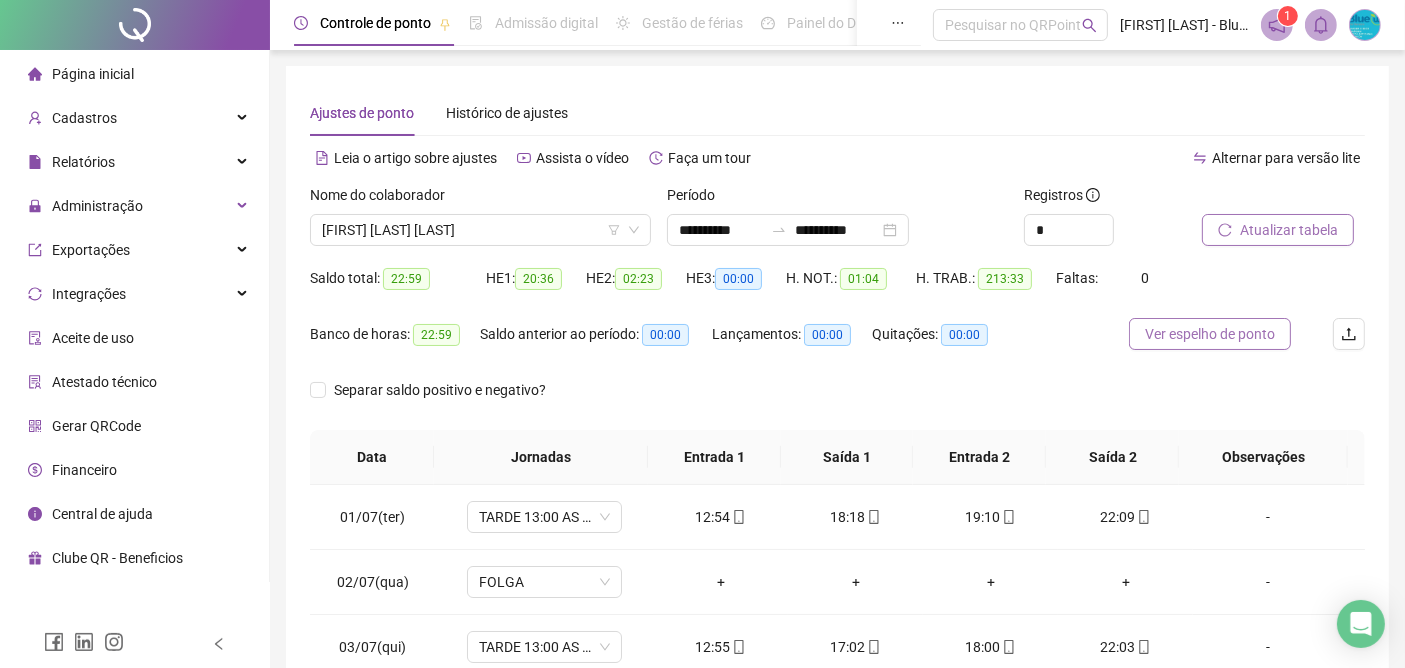 click on "Ver espelho de ponto" at bounding box center [1210, 334] 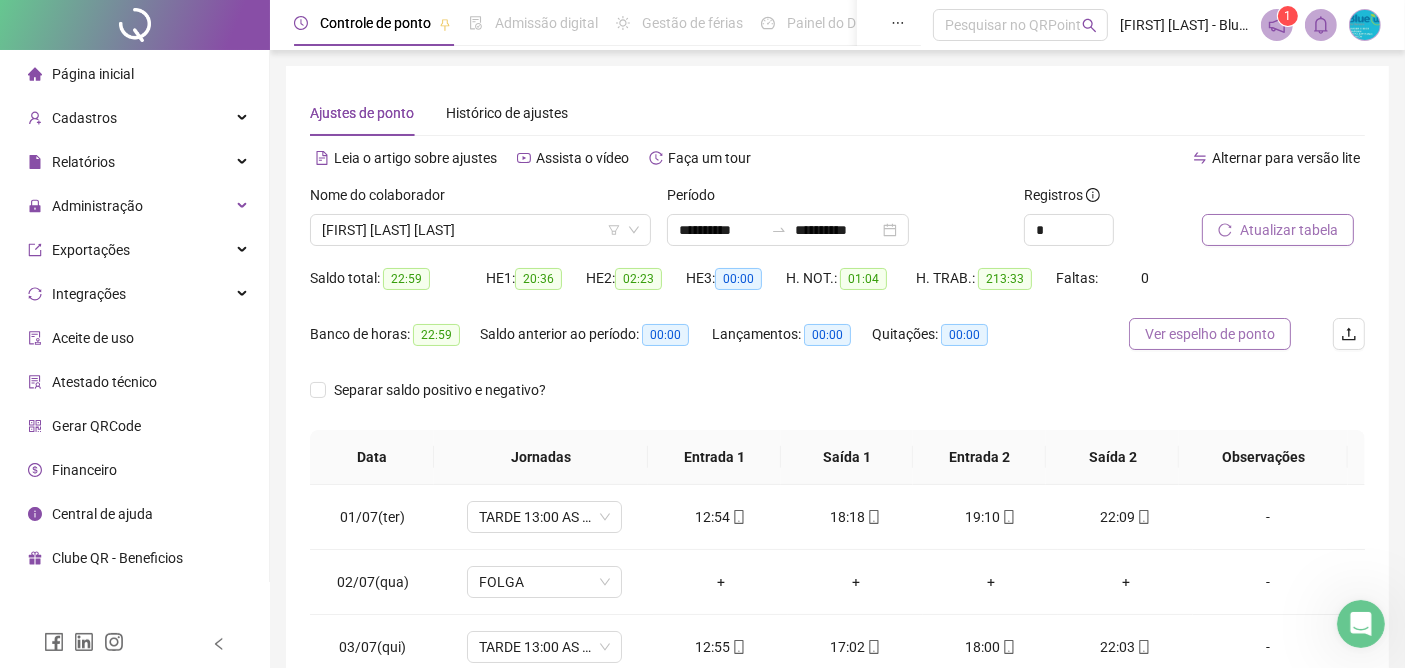scroll, scrollTop: 0, scrollLeft: 0, axis: both 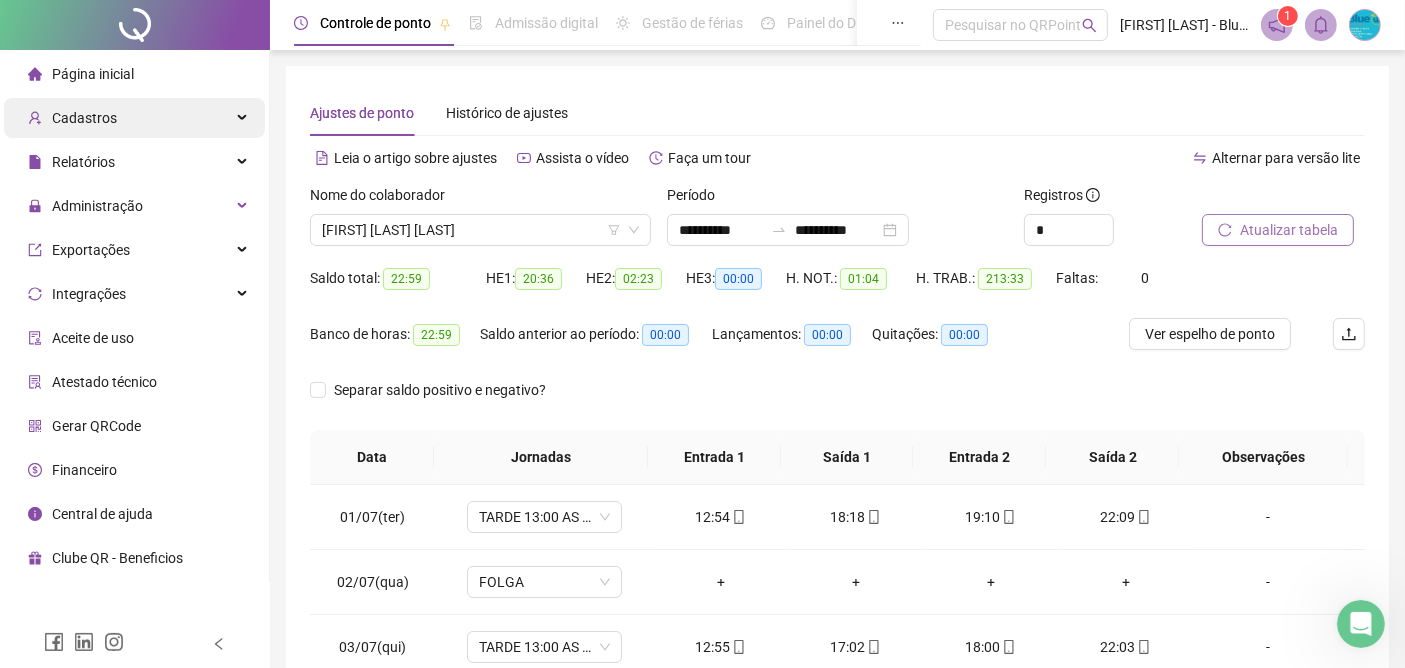 click on "Cadastros" at bounding box center [84, 118] 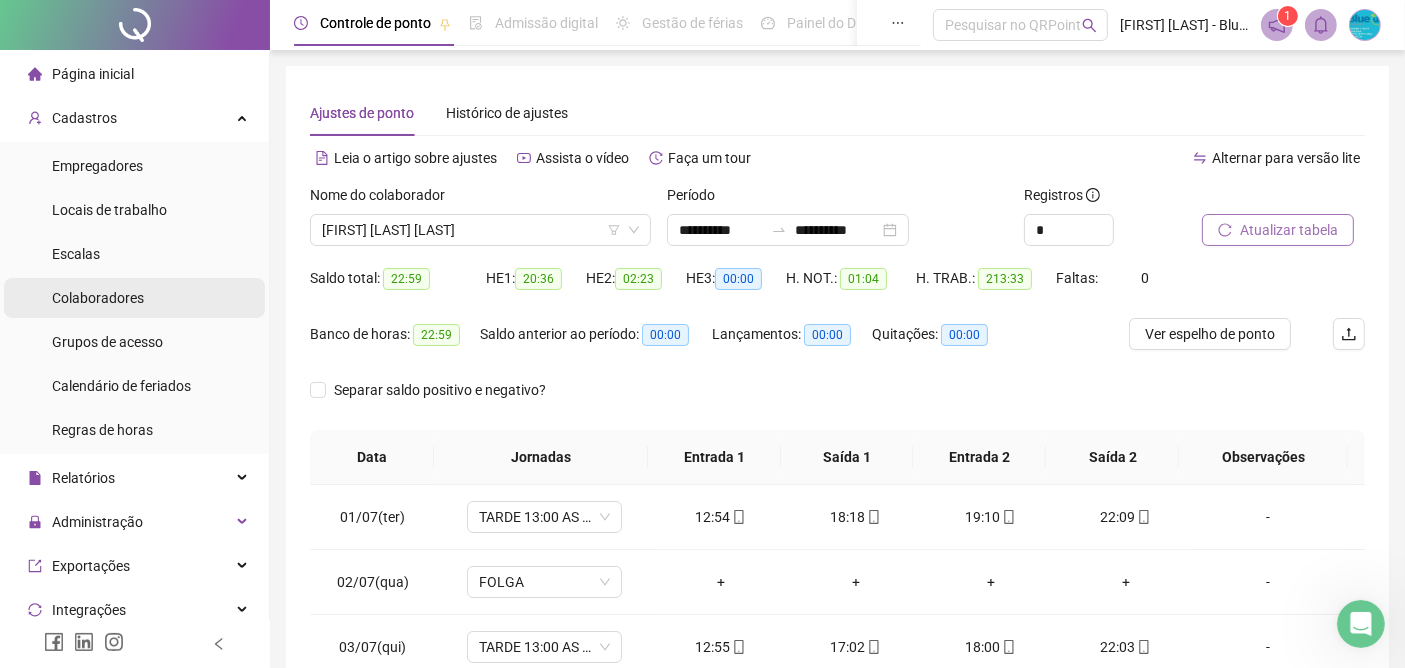 click on "Colaboradores" at bounding box center [98, 298] 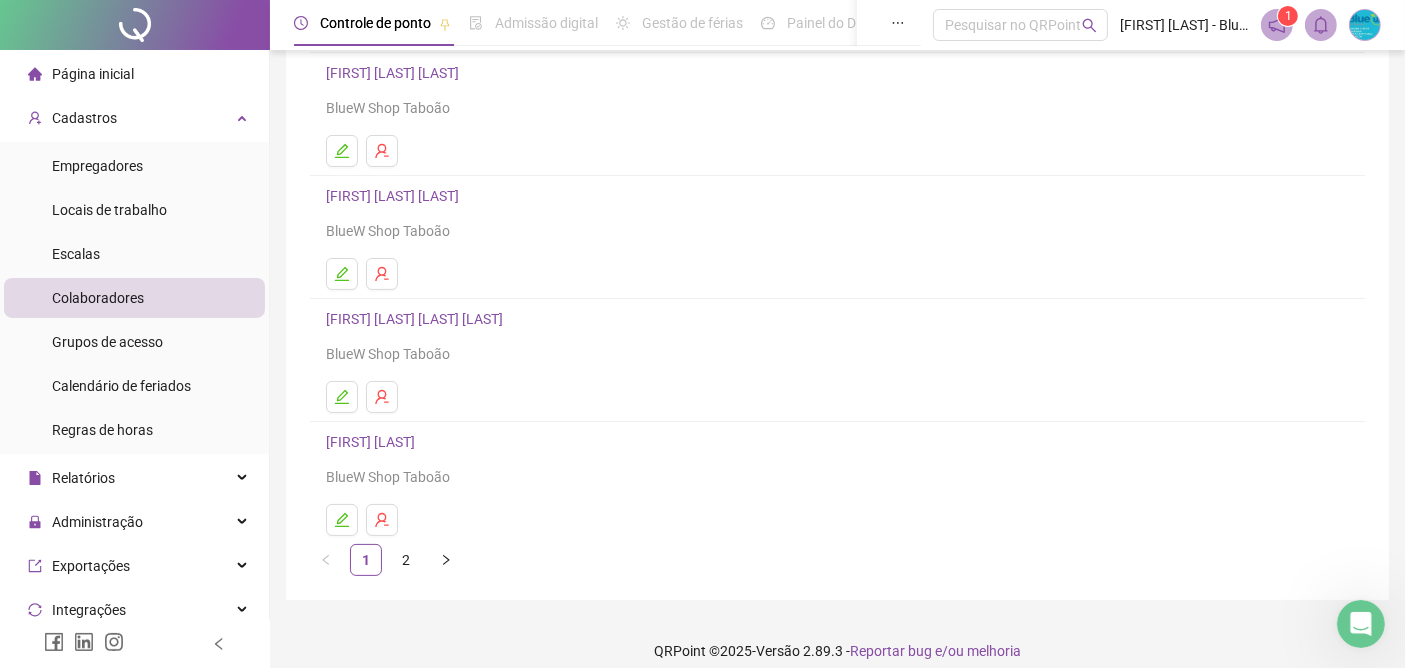 scroll, scrollTop: 298, scrollLeft: 0, axis: vertical 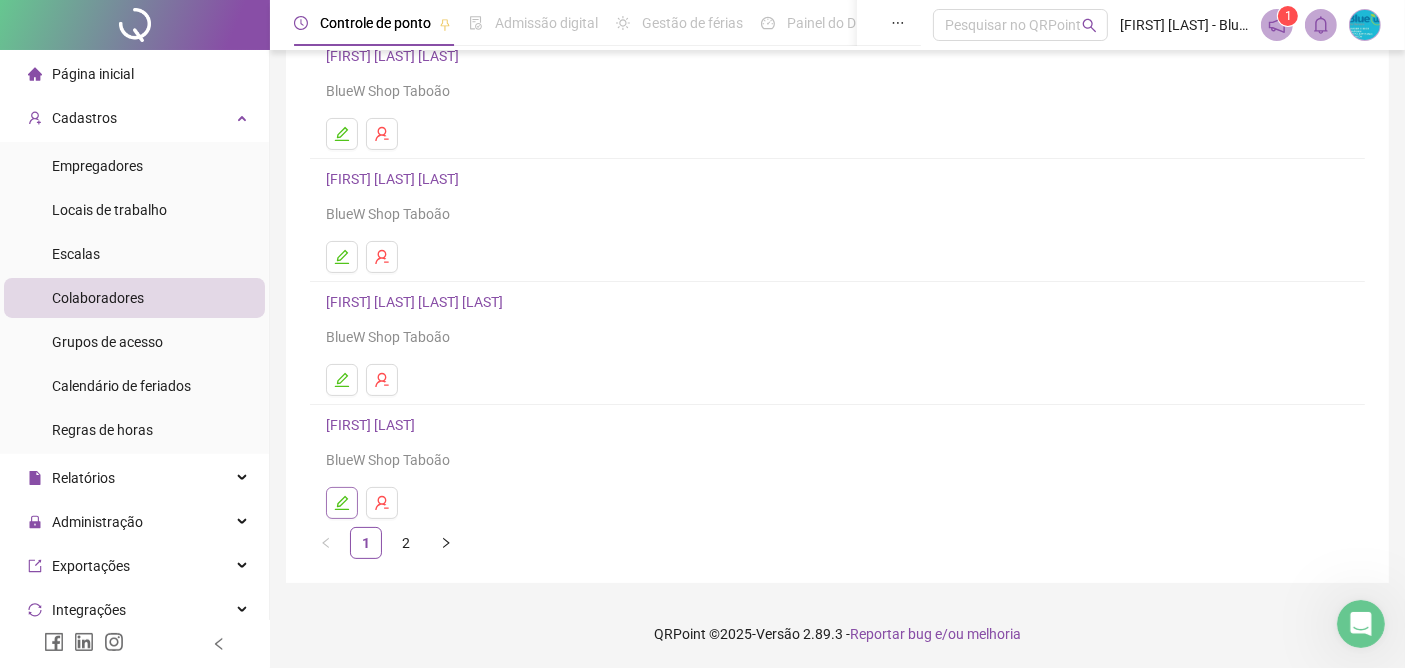 click 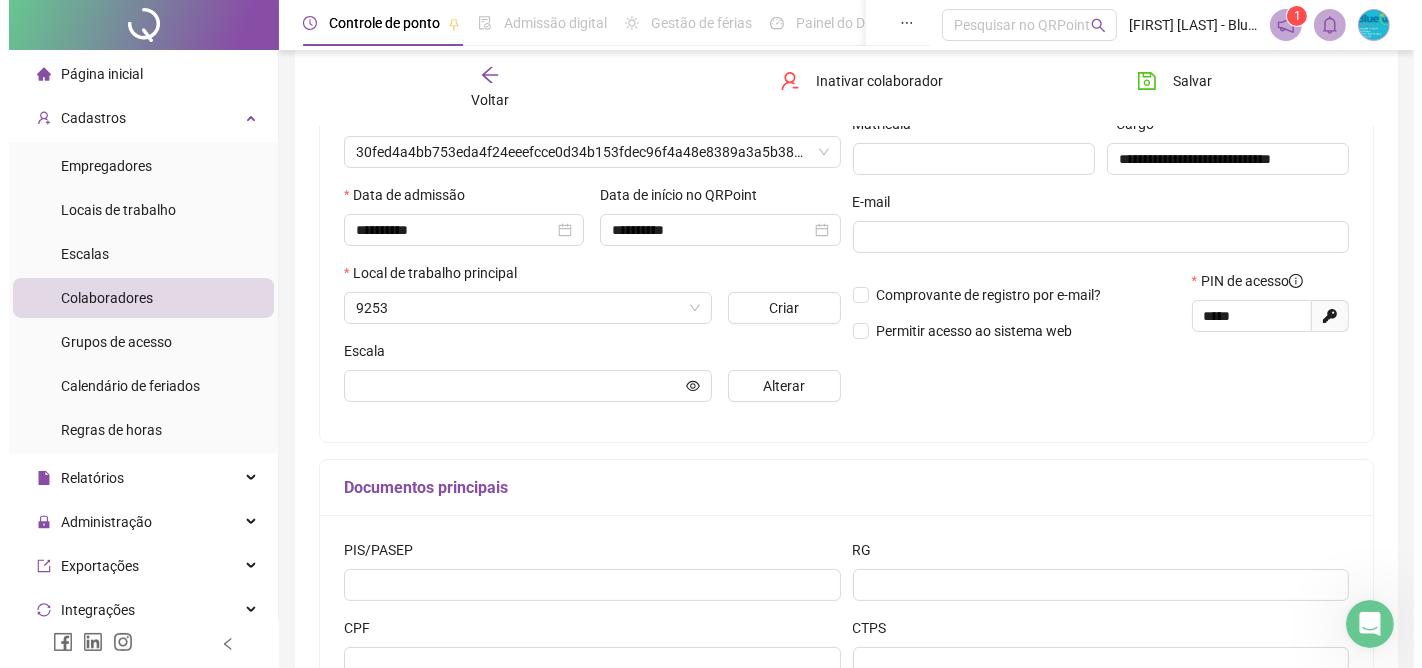 scroll, scrollTop: 308, scrollLeft: 0, axis: vertical 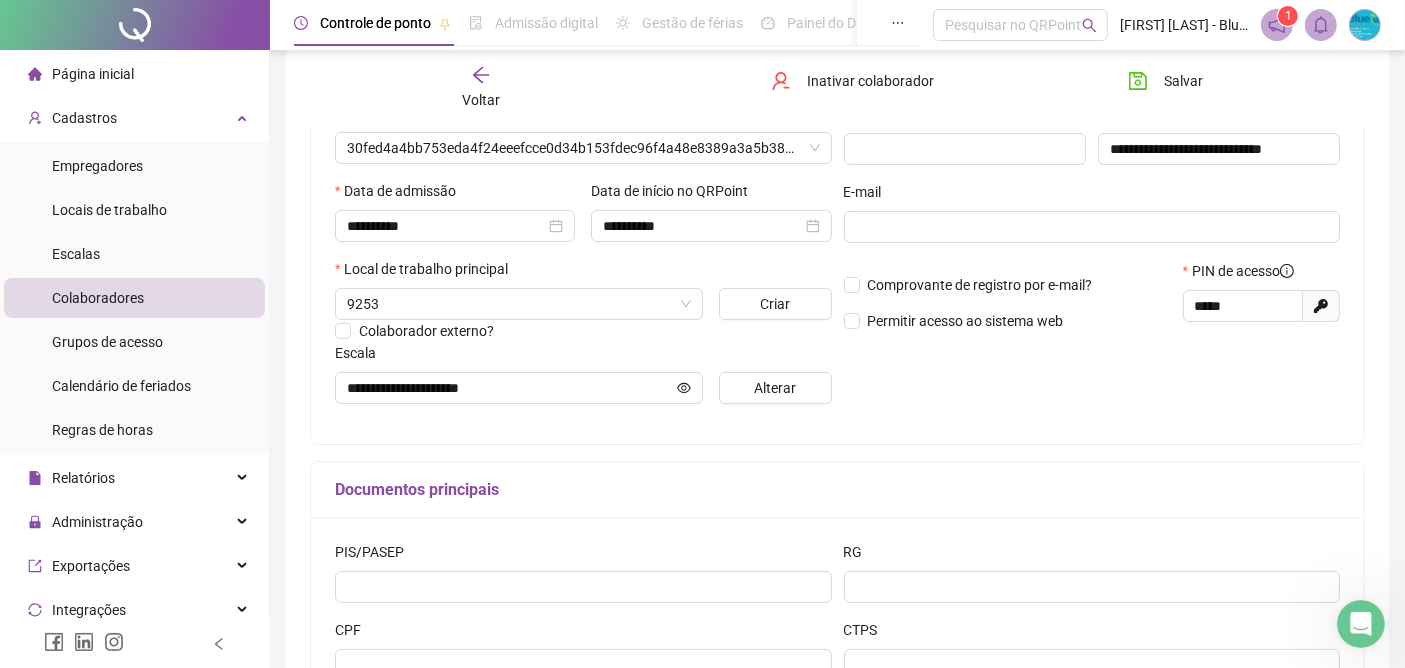 type on "**********" 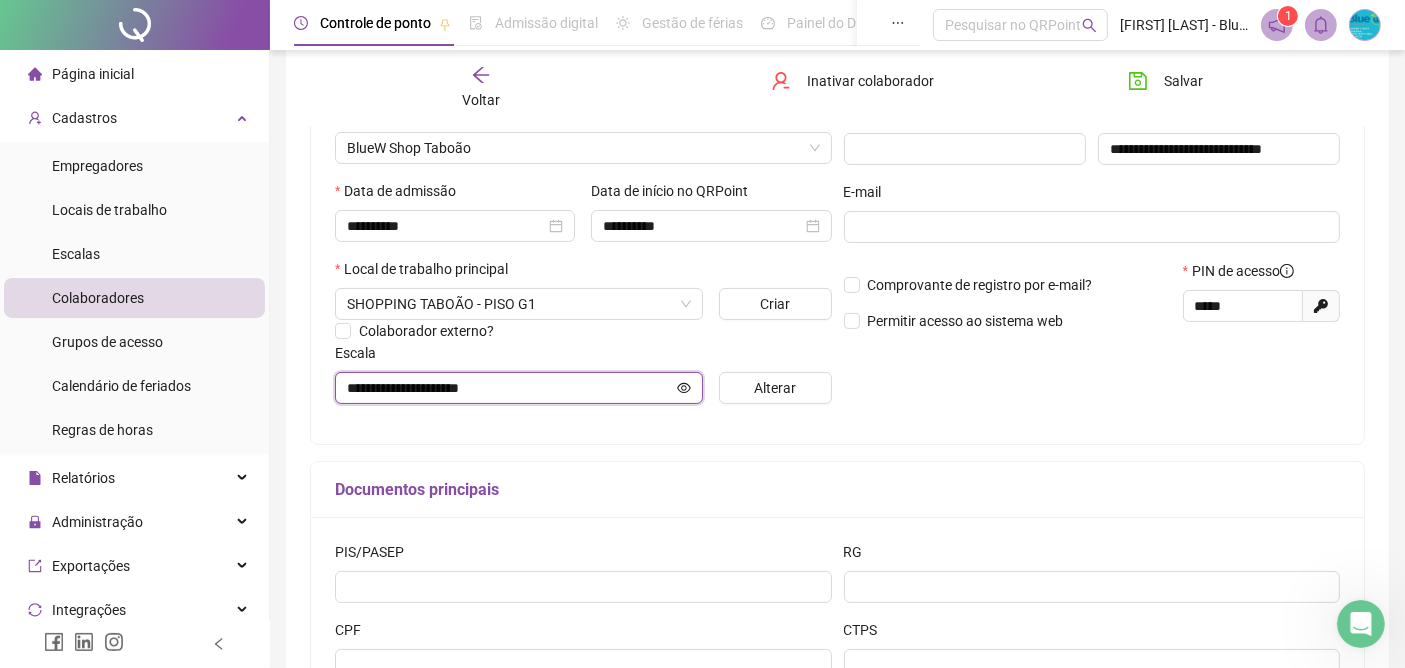 click 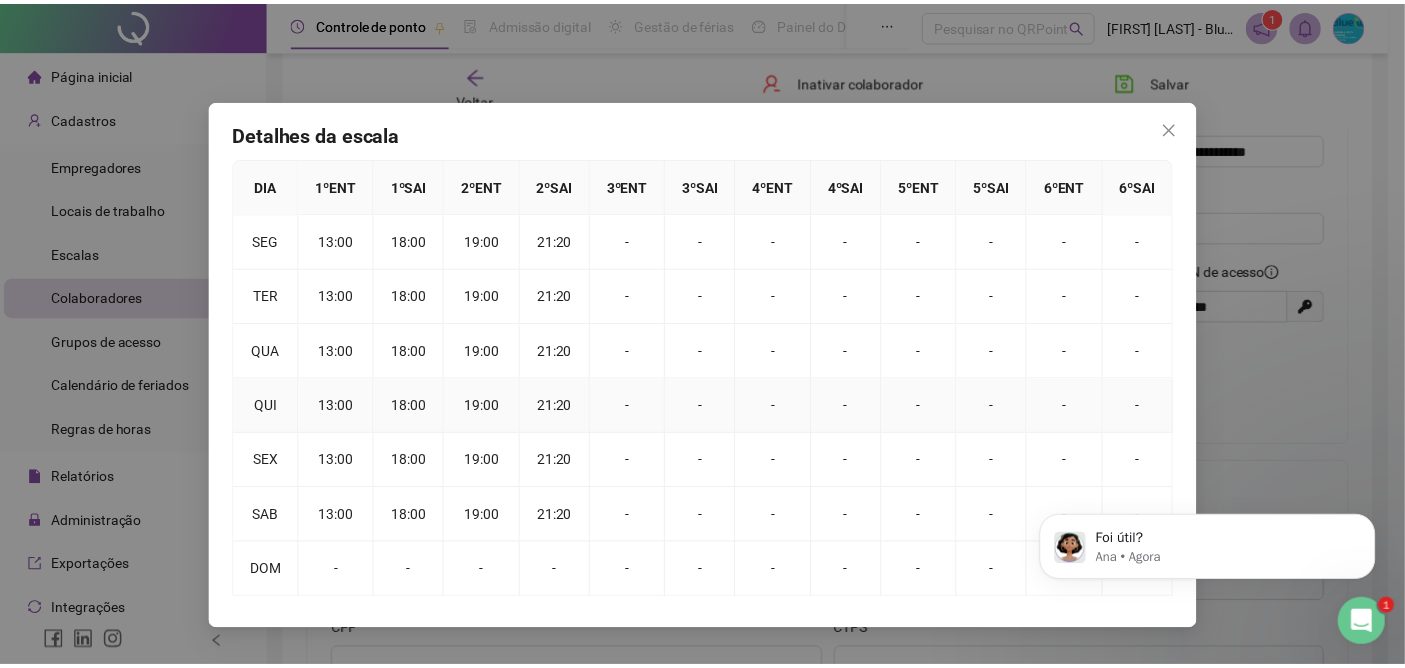 scroll, scrollTop: 0, scrollLeft: 0, axis: both 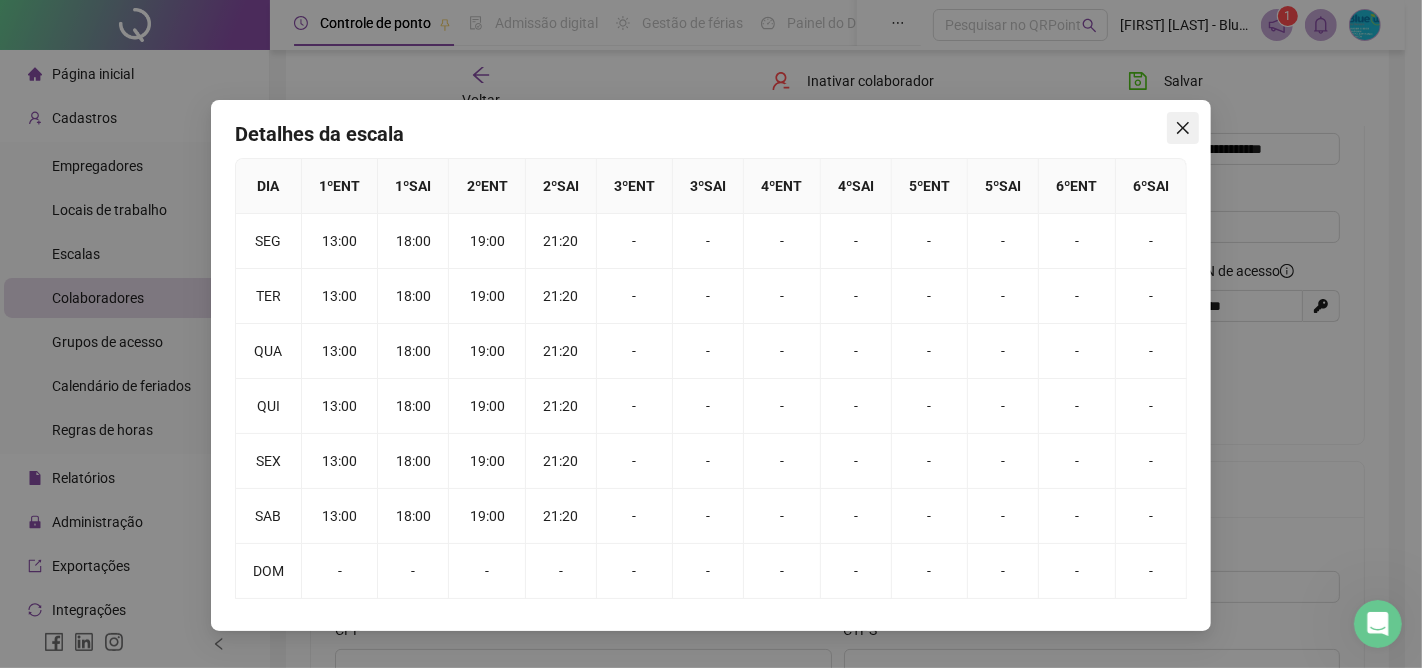 click 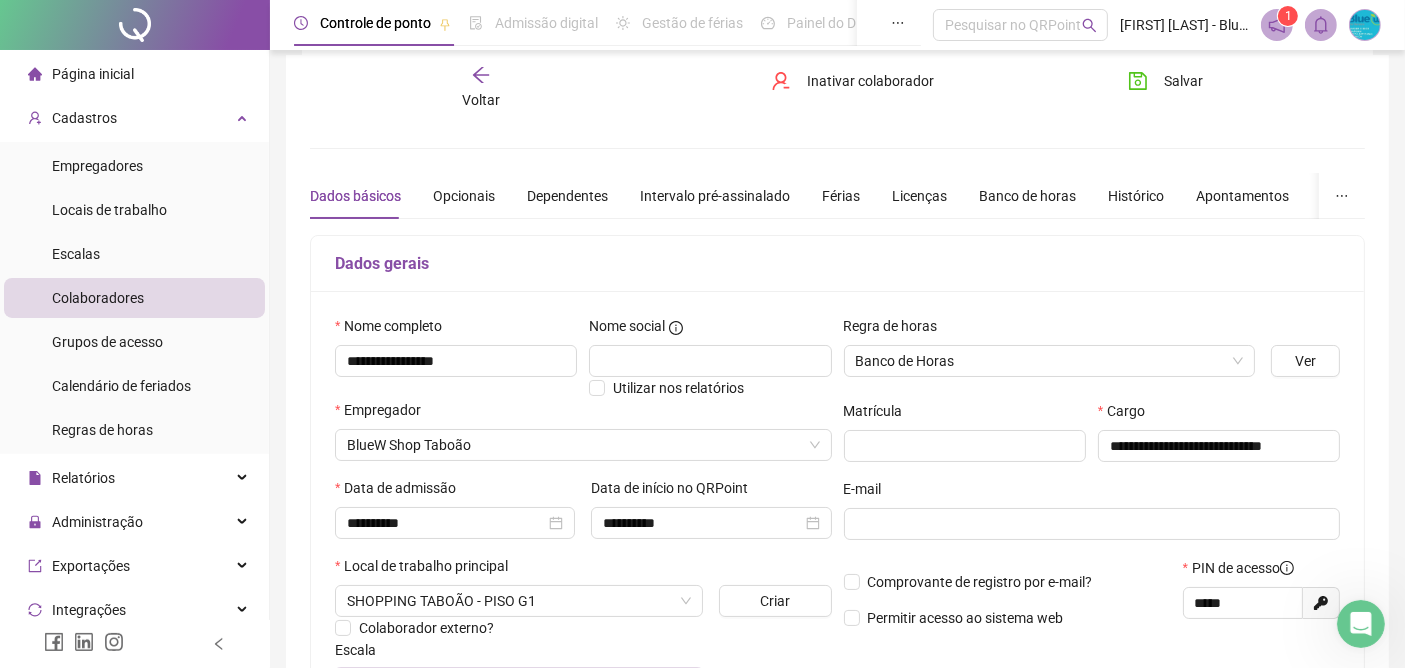 scroll, scrollTop: 0, scrollLeft: 0, axis: both 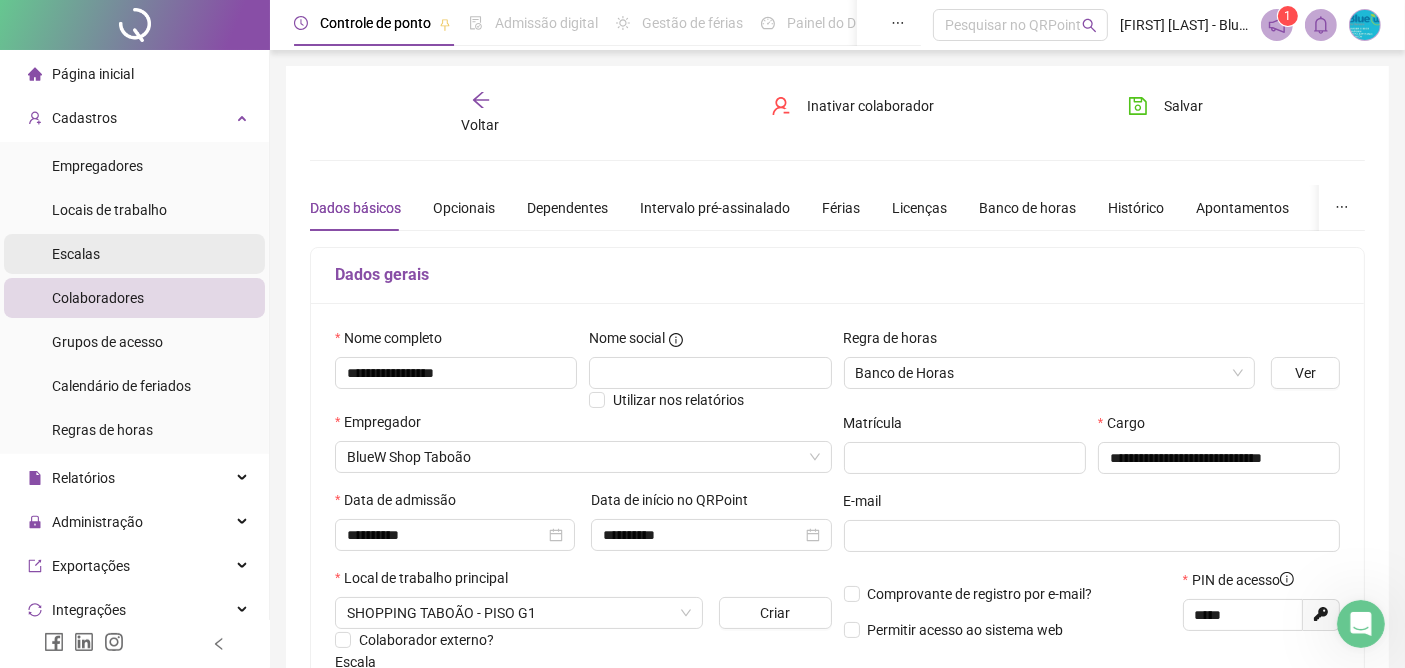 click on "Escalas" at bounding box center [76, 254] 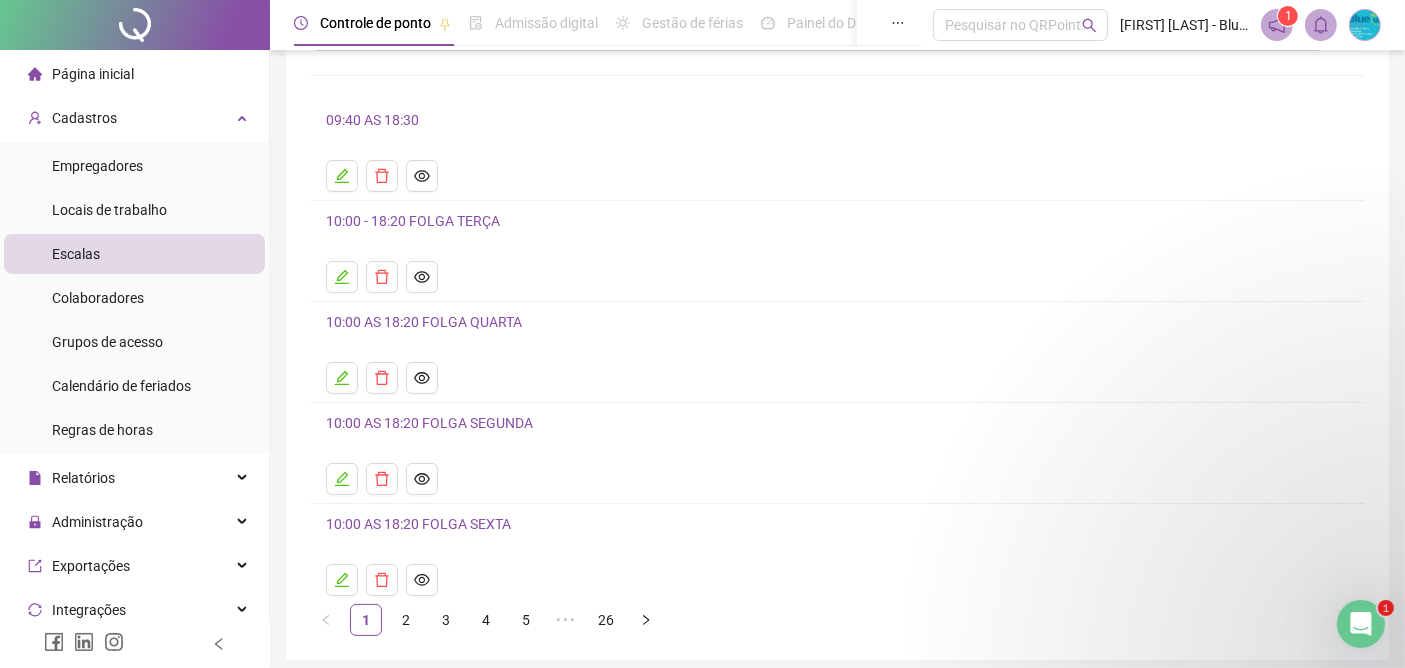scroll, scrollTop: 51, scrollLeft: 0, axis: vertical 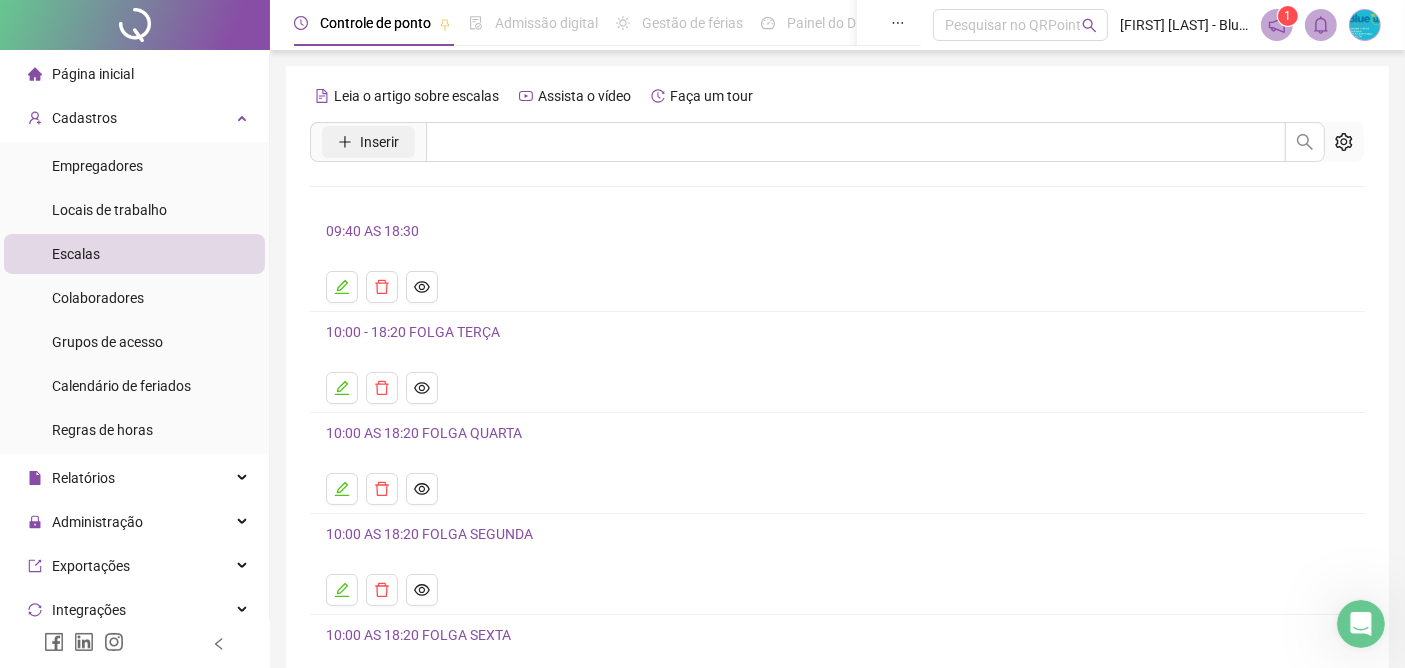 click 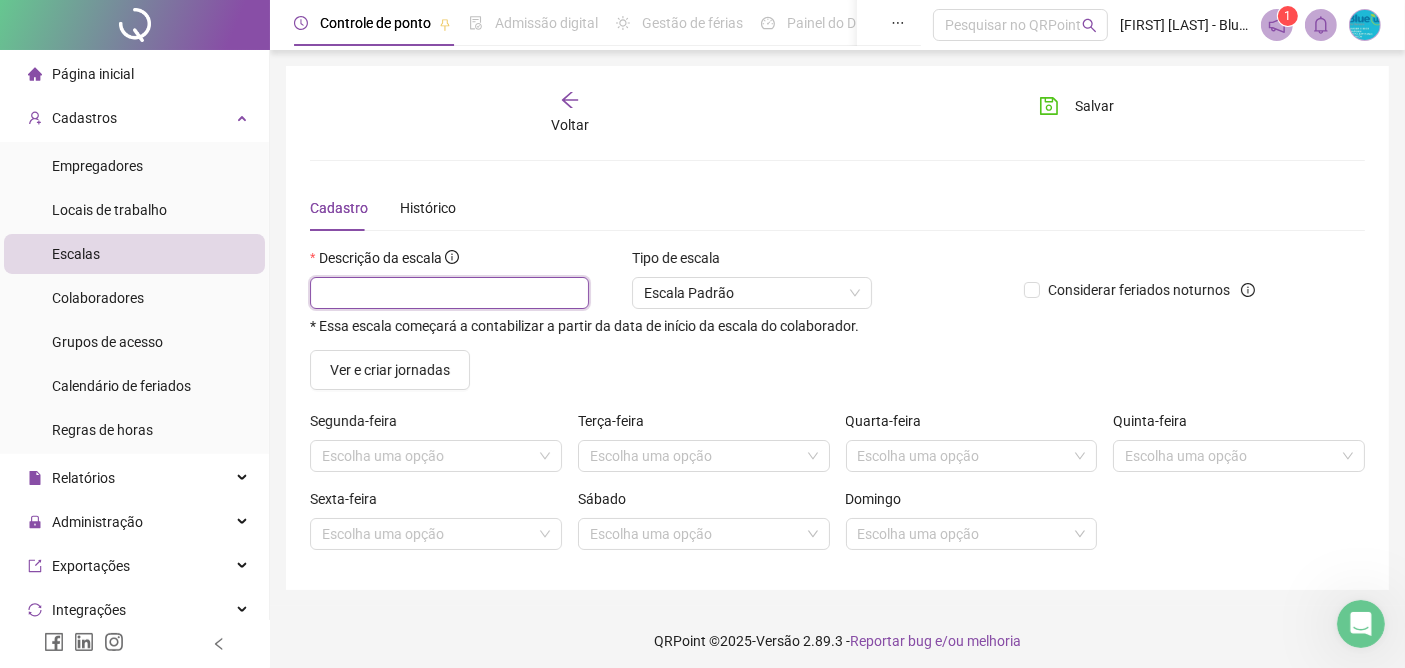 click at bounding box center (449, 293) 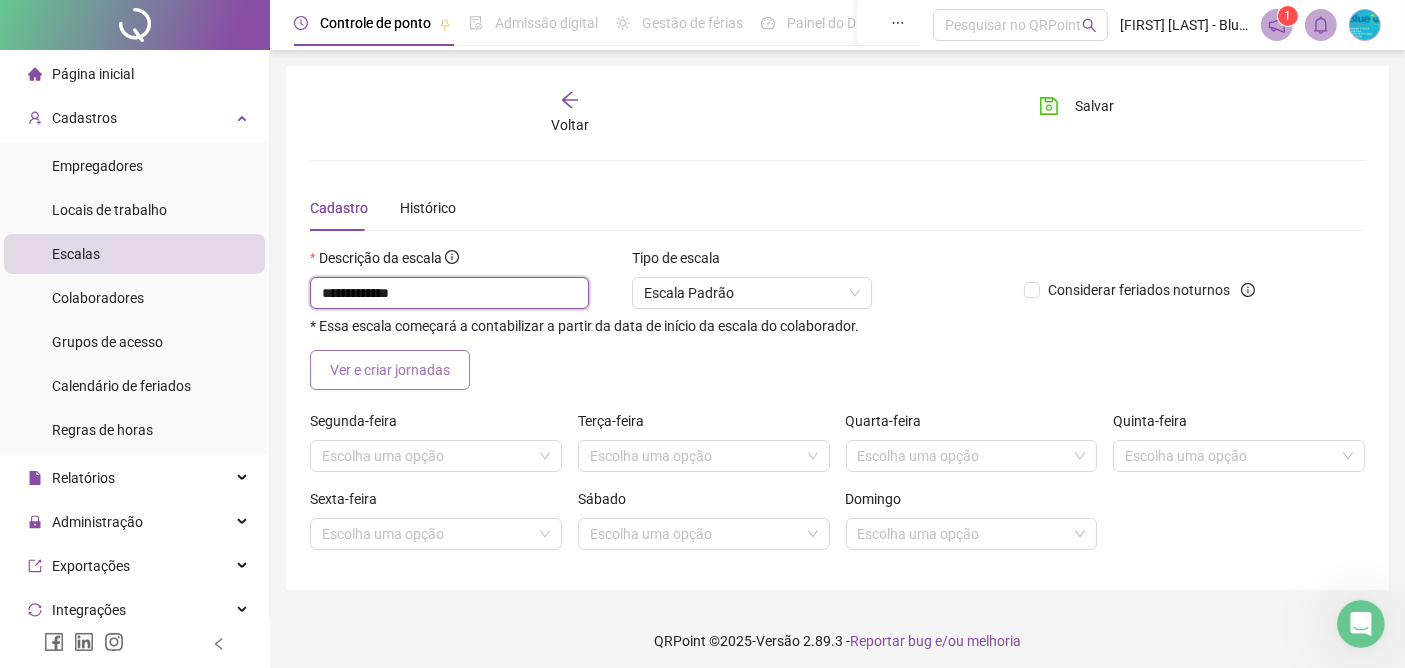 type on "**********" 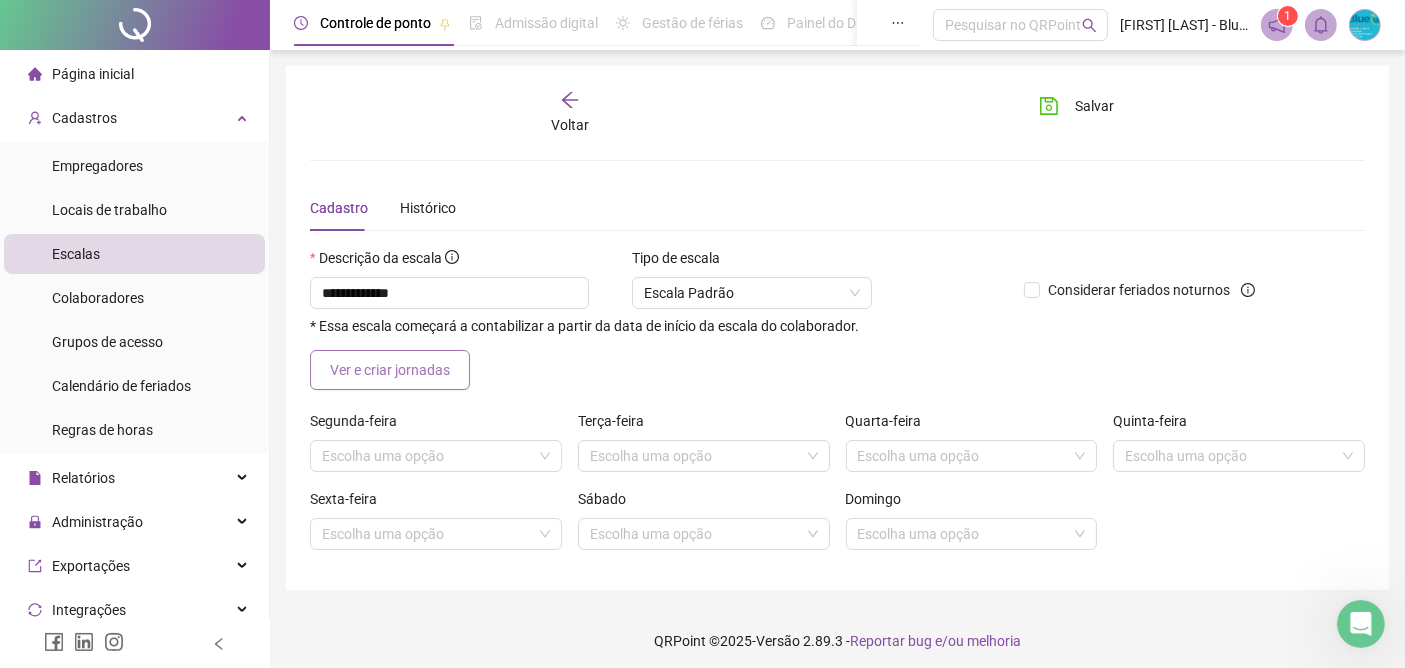 click on "Ver e criar jornadas" at bounding box center [390, 370] 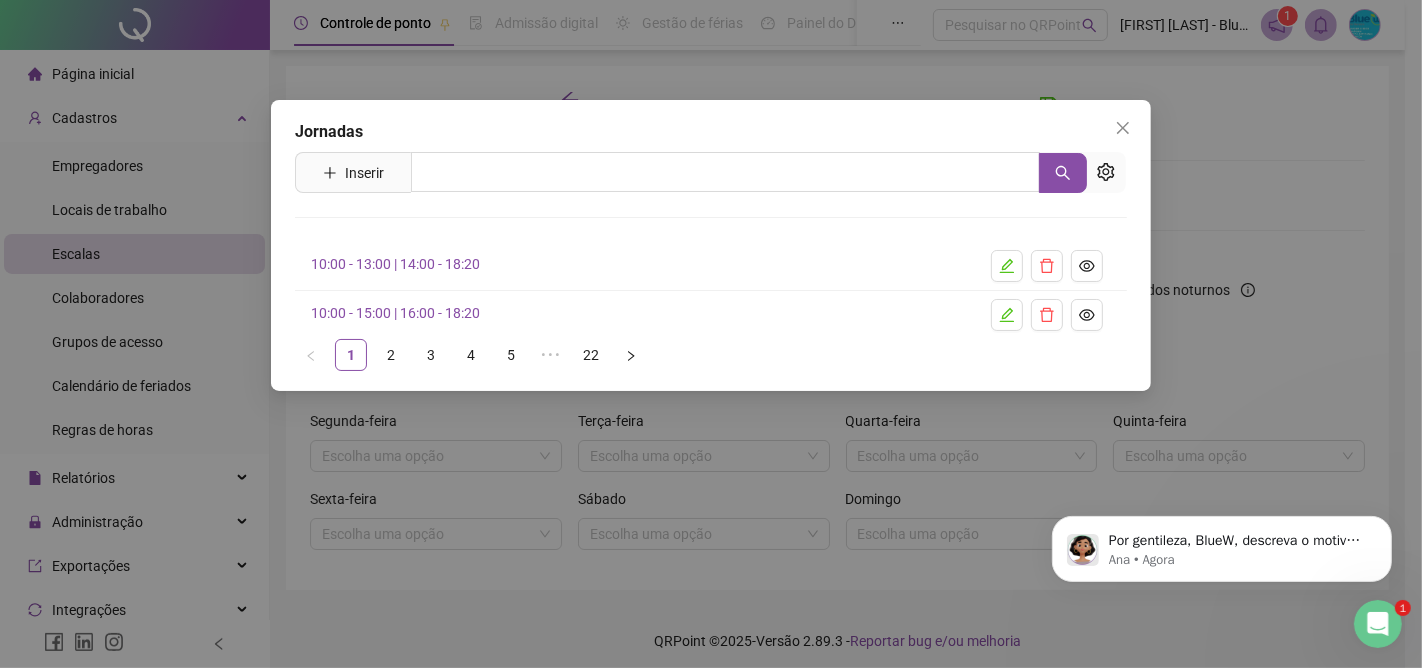 scroll, scrollTop: 0, scrollLeft: 0, axis: both 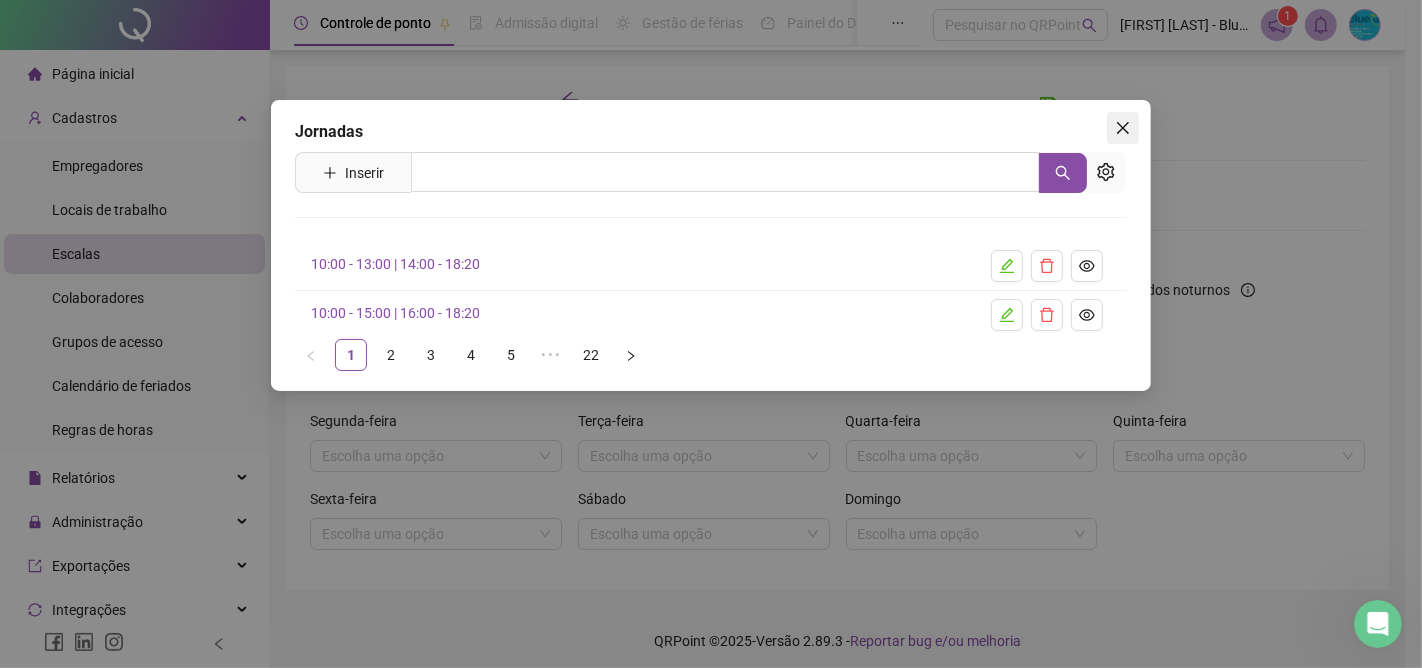 click 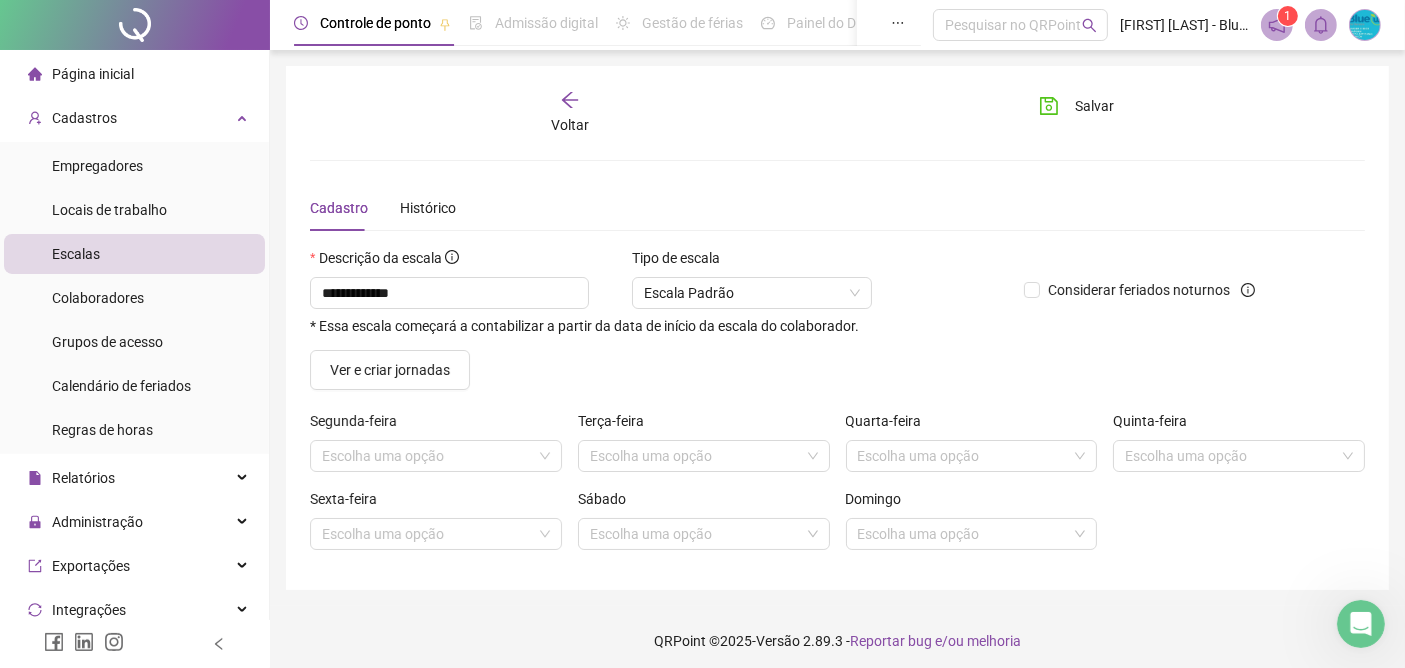 click 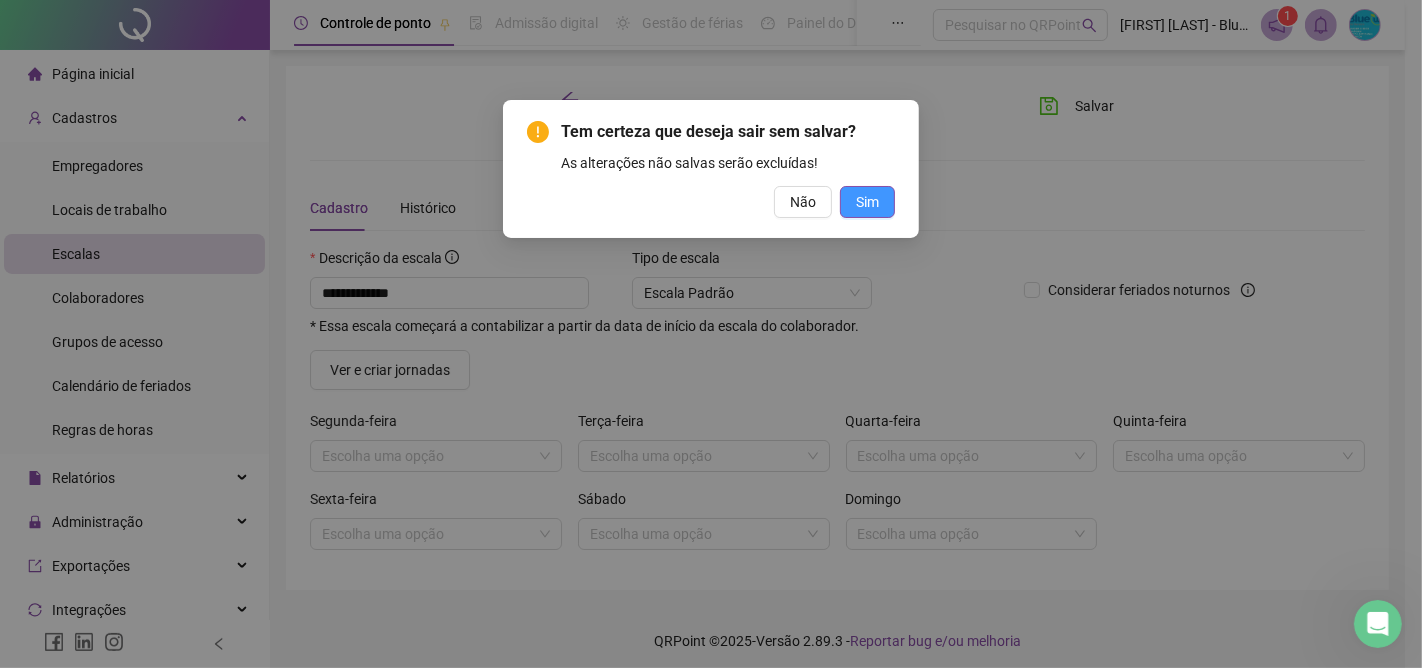 click on "Sim" at bounding box center [867, 202] 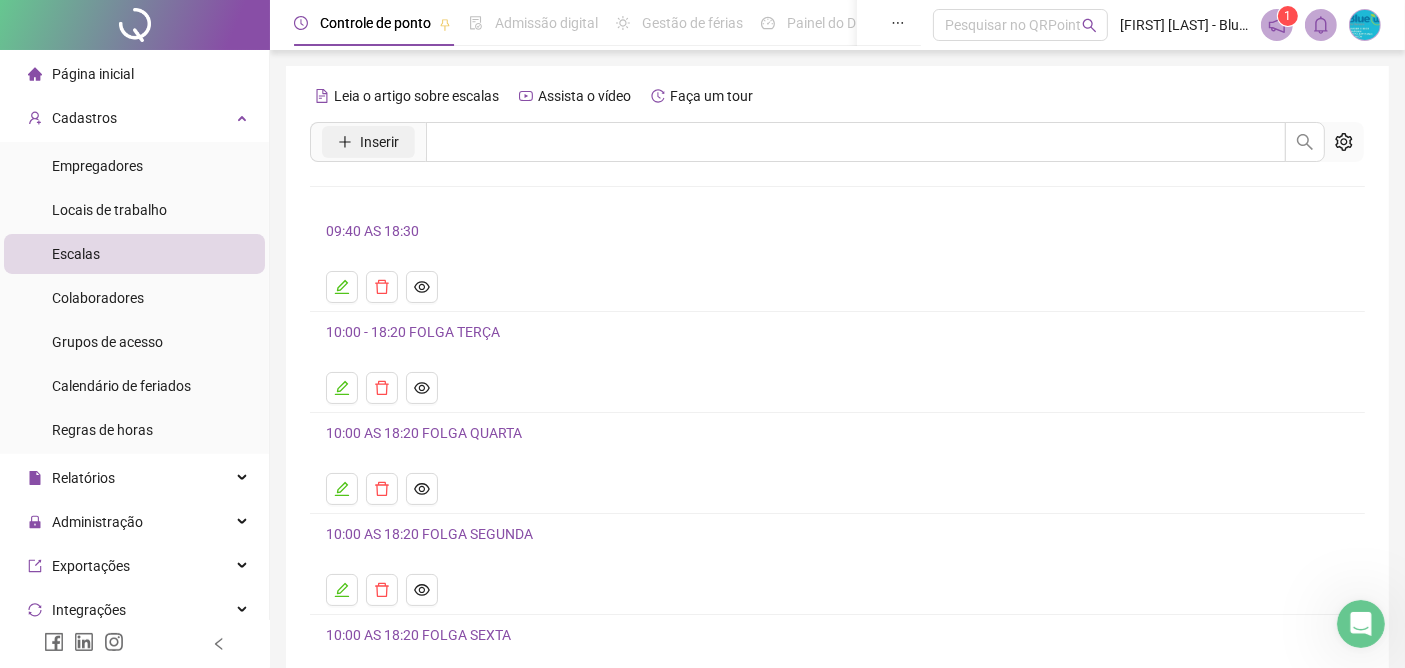 click on "Inserir" at bounding box center (379, 142) 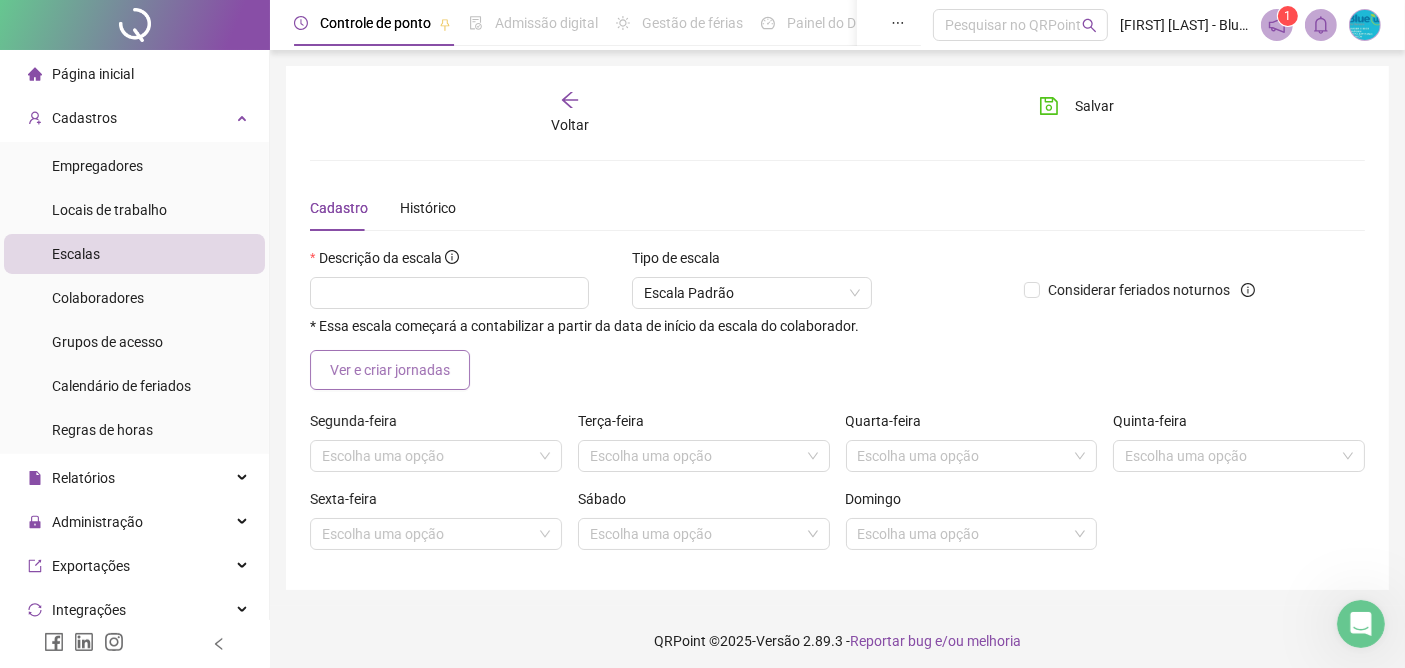 click on "Ver e criar jornadas" at bounding box center [390, 370] 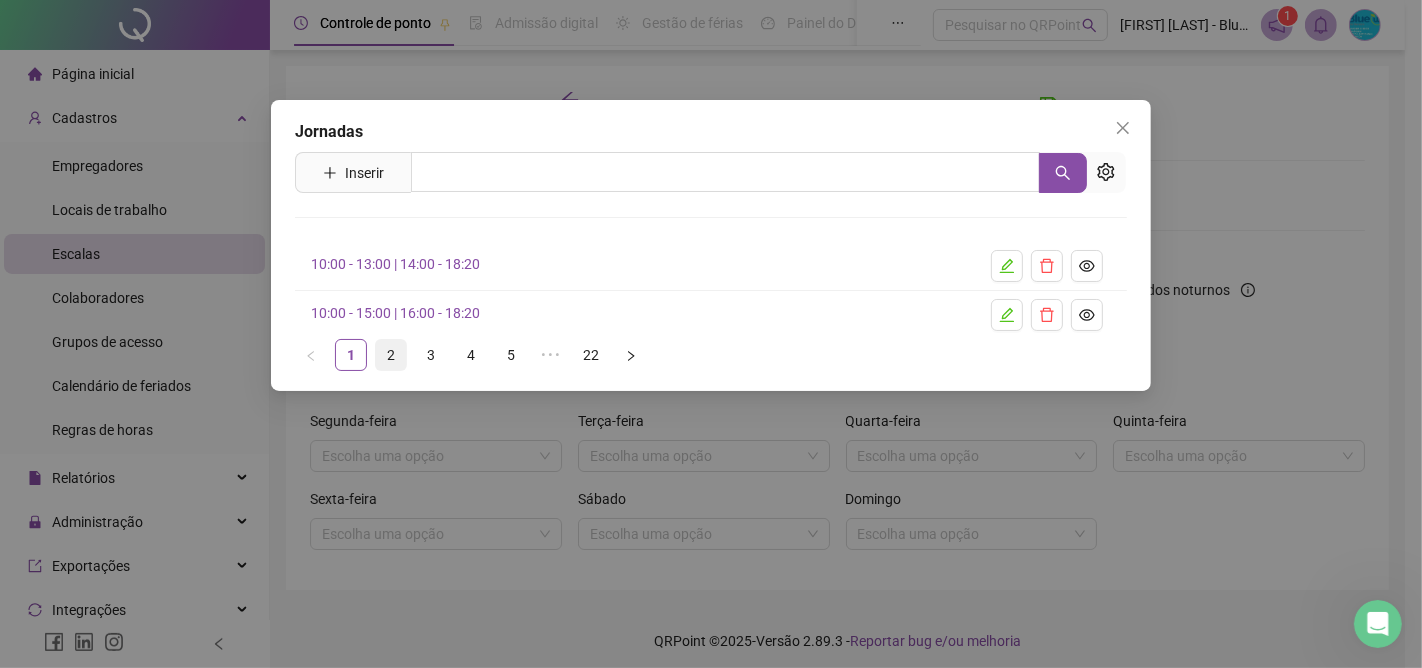 click on "2" at bounding box center (391, 355) 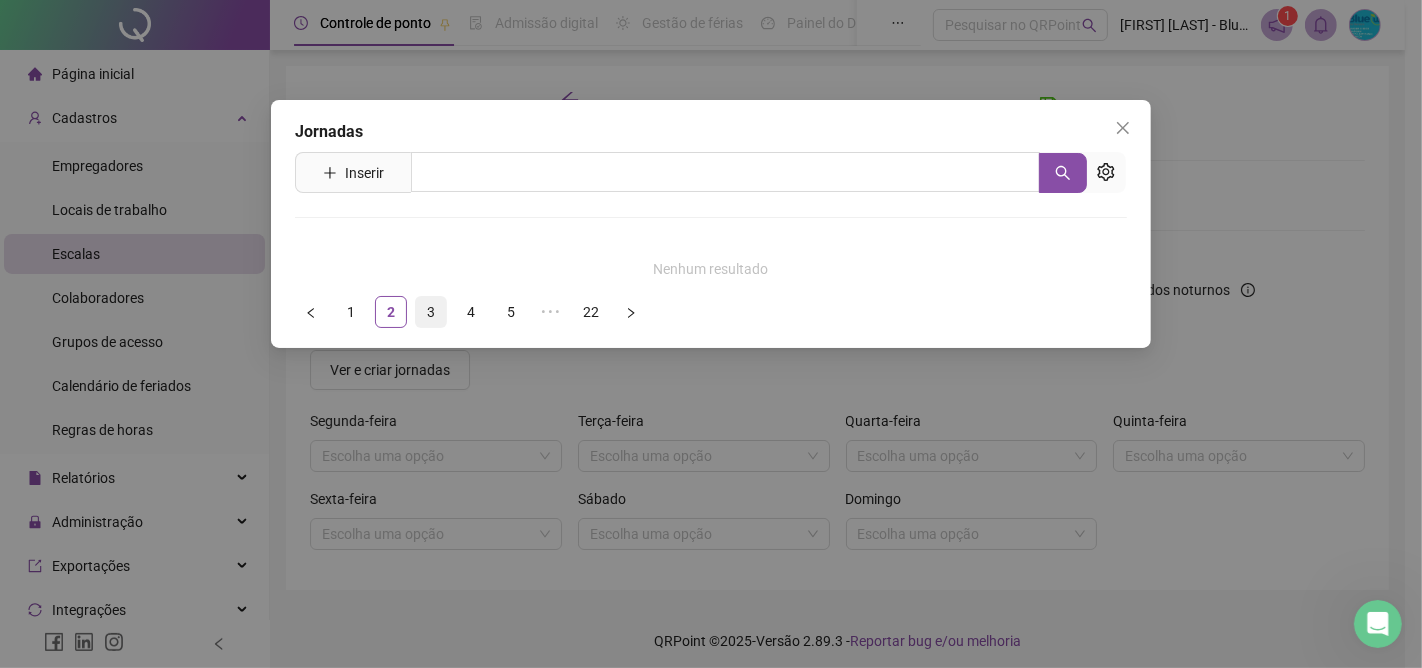 click on "3" at bounding box center [431, 312] 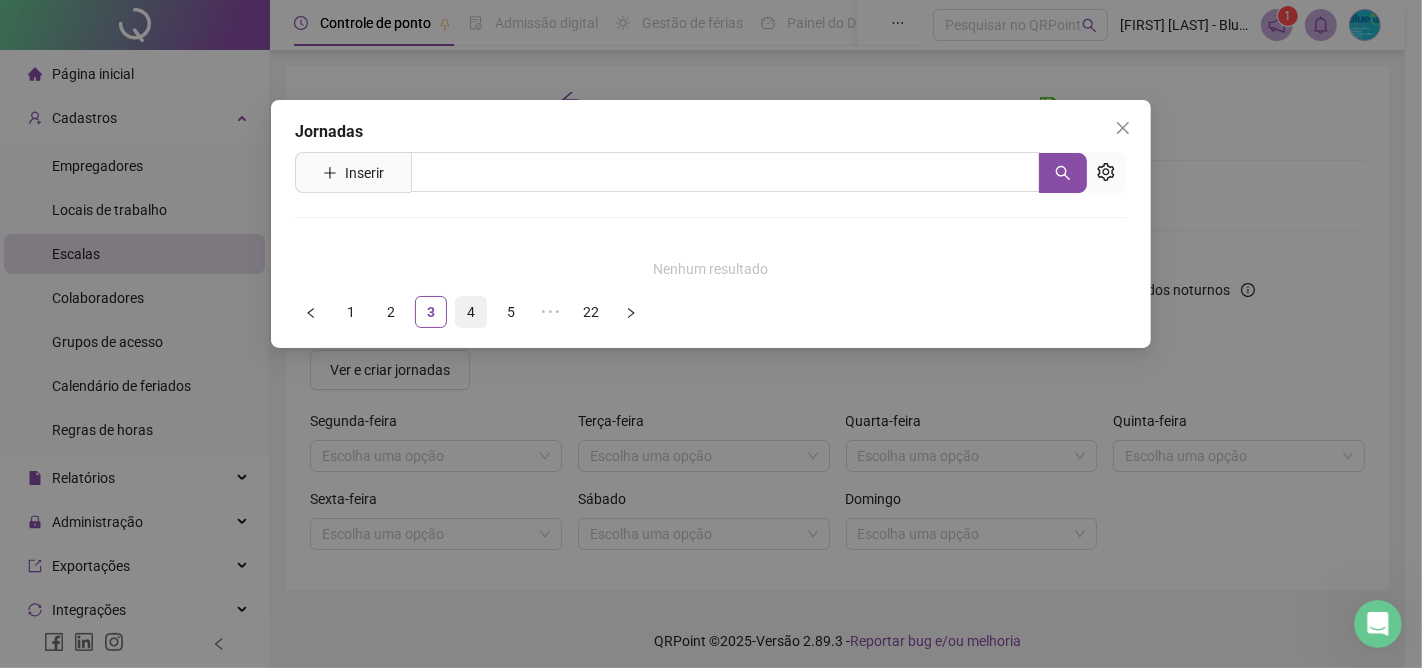 click on "4" at bounding box center [471, 312] 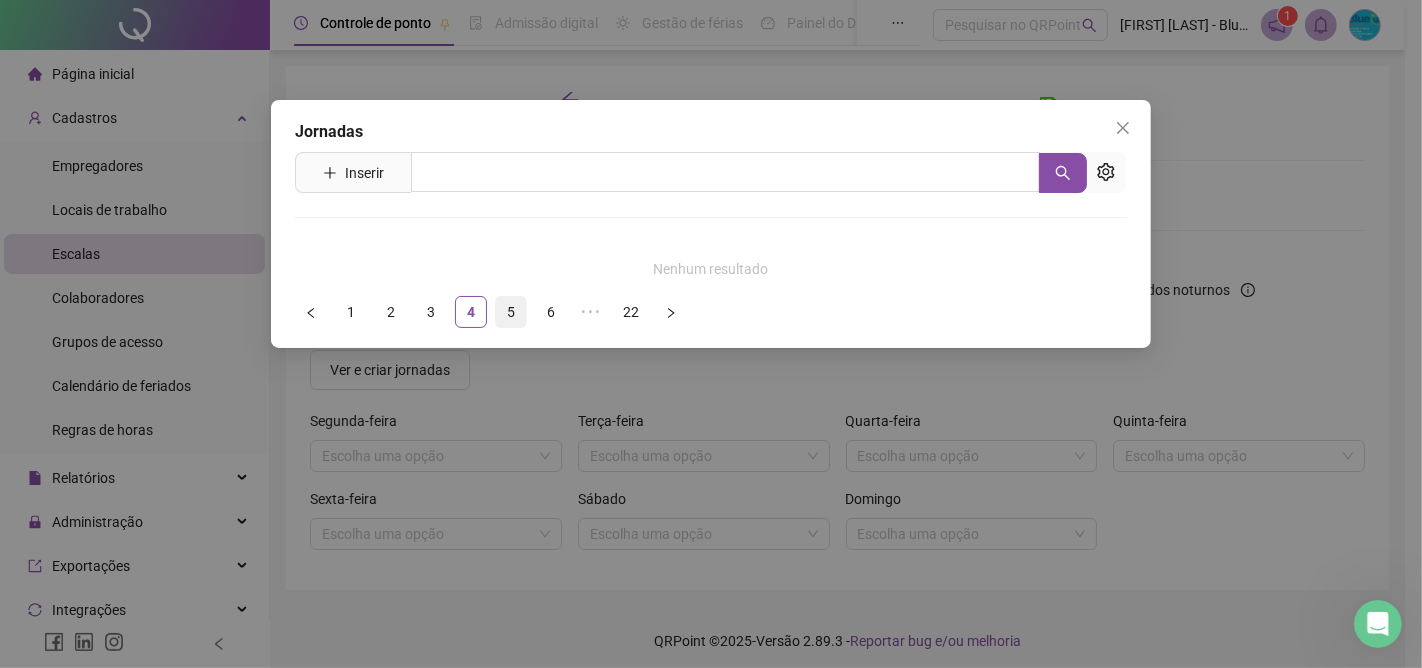 click on "5" at bounding box center [511, 312] 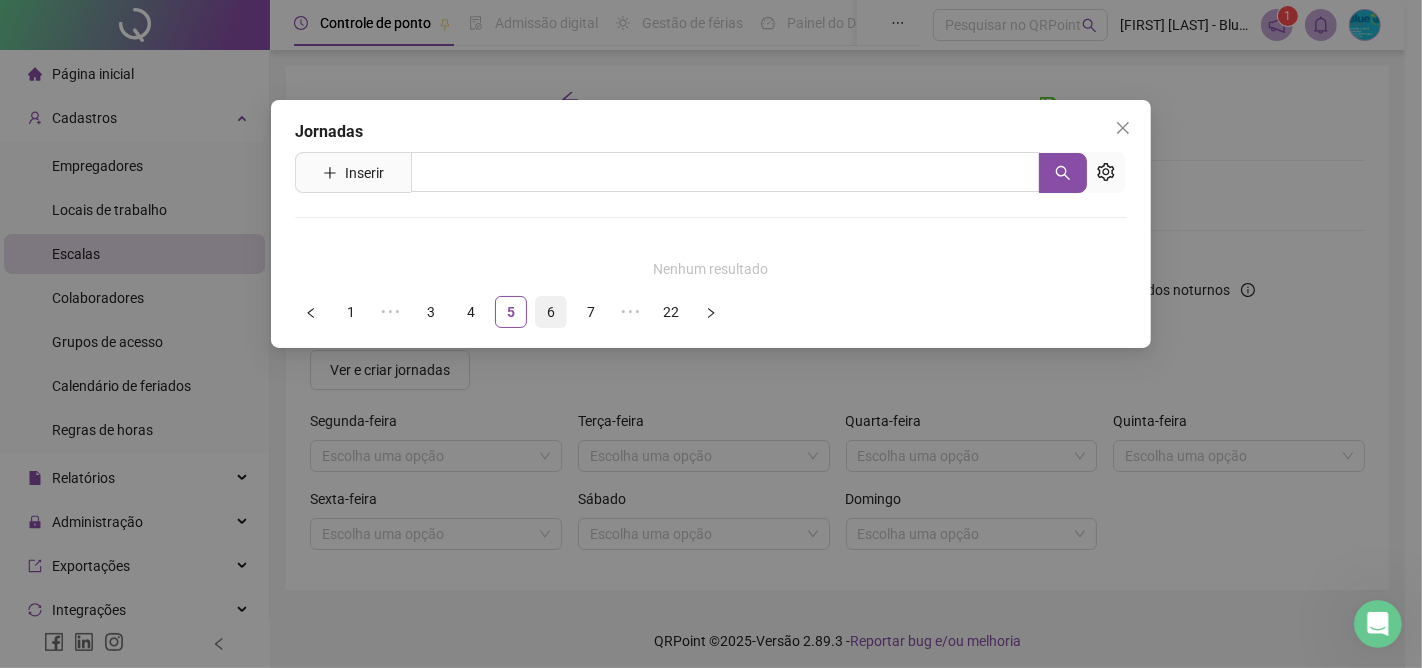 click on "6" at bounding box center (551, 312) 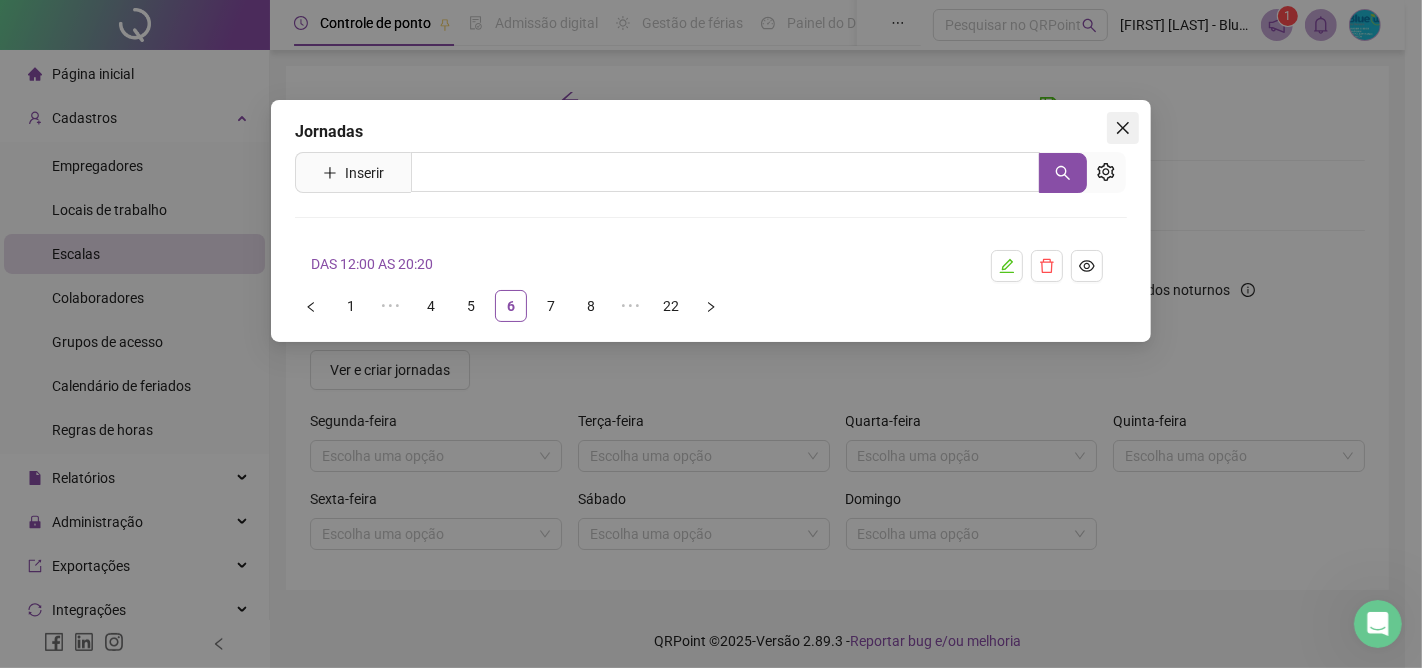 click 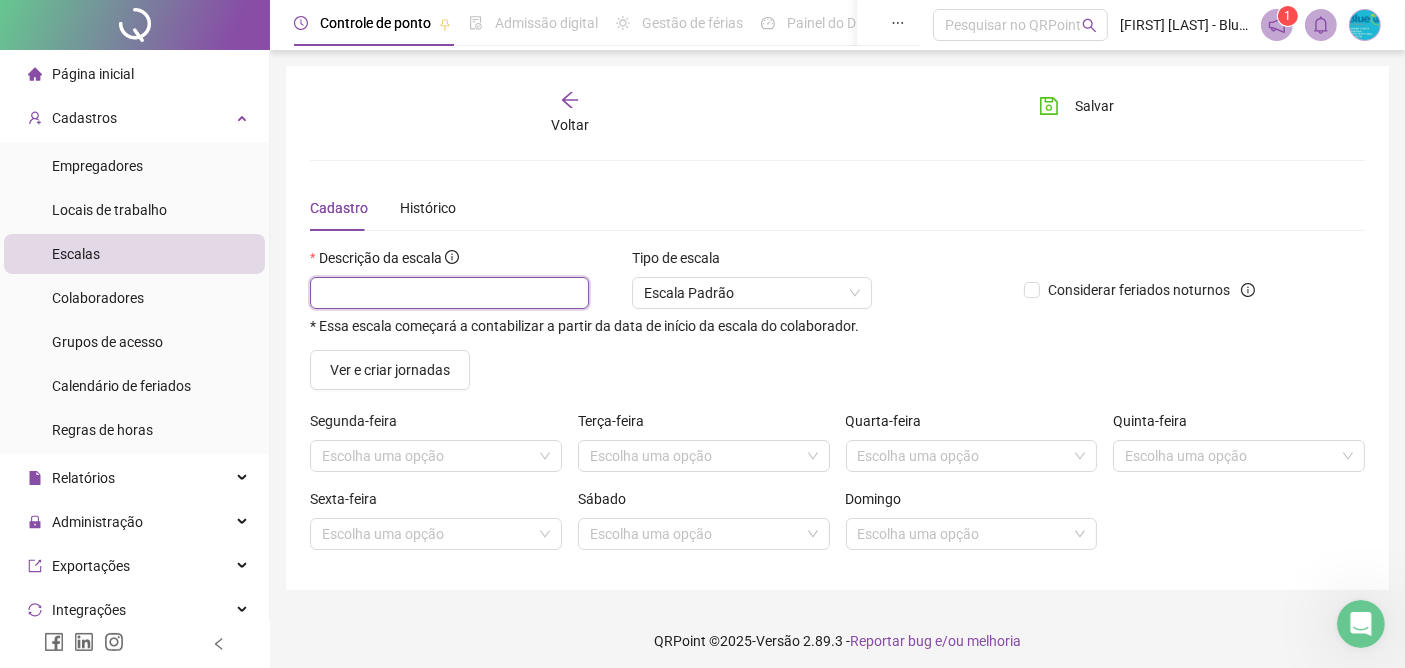click at bounding box center [449, 293] 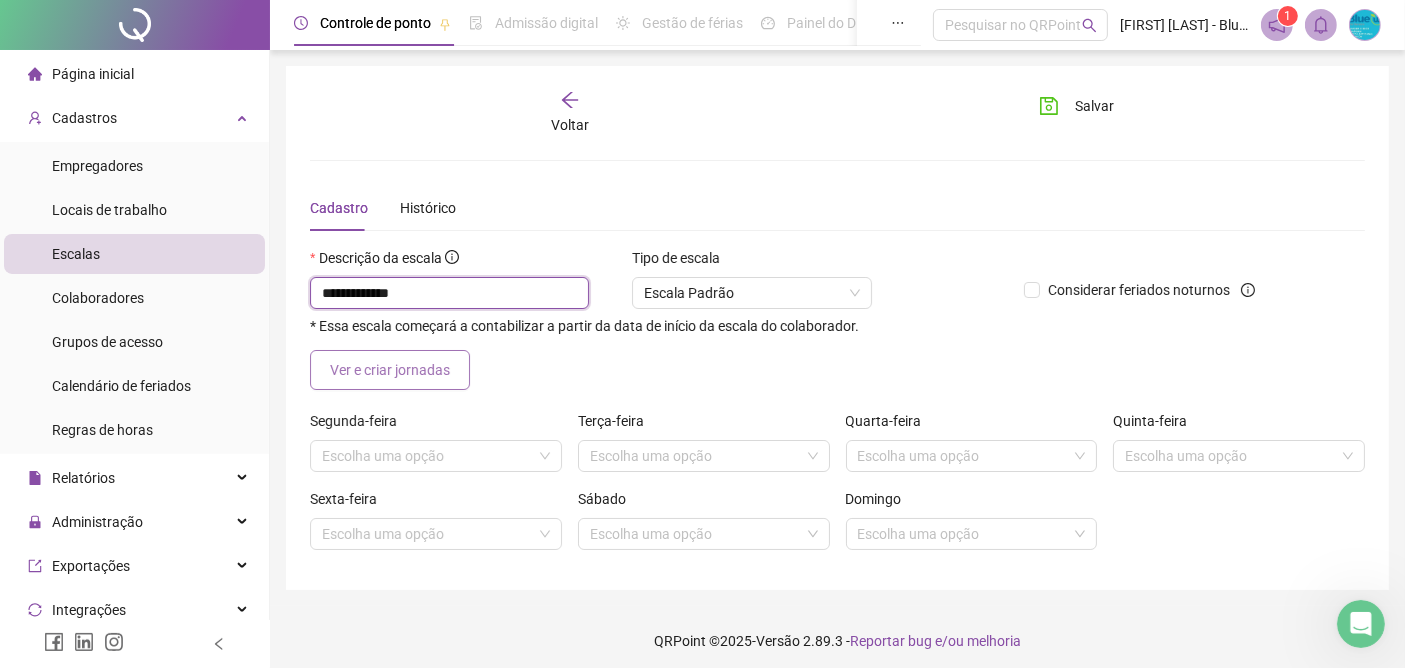 type on "**********" 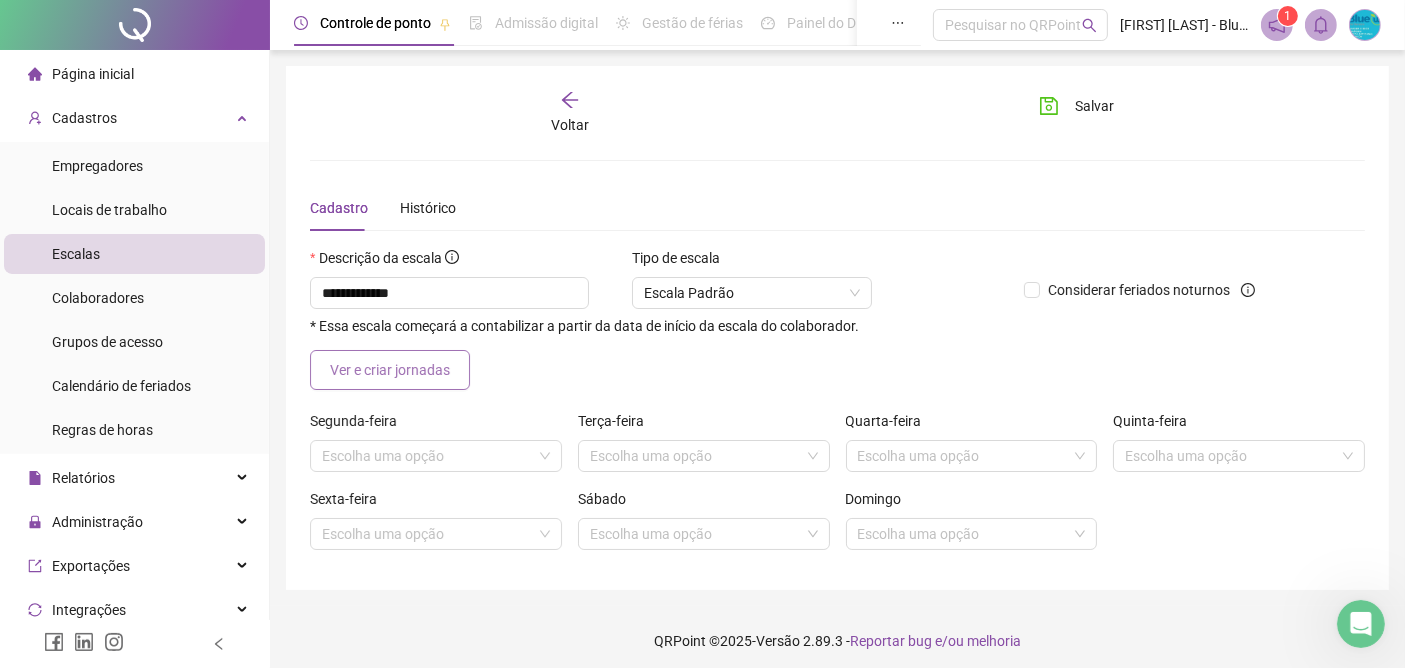 click on "Ver e criar jornadas" at bounding box center [390, 370] 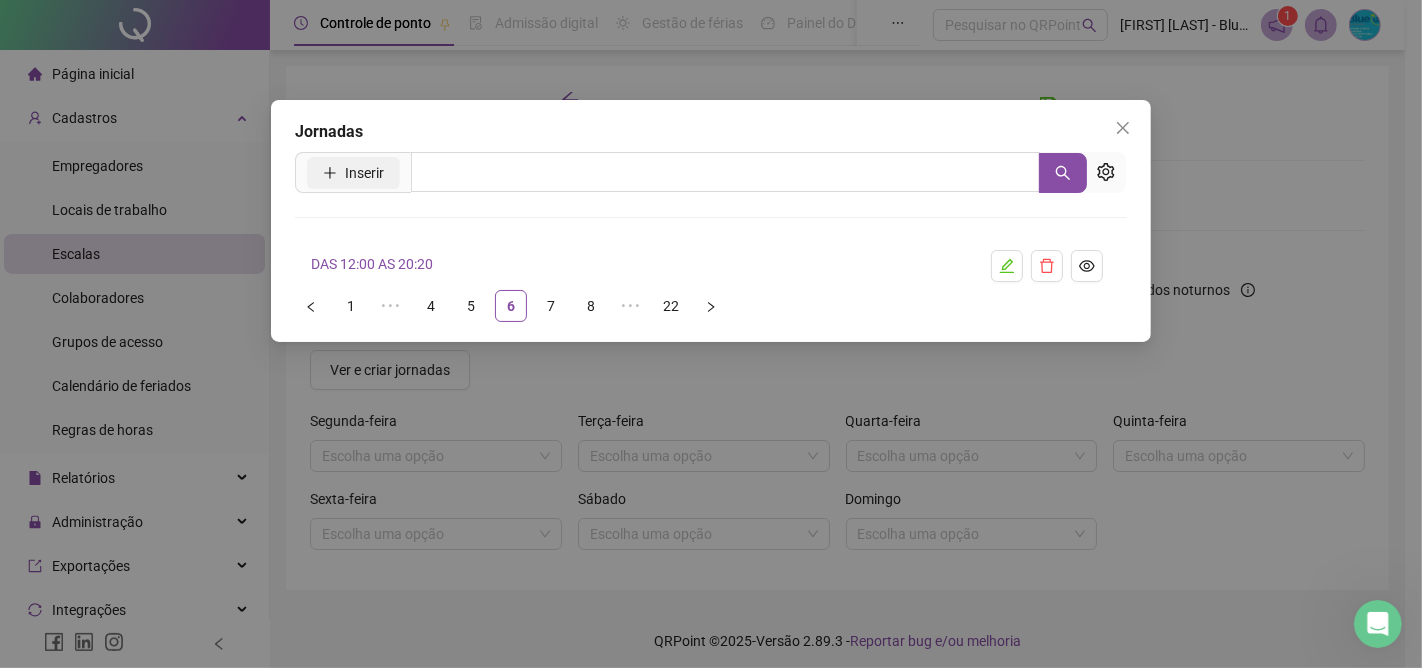 click 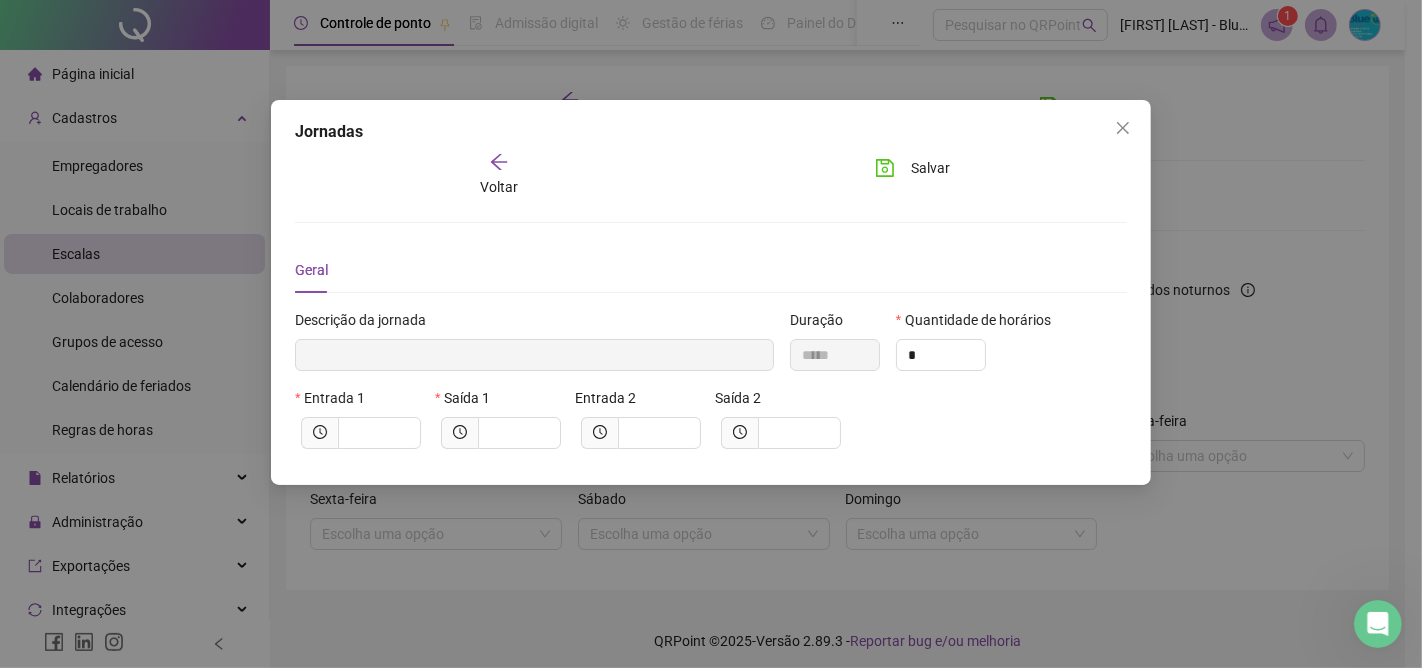 type 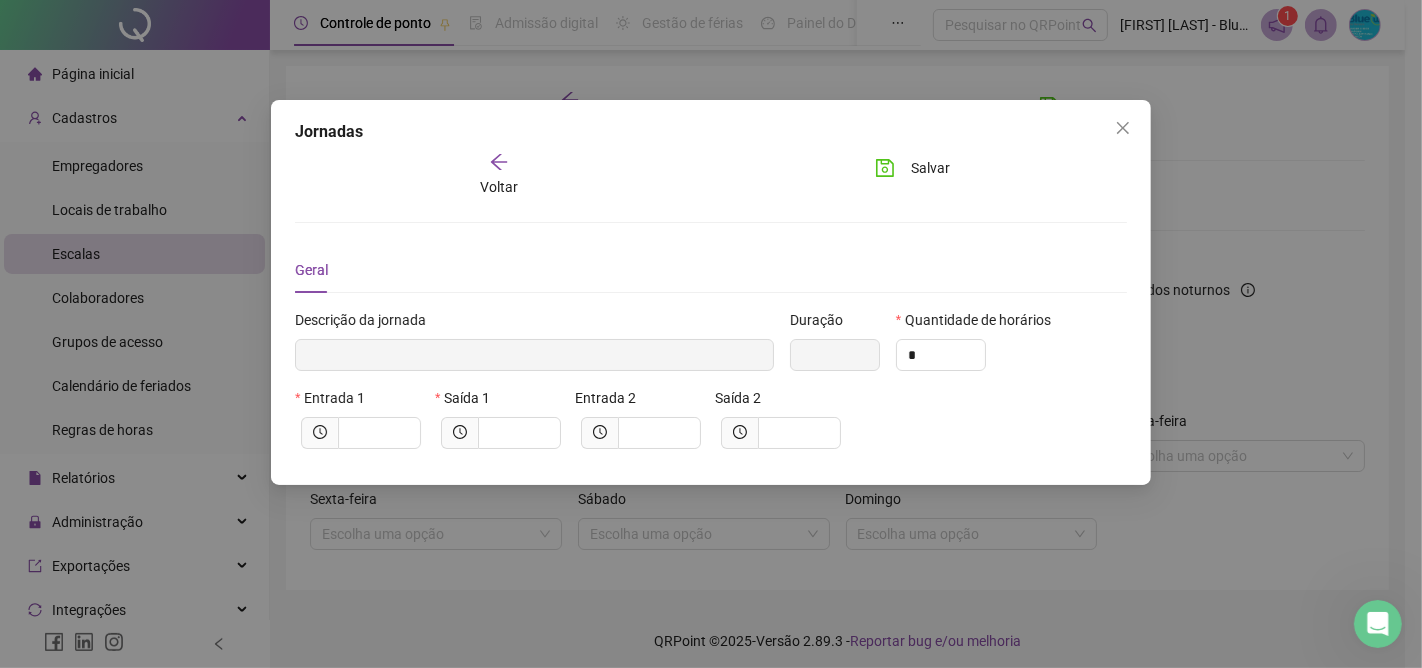 click 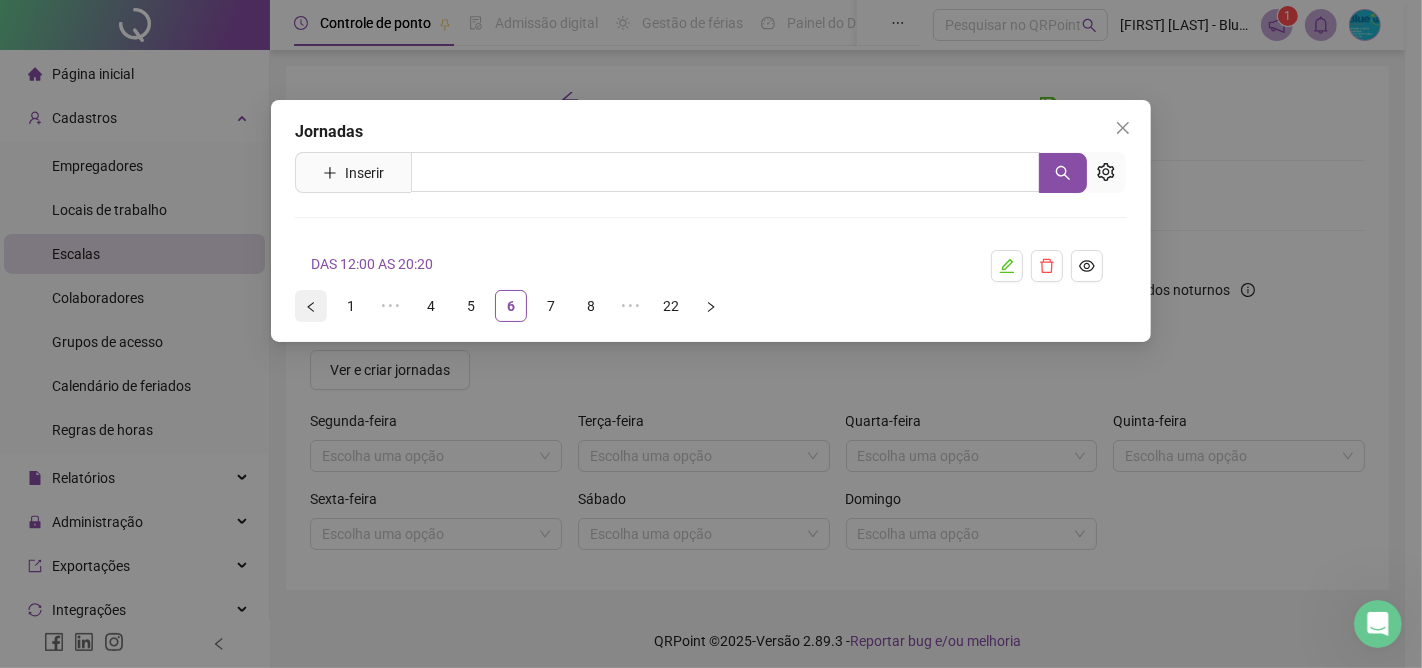 click 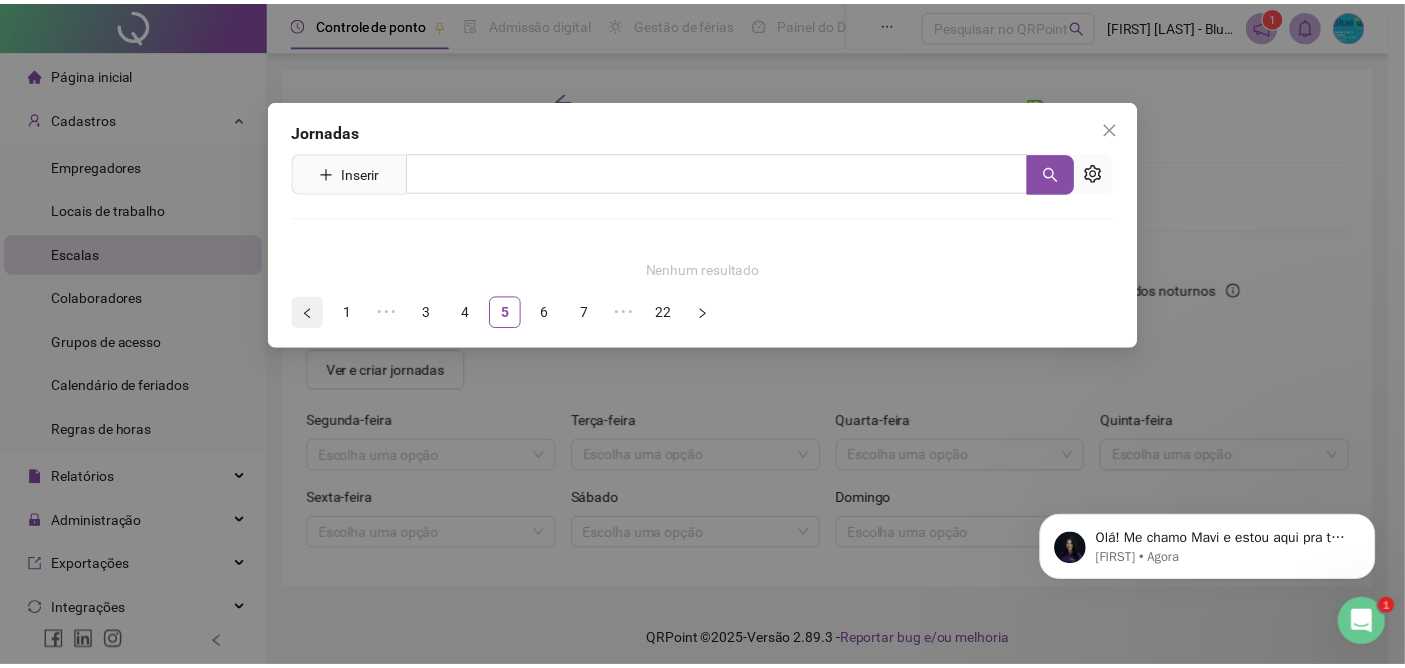 scroll, scrollTop: 0, scrollLeft: 0, axis: both 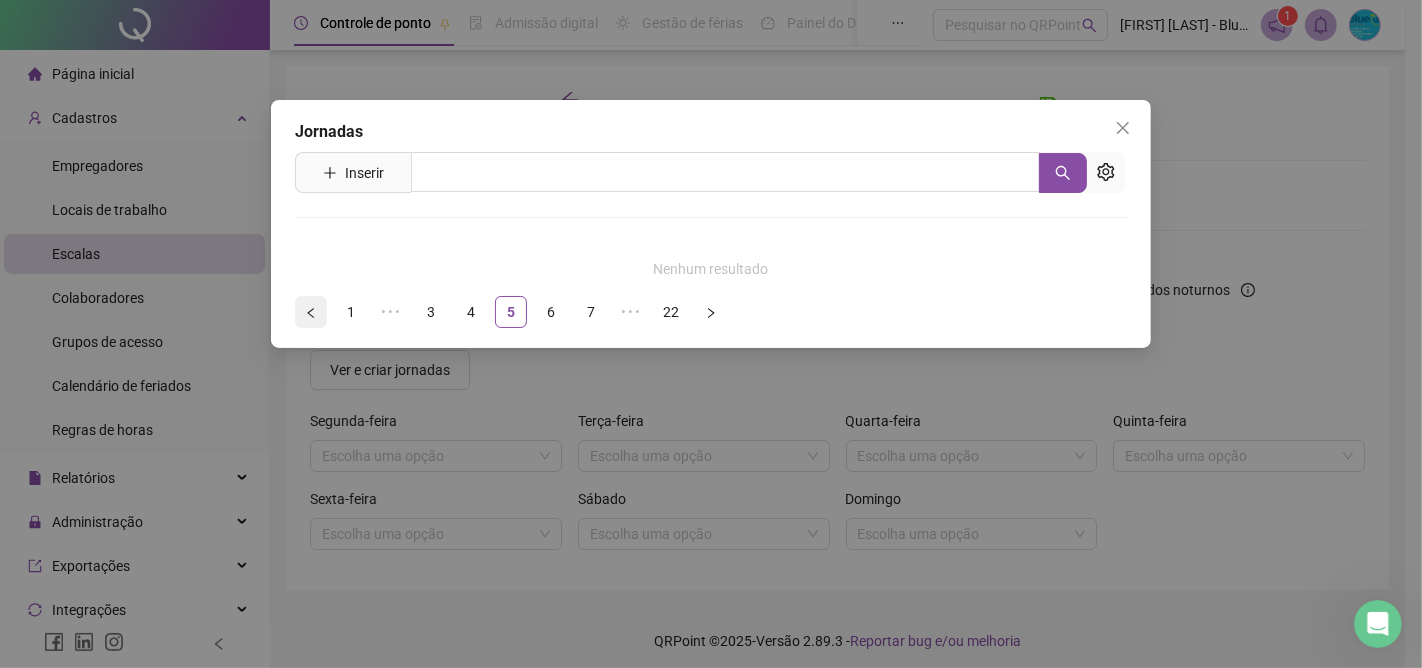 click 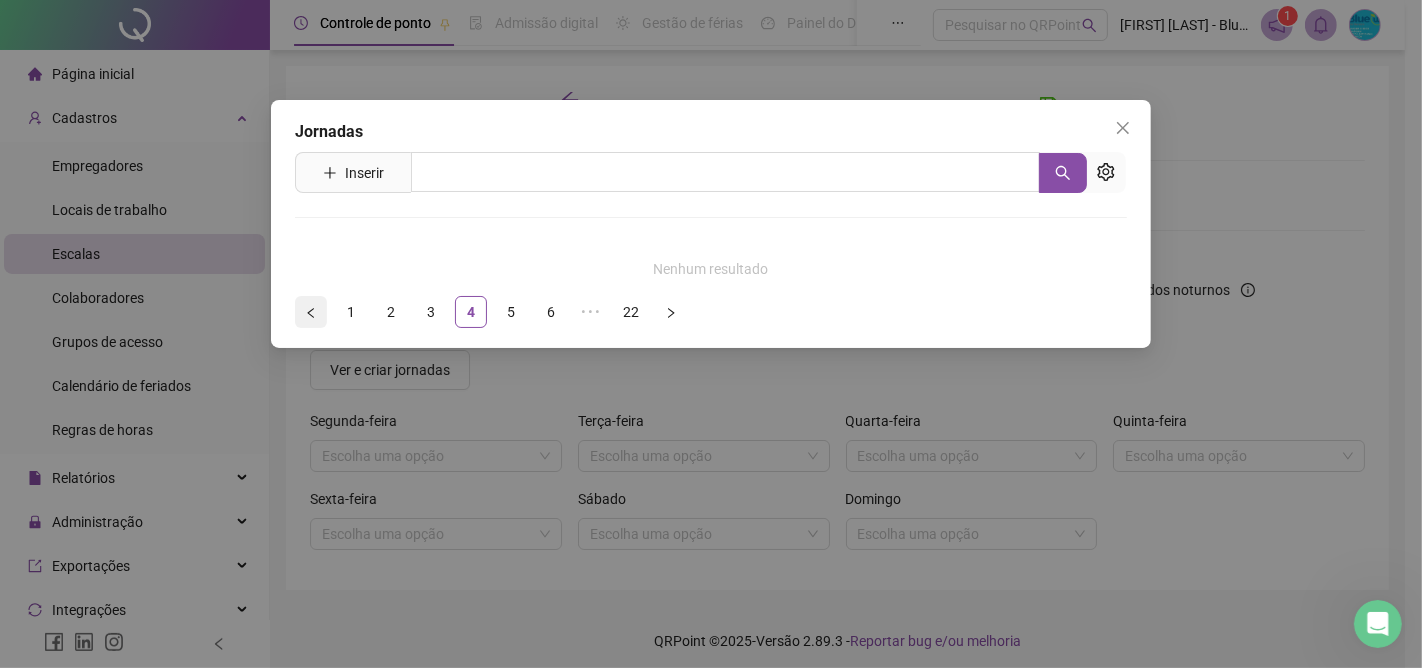 click 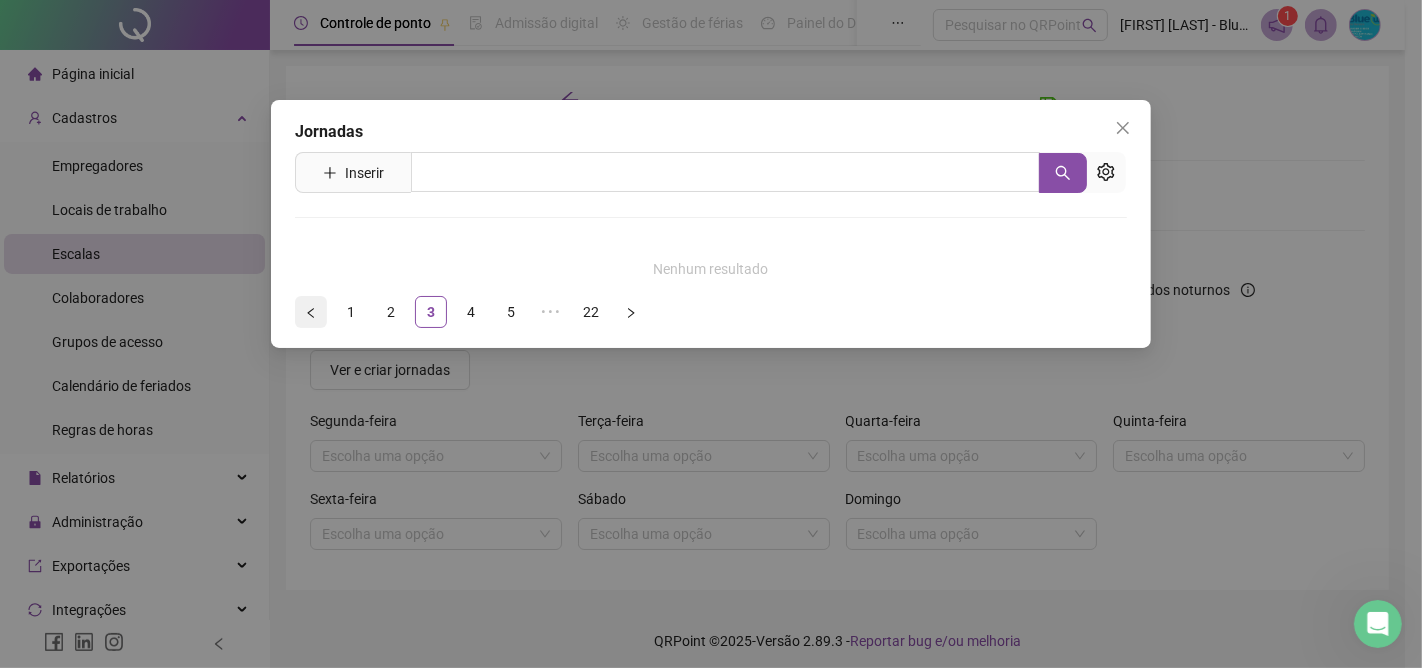 click 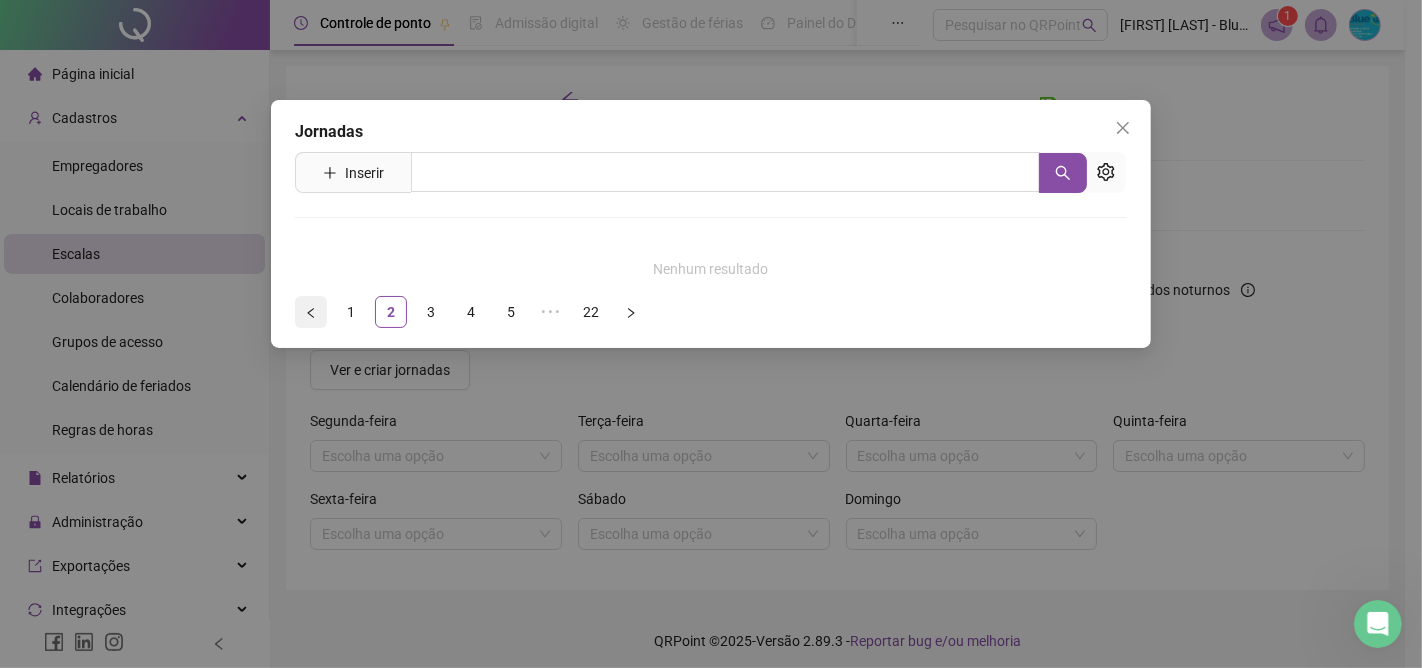 click 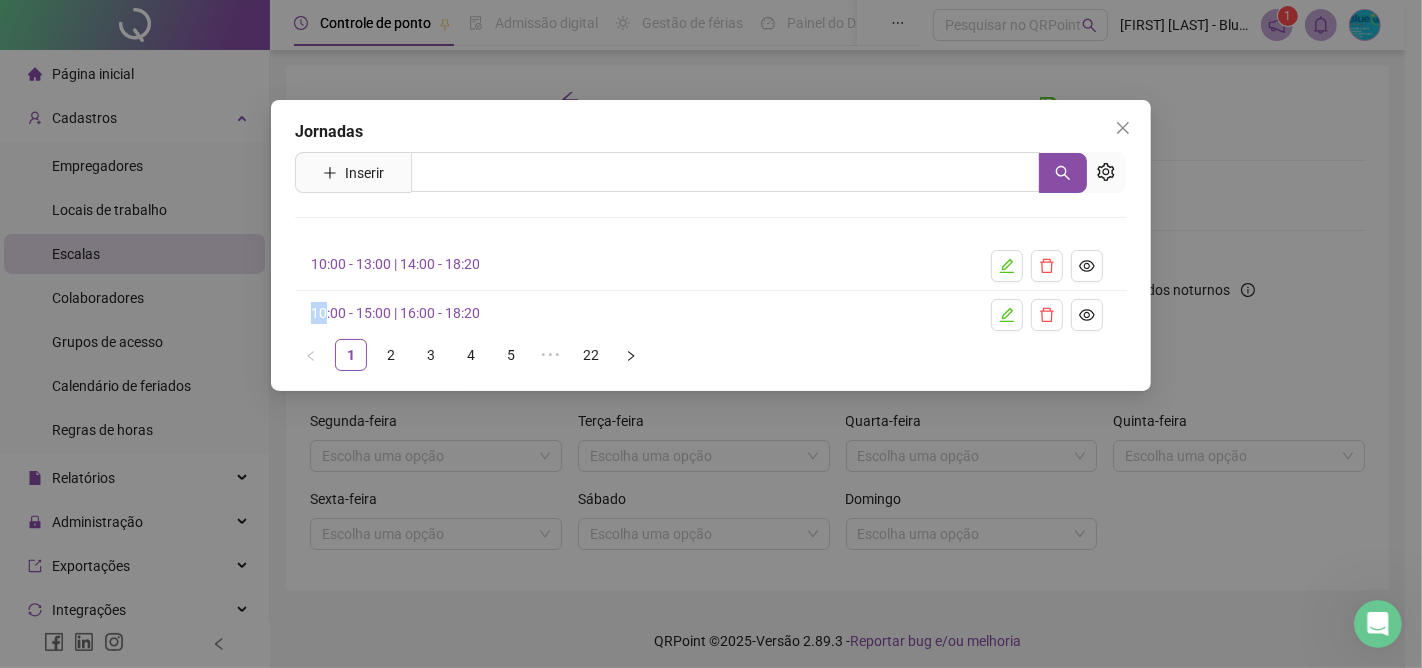 click on "10:00 - 15:00 | 16:00 - 18:20" at bounding box center (395, 313) 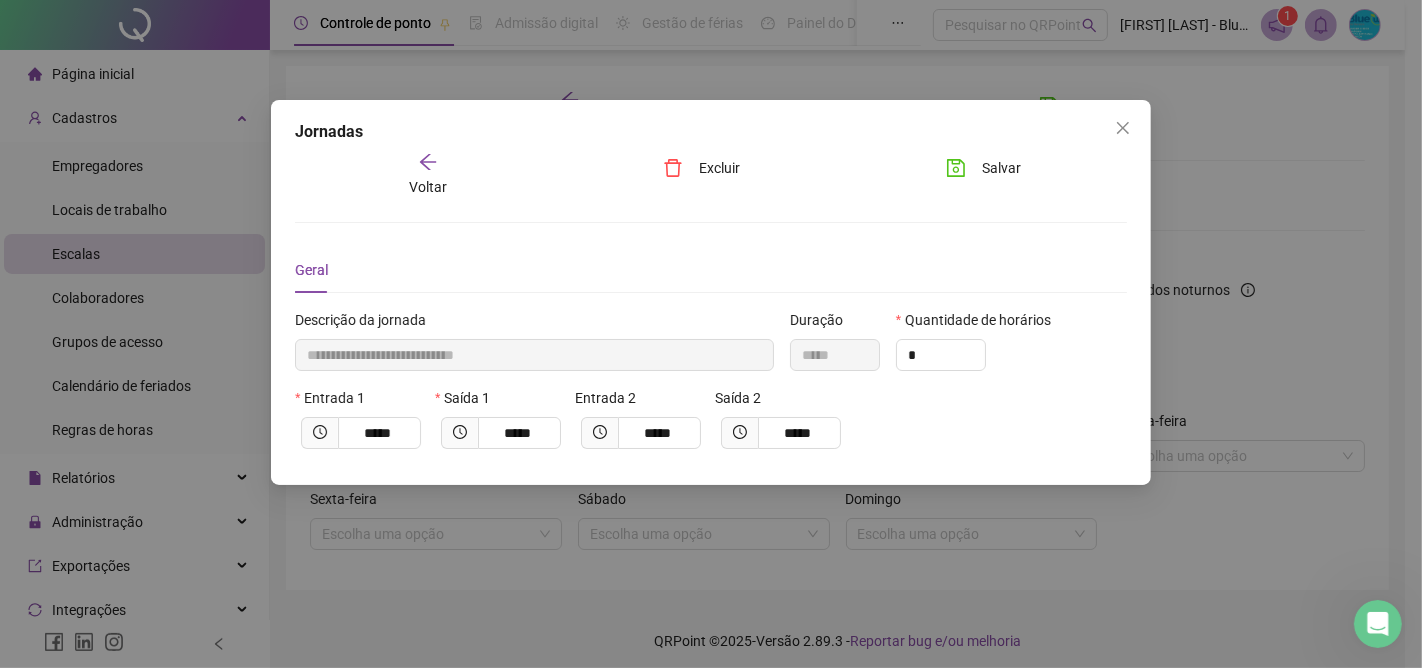 click 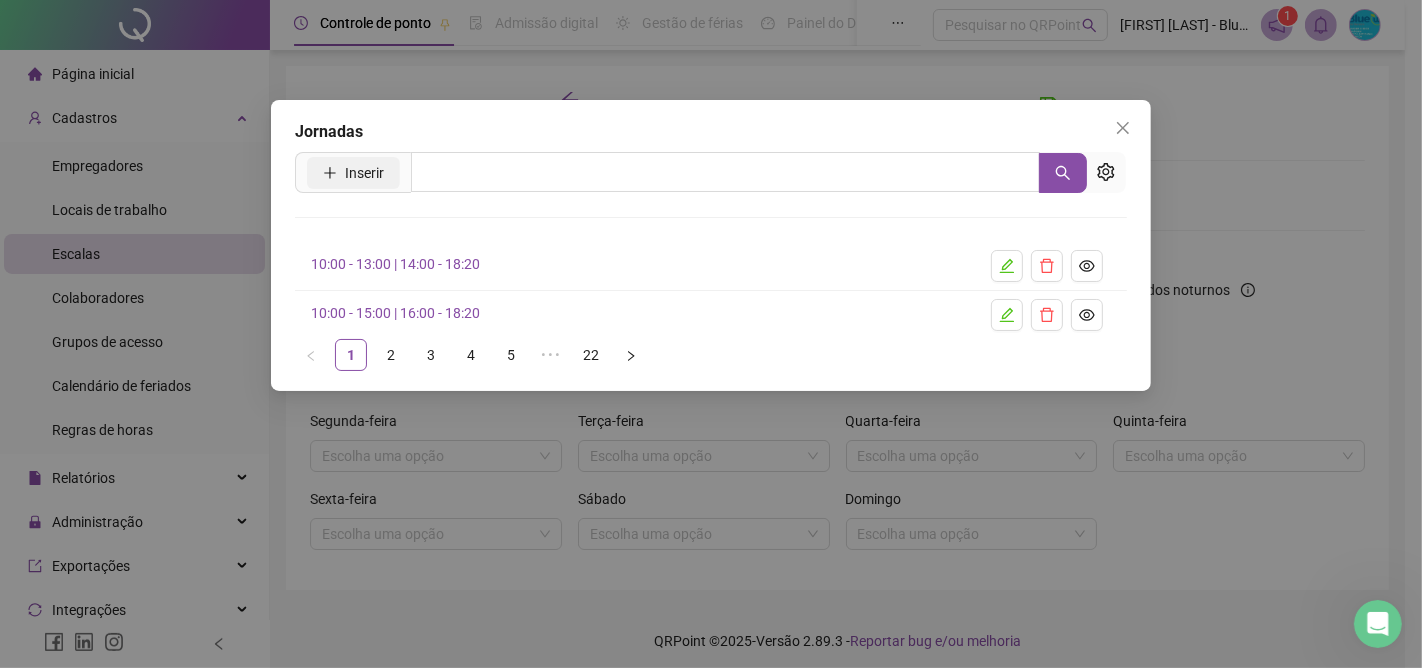 click on "Inserir" at bounding box center (364, 173) 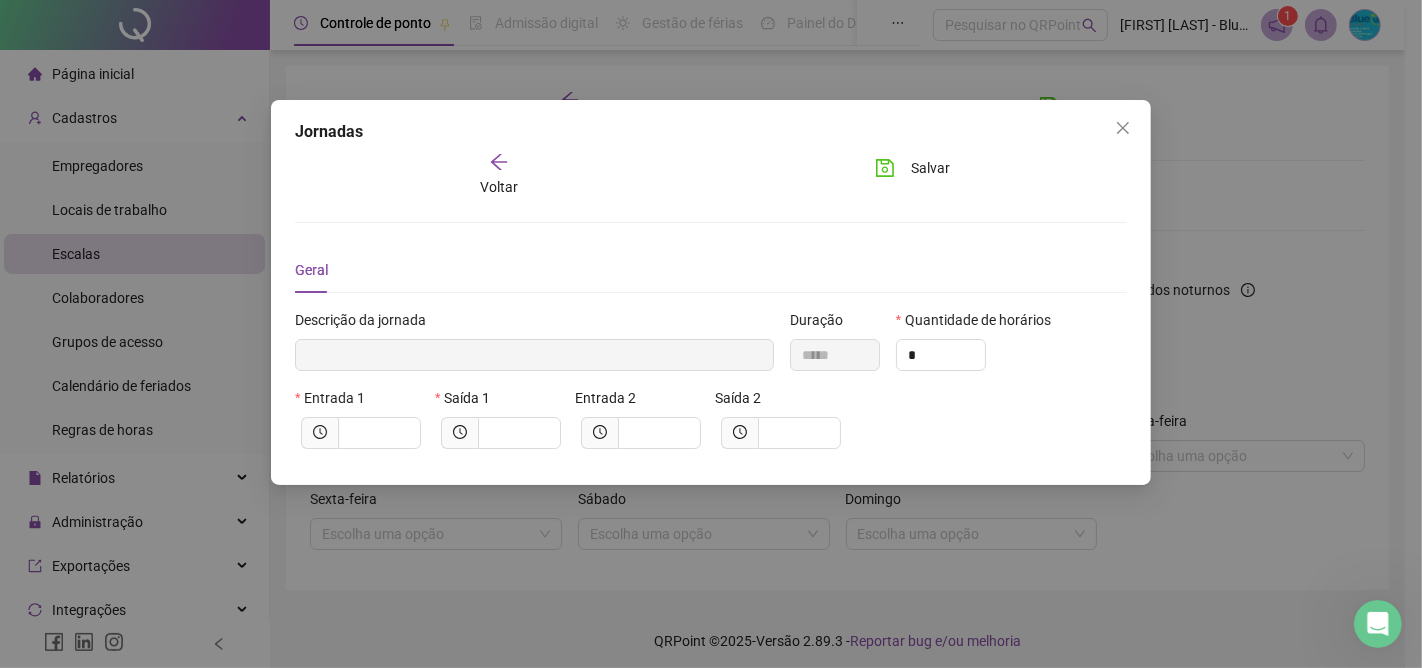 type 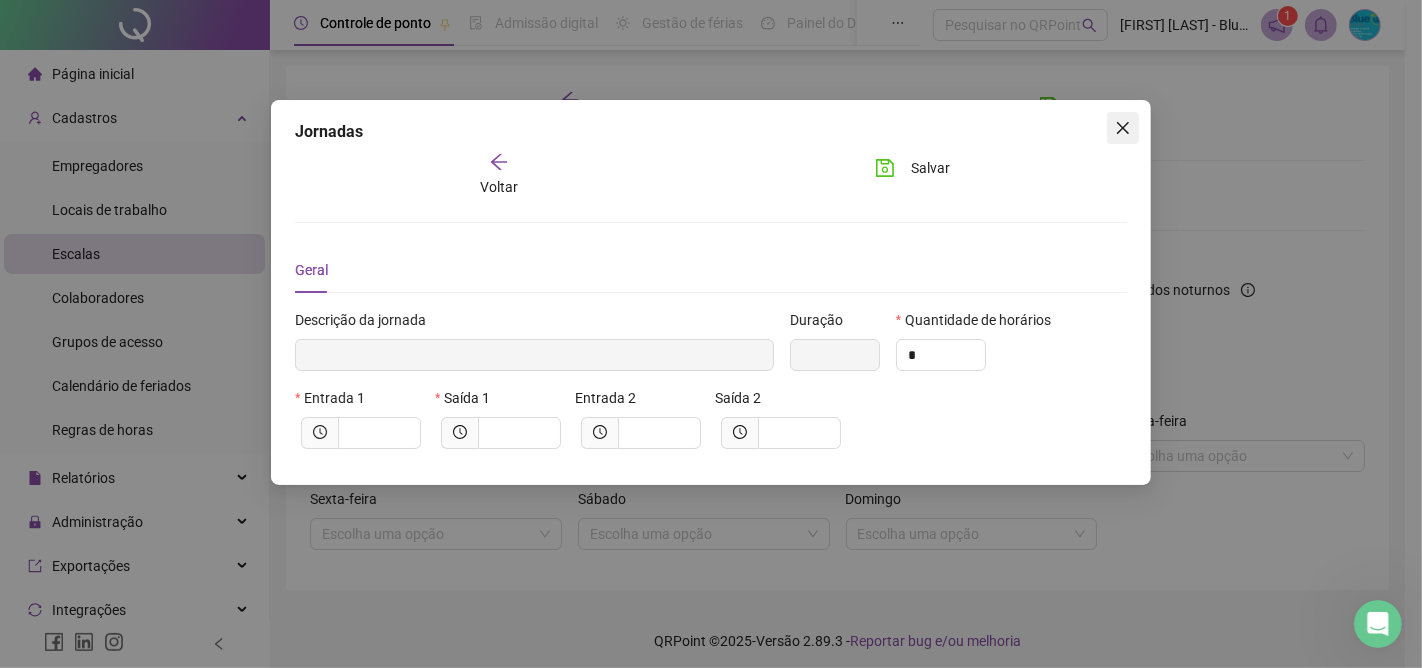 click 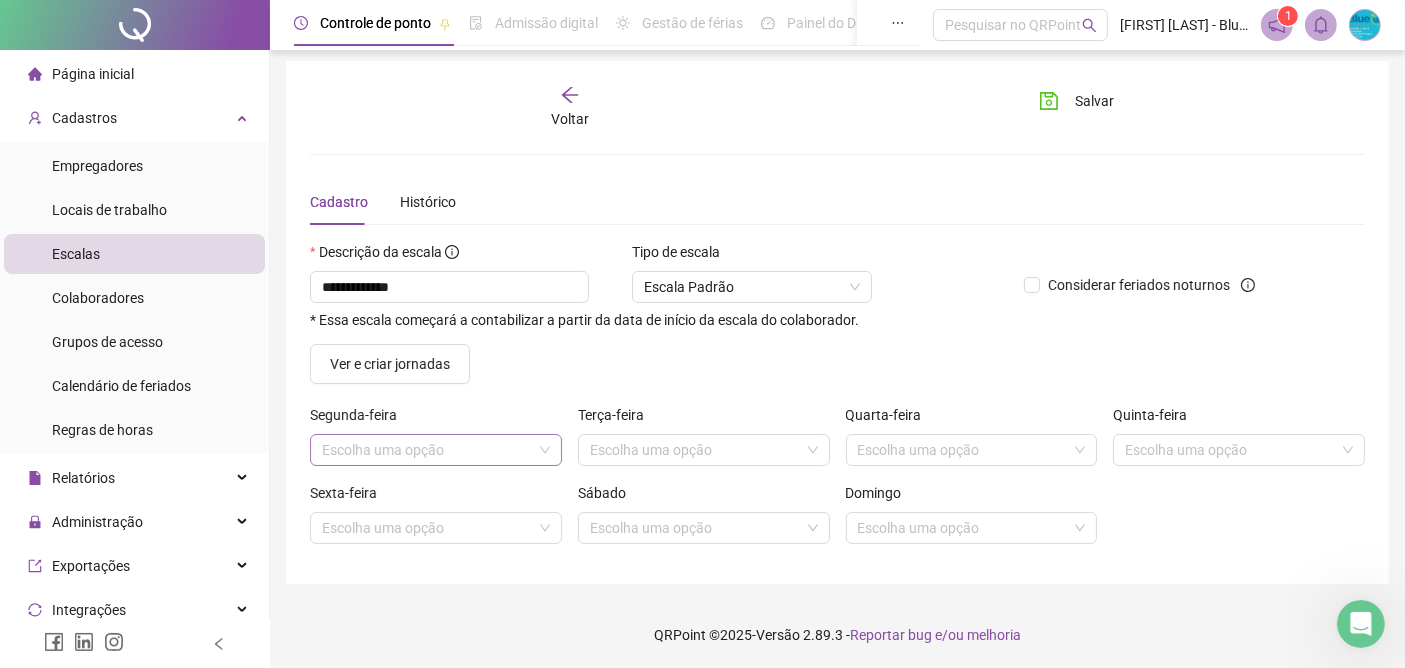 scroll, scrollTop: 6, scrollLeft: 0, axis: vertical 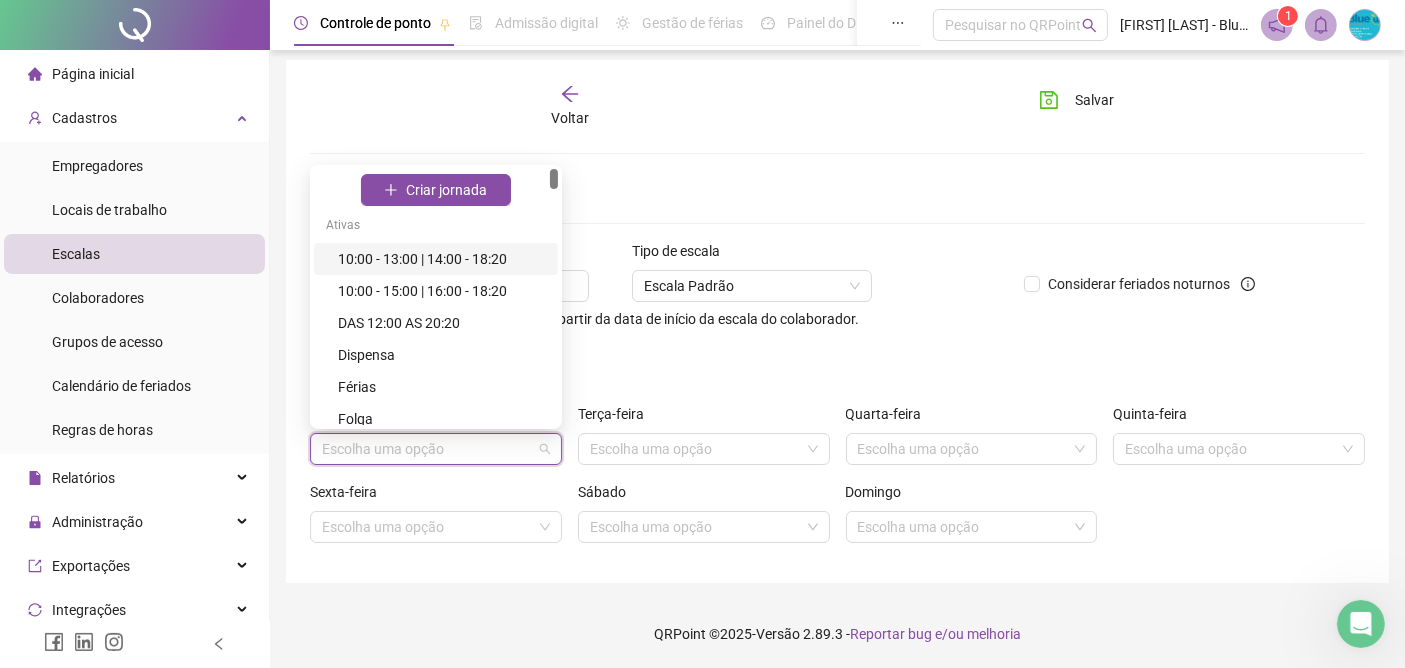 click at bounding box center (427, 449) 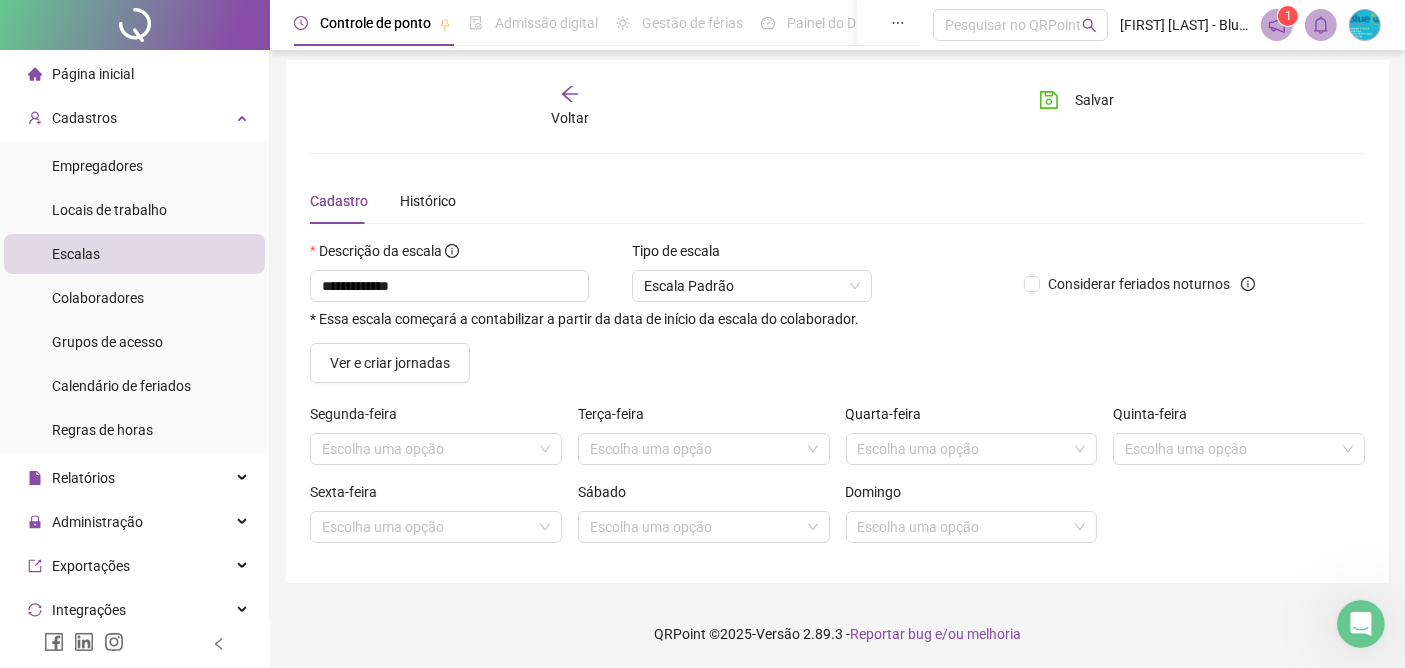 click on "Ver e criar jornadas" at bounding box center (837, 363) 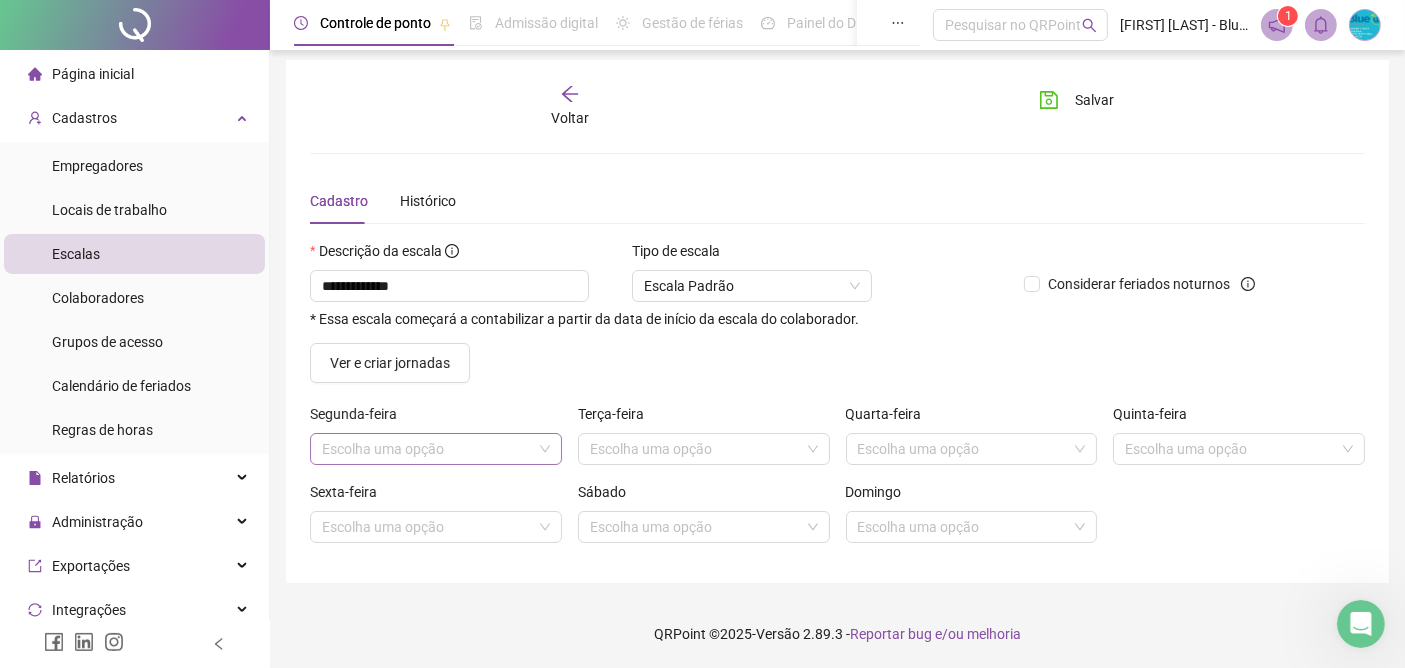 click at bounding box center [427, 449] 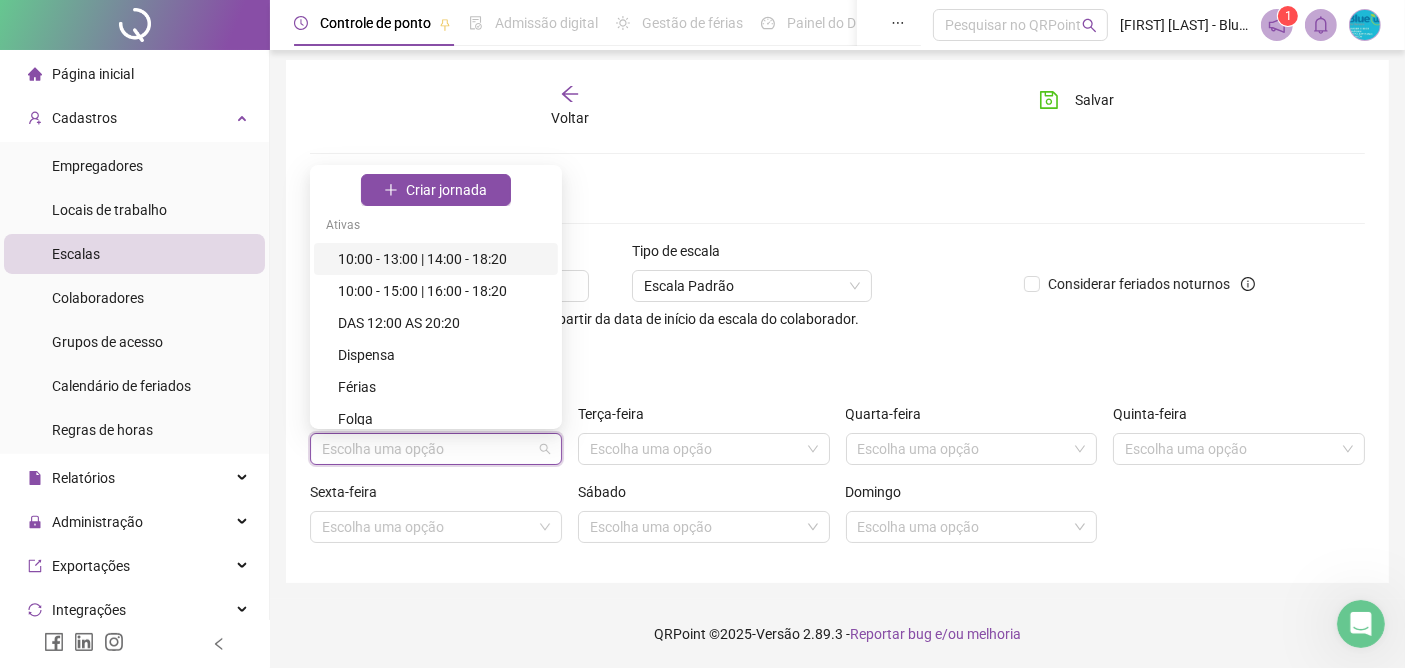 click on "10:00 - 13:00 | 14:00 - 18:20" at bounding box center (442, 259) 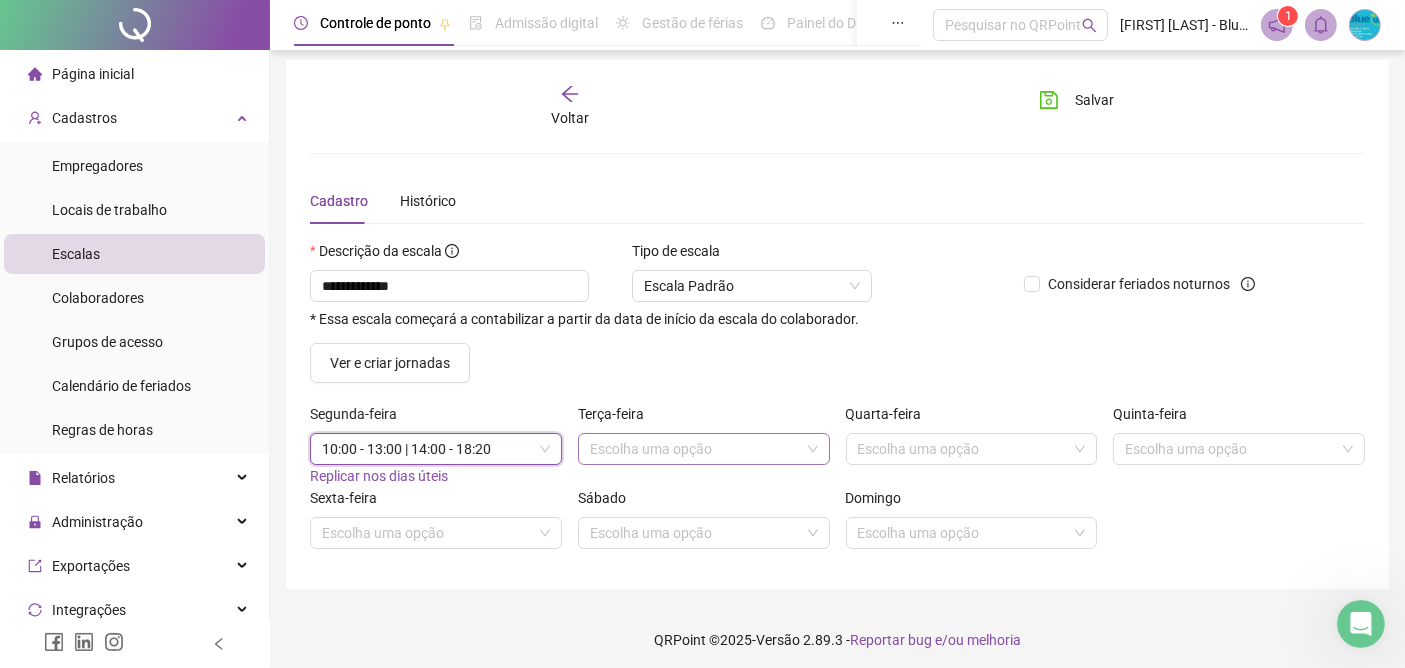 click at bounding box center [695, 449] 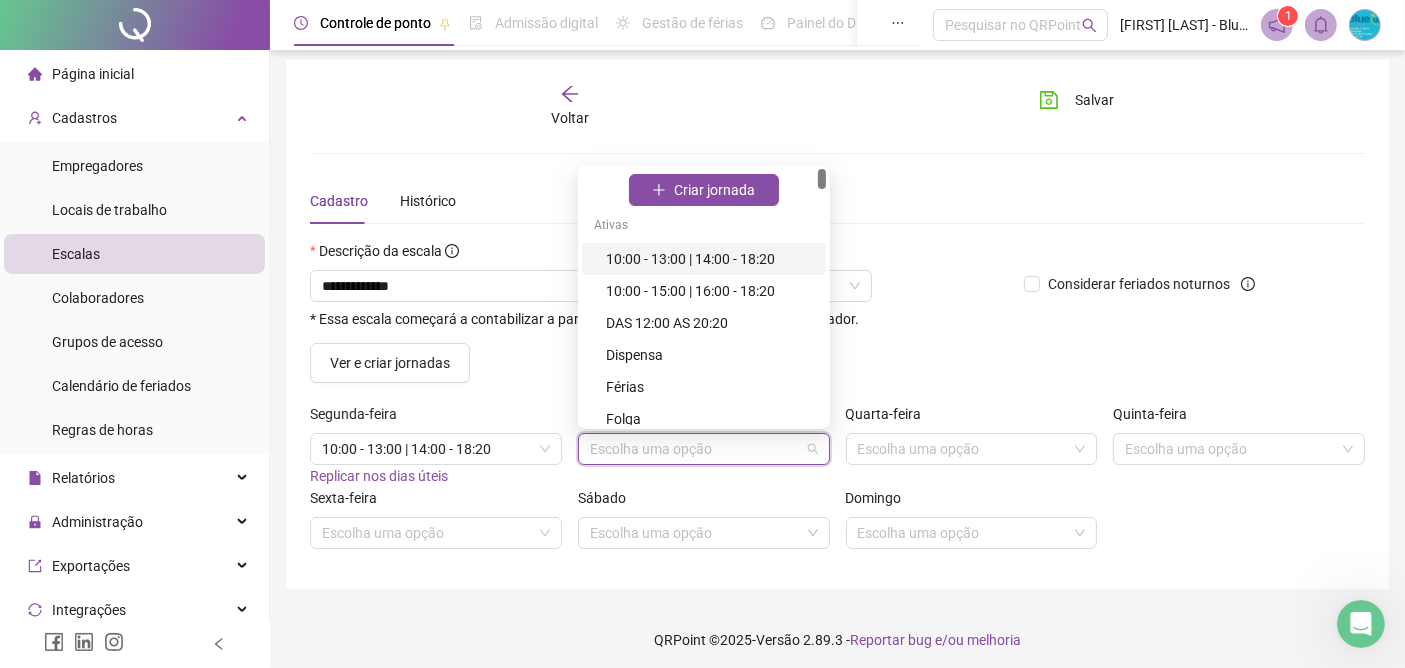 click on "10:00 - 13:00 | 14:00 - 18:20" at bounding box center (710, 259) 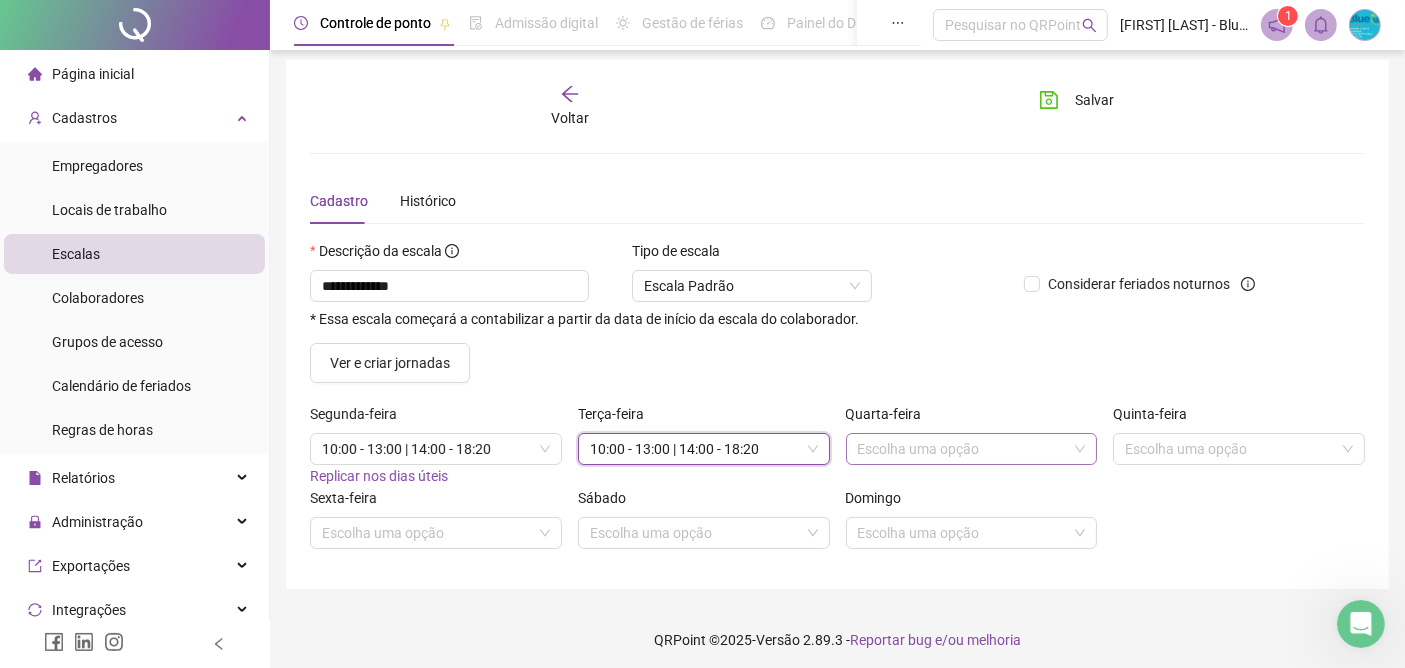 click at bounding box center [963, 449] 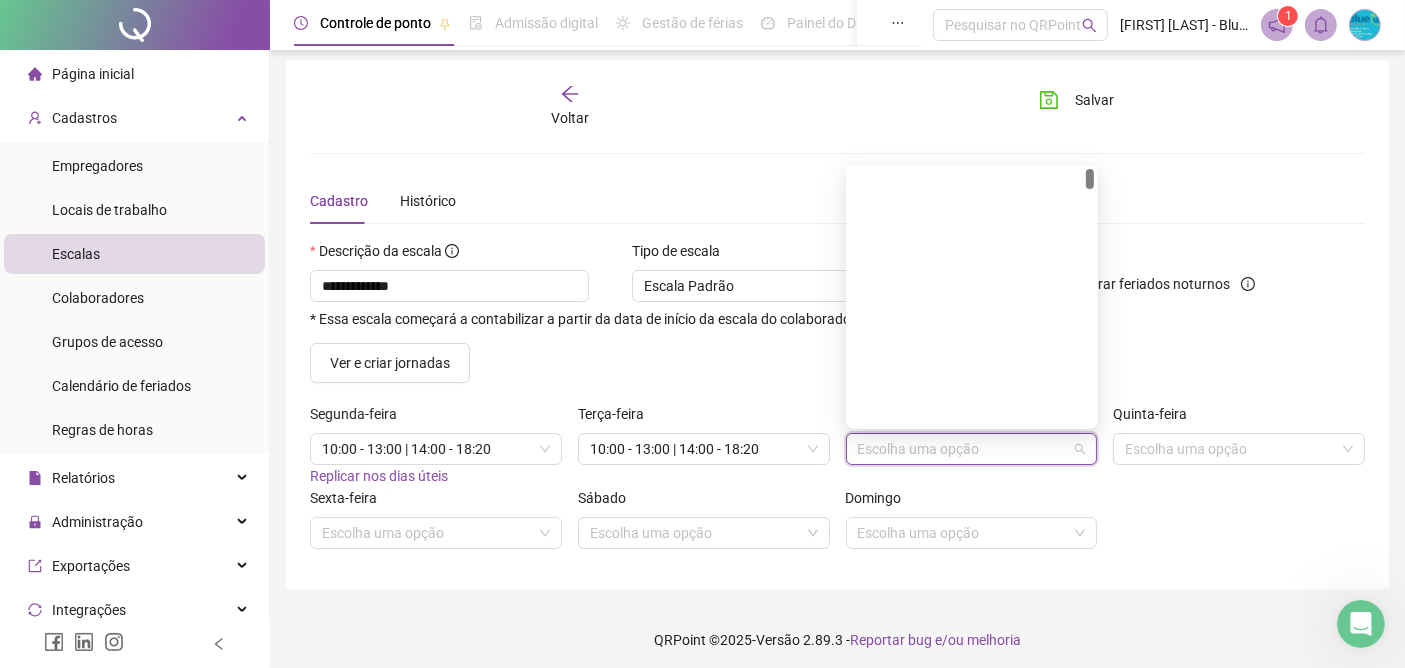 scroll, scrollTop: 0, scrollLeft: 0, axis: both 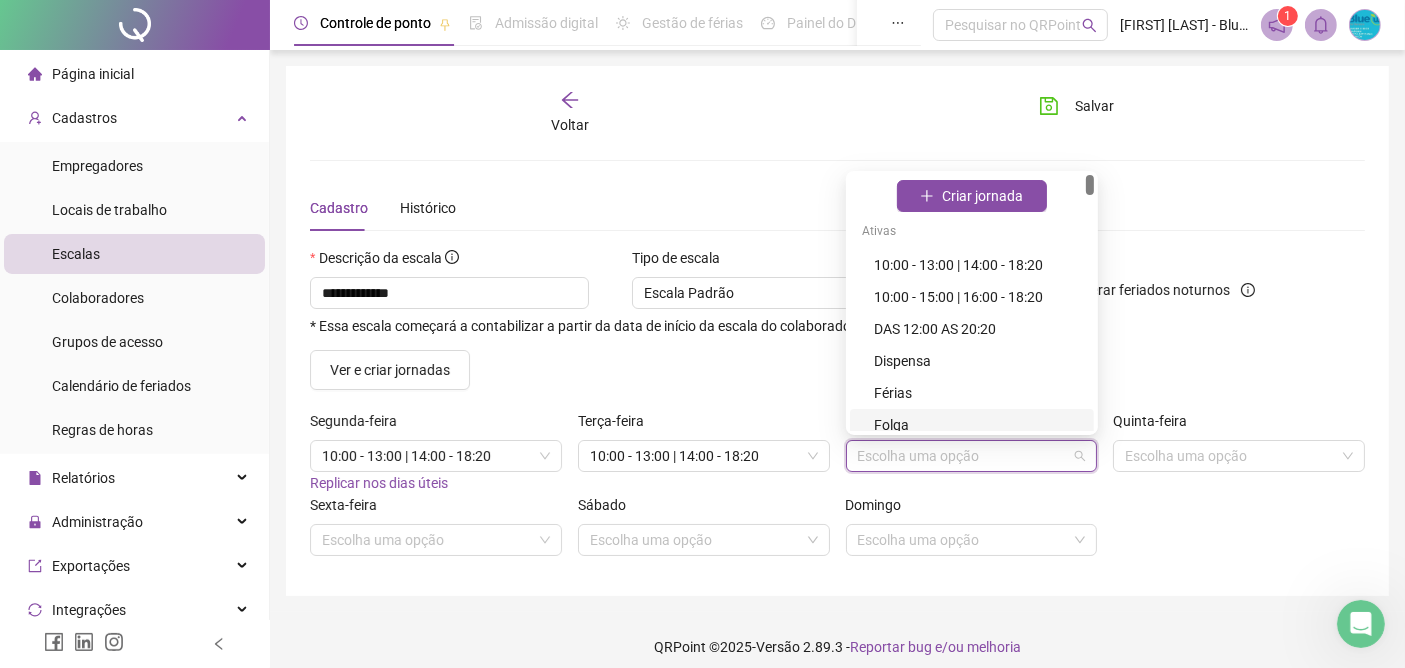 click on "**********" at bounding box center [837, 341] 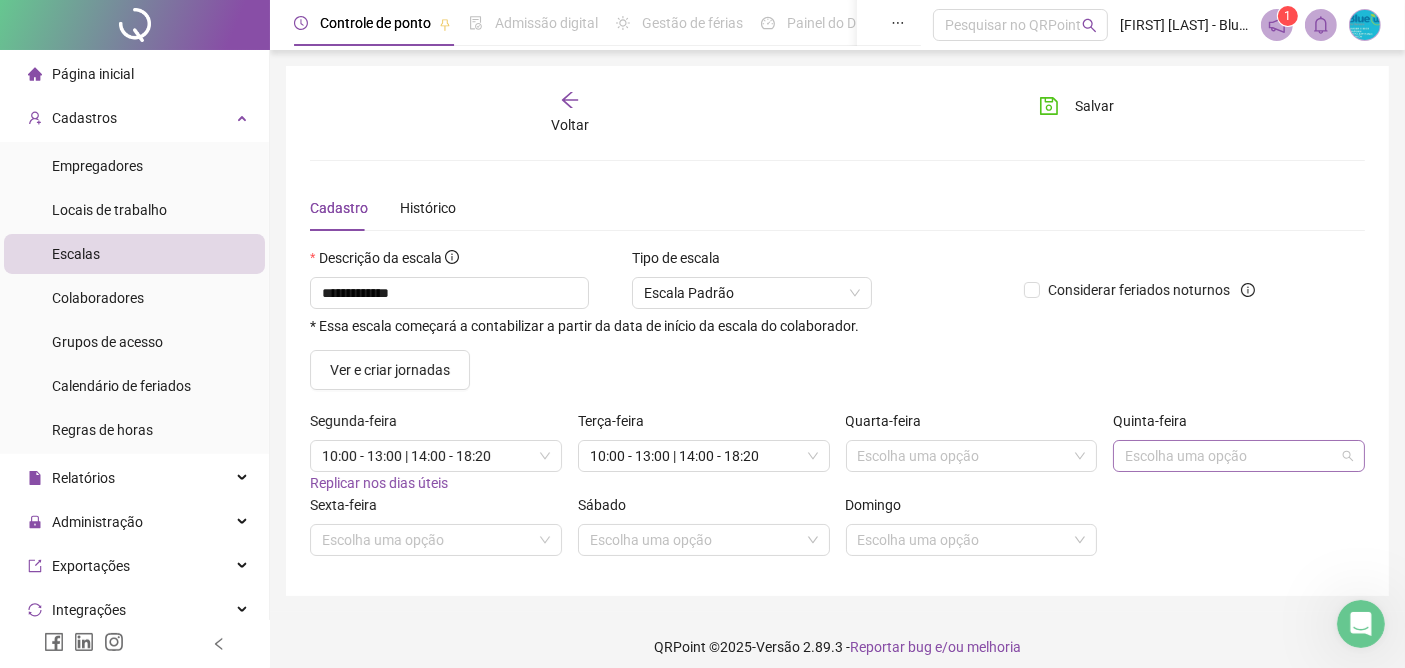 click at bounding box center (1230, 456) 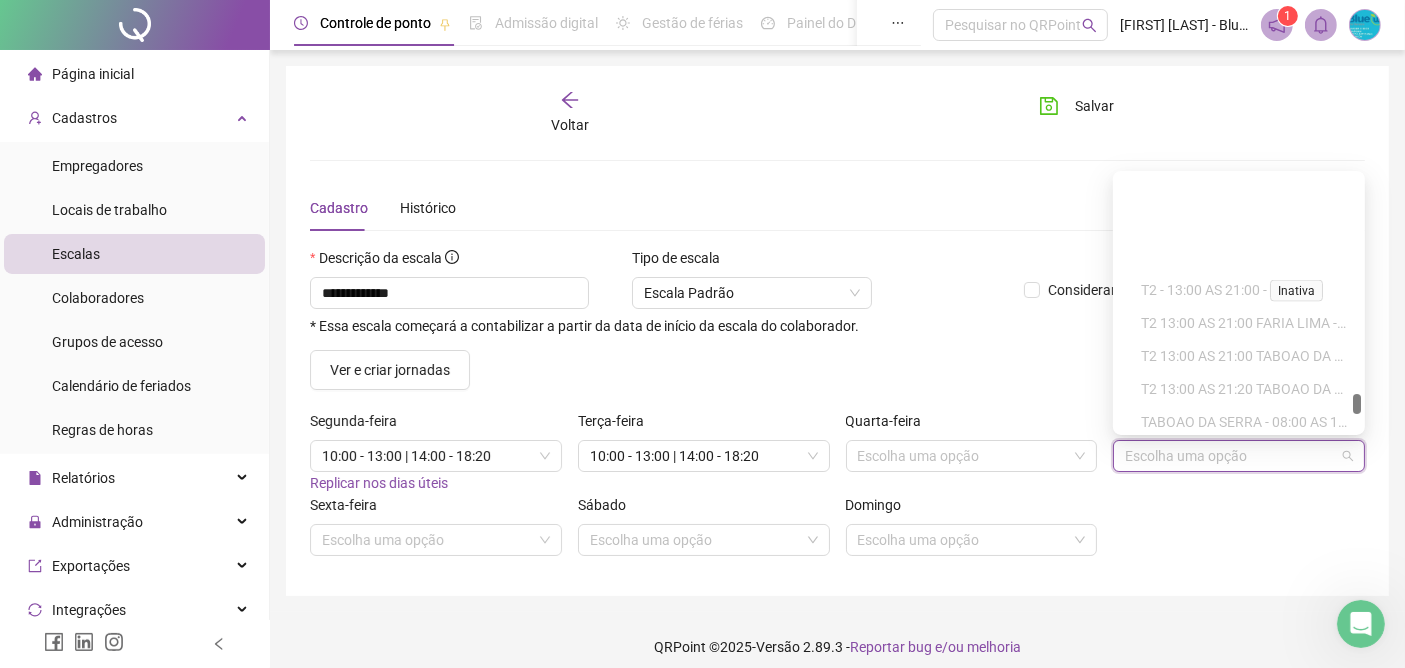 scroll, scrollTop: 3465, scrollLeft: 0, axis: vertical 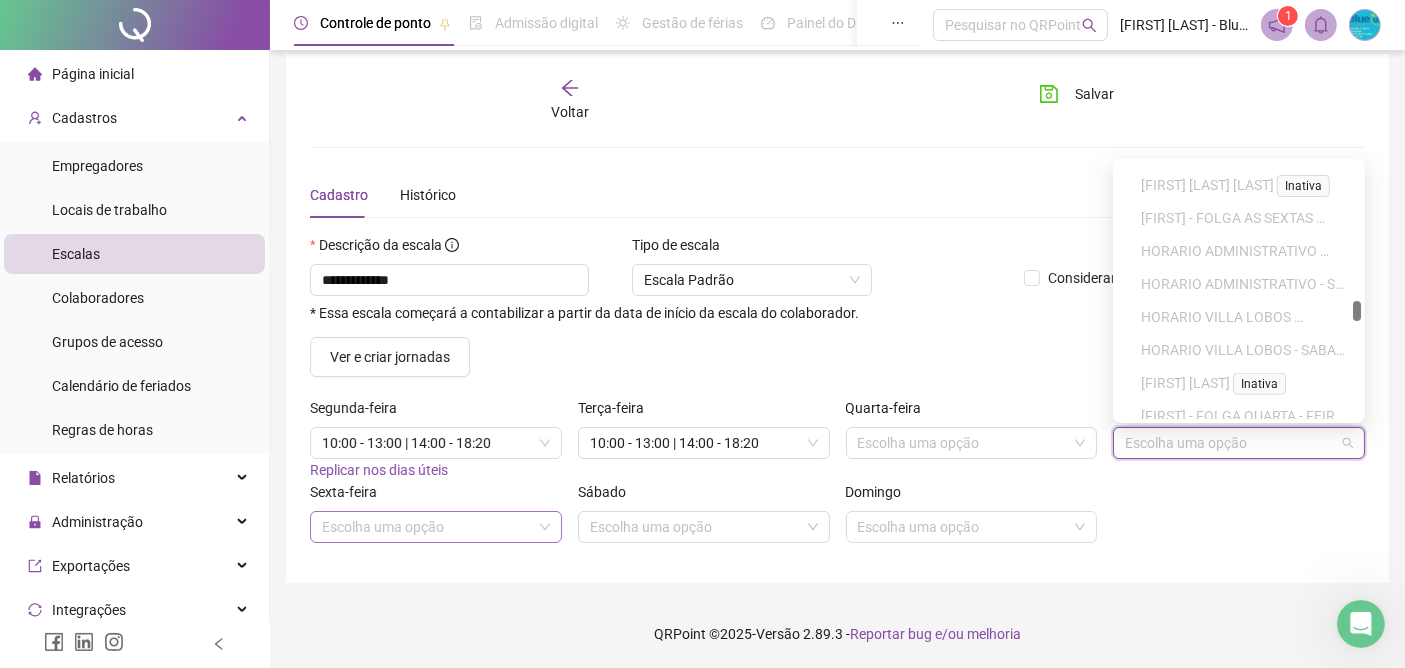 click at bounding box center [427, 527] 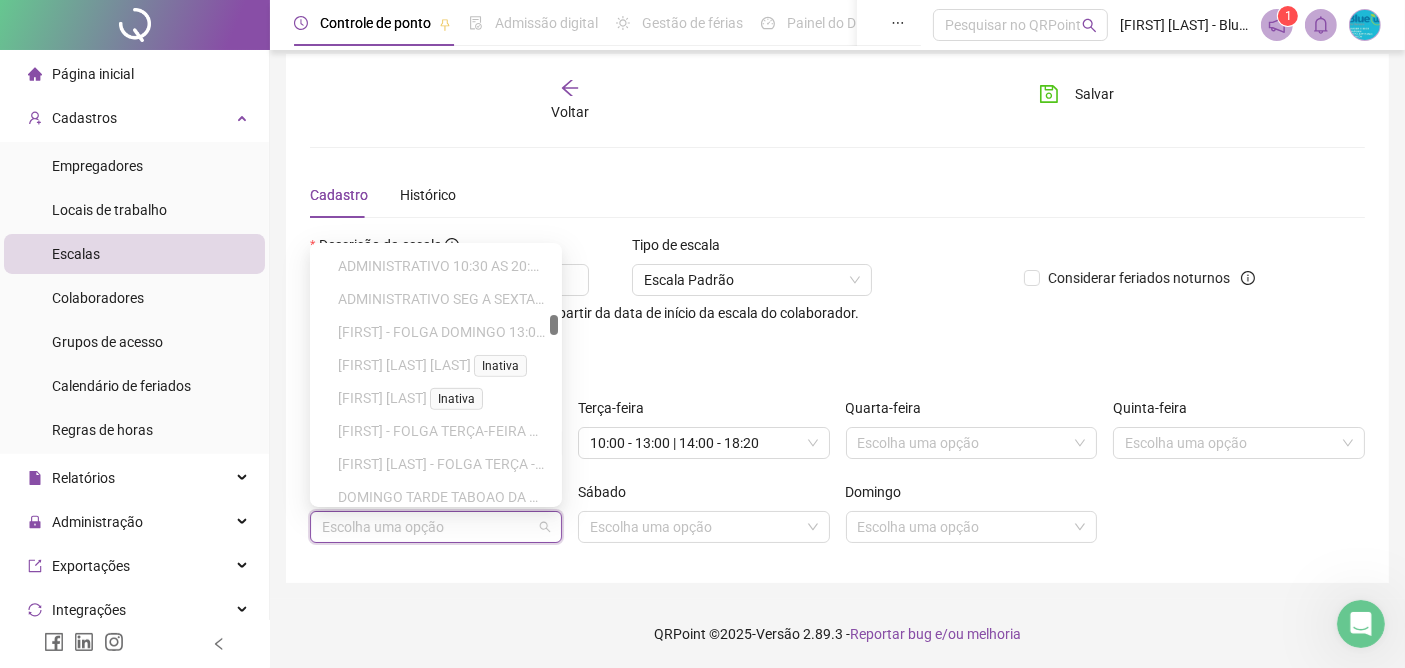 scroll, scrollTop: 1333, scrollLeft: 0, axis: vertical 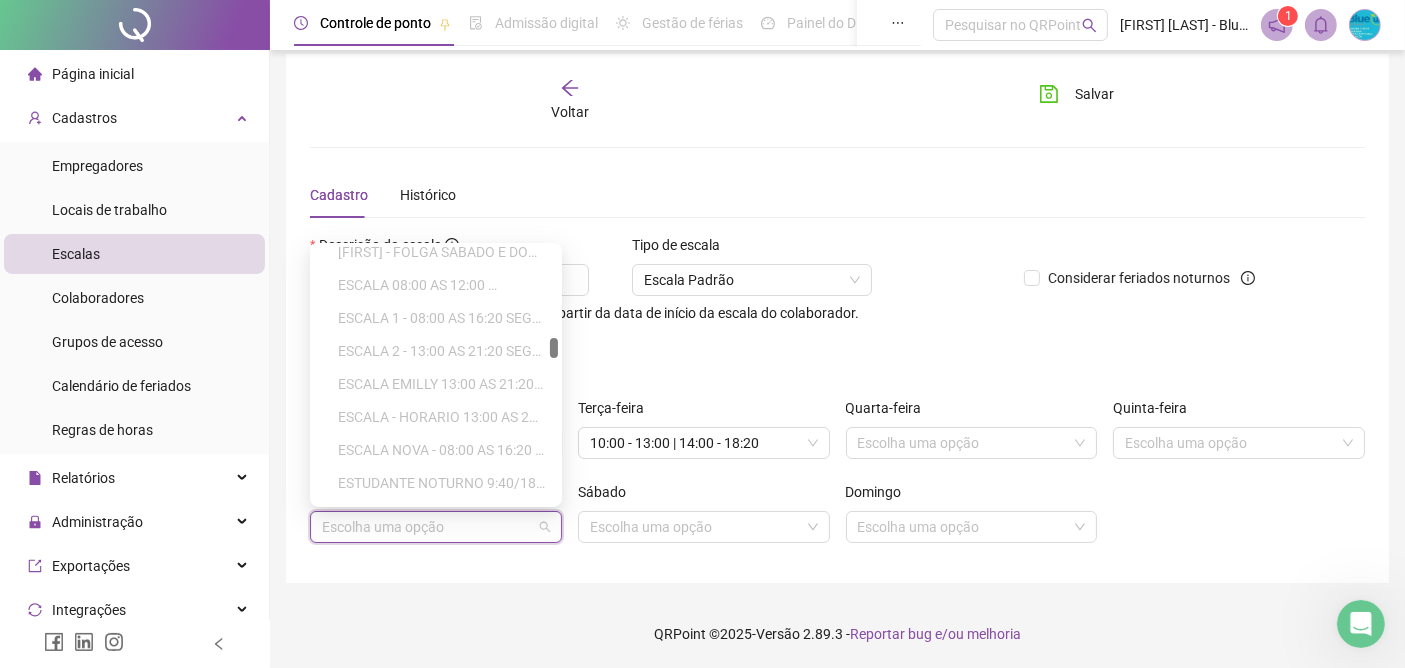 click on "Ver e criar jornadas" at bounding box center (837, 357) 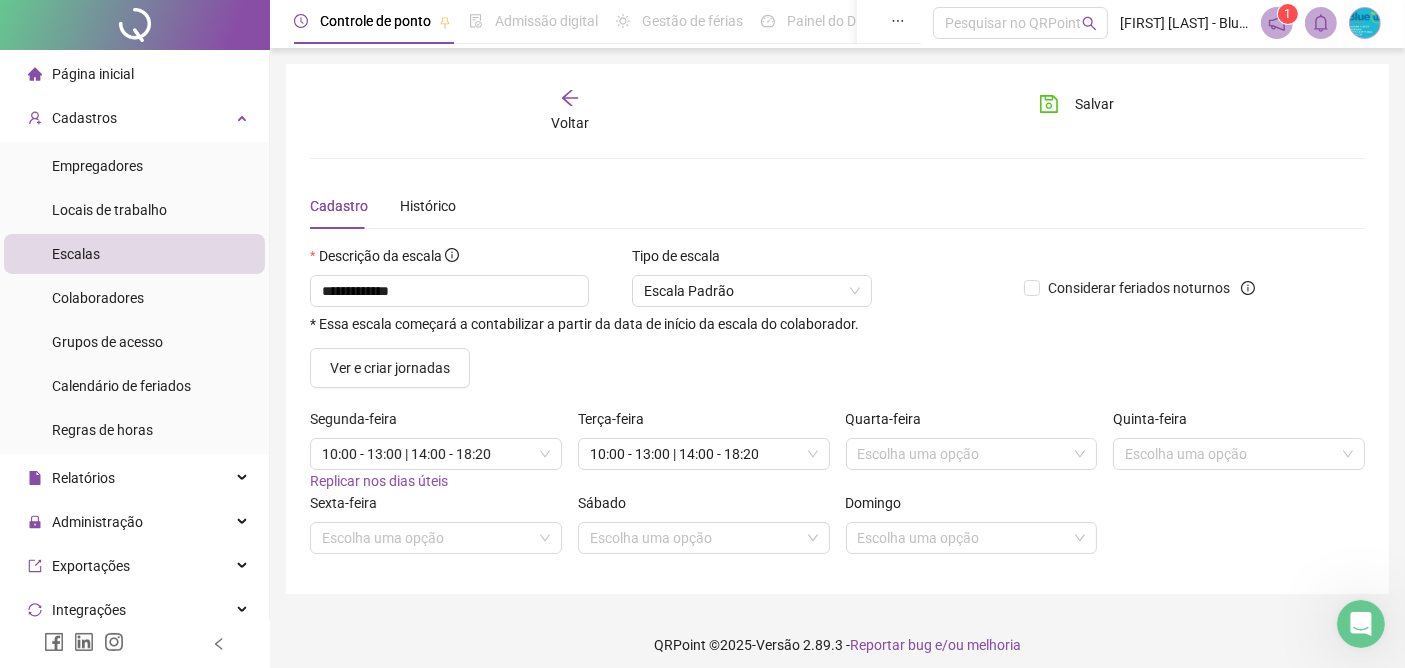 scroll, scrollTop: 0, scrollLeft: 0, axis: both 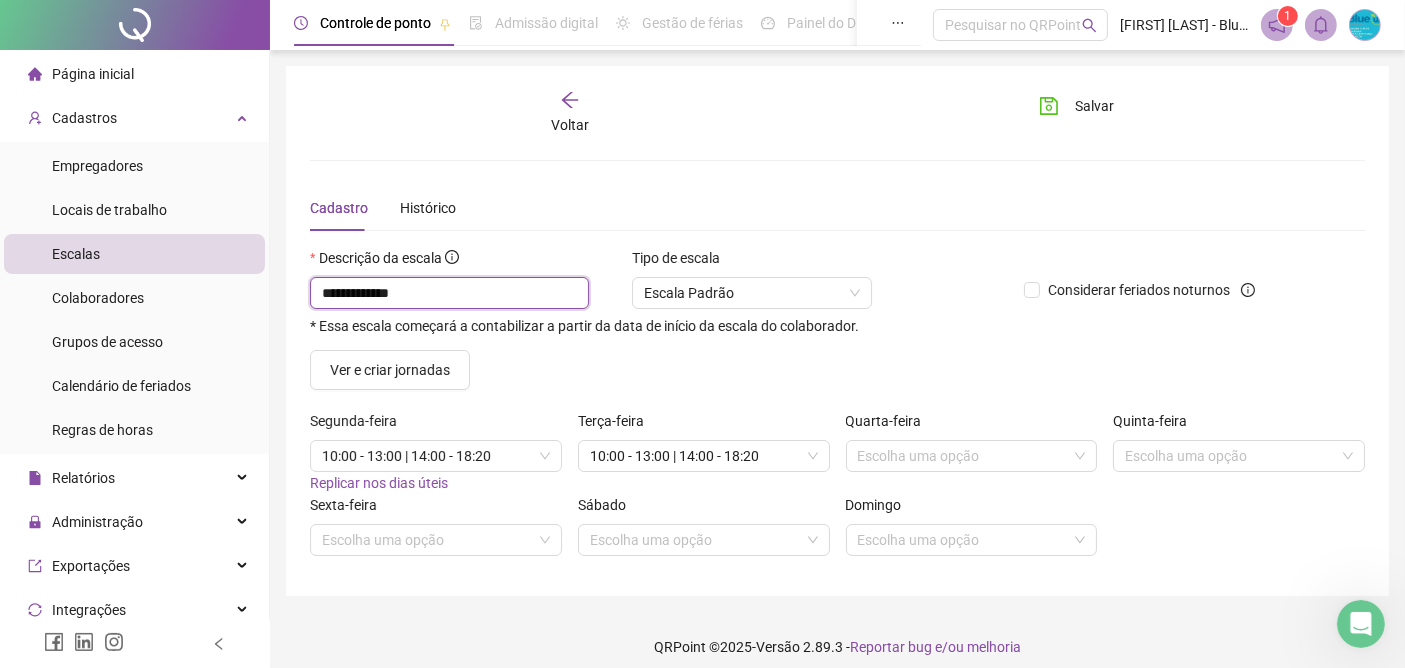 click on "**********" at bounding box center [449, 293] 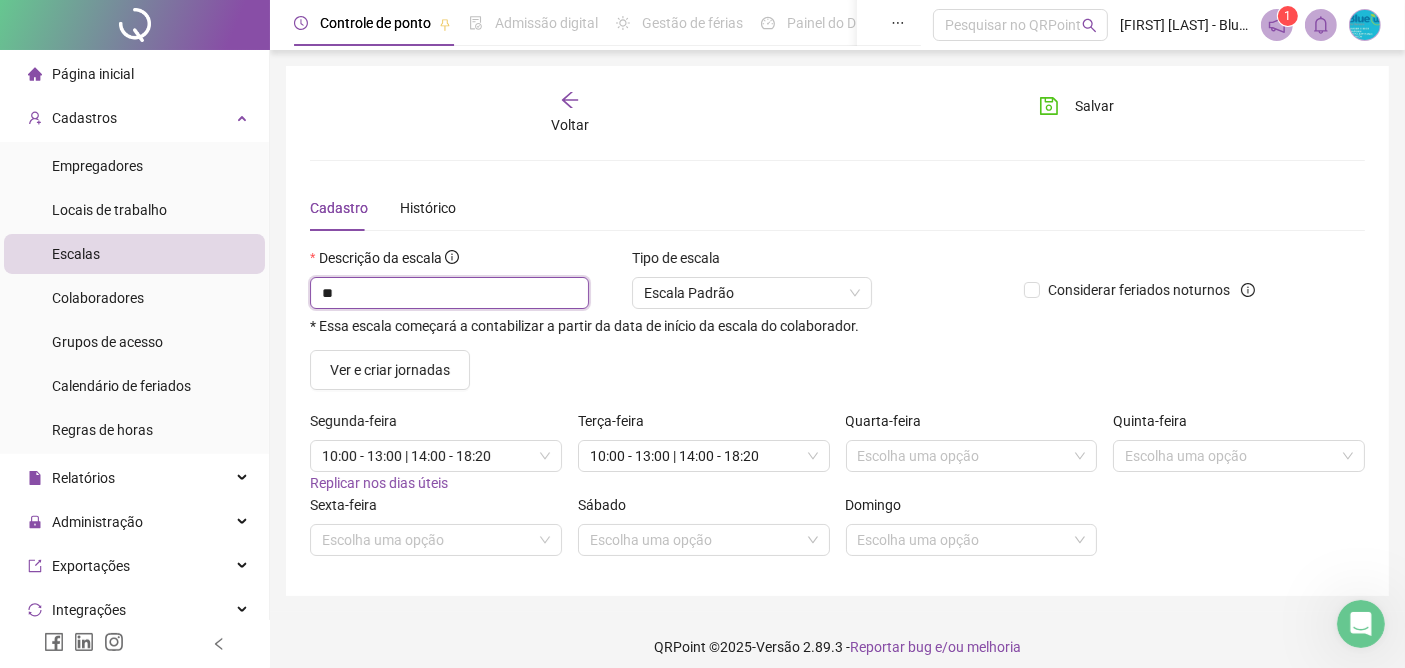 type on "*" 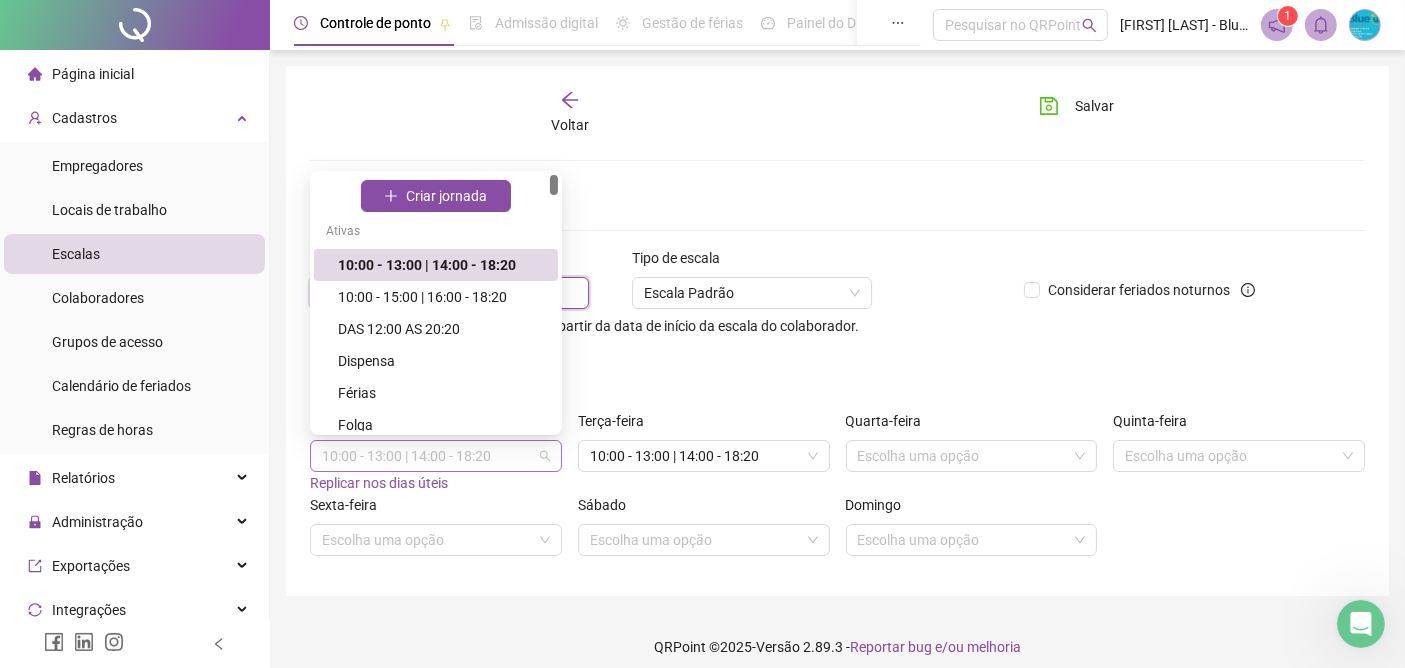 click on "10:00 - 13:00 | 14:00 - 18:20" at bounding box center (436, 456) 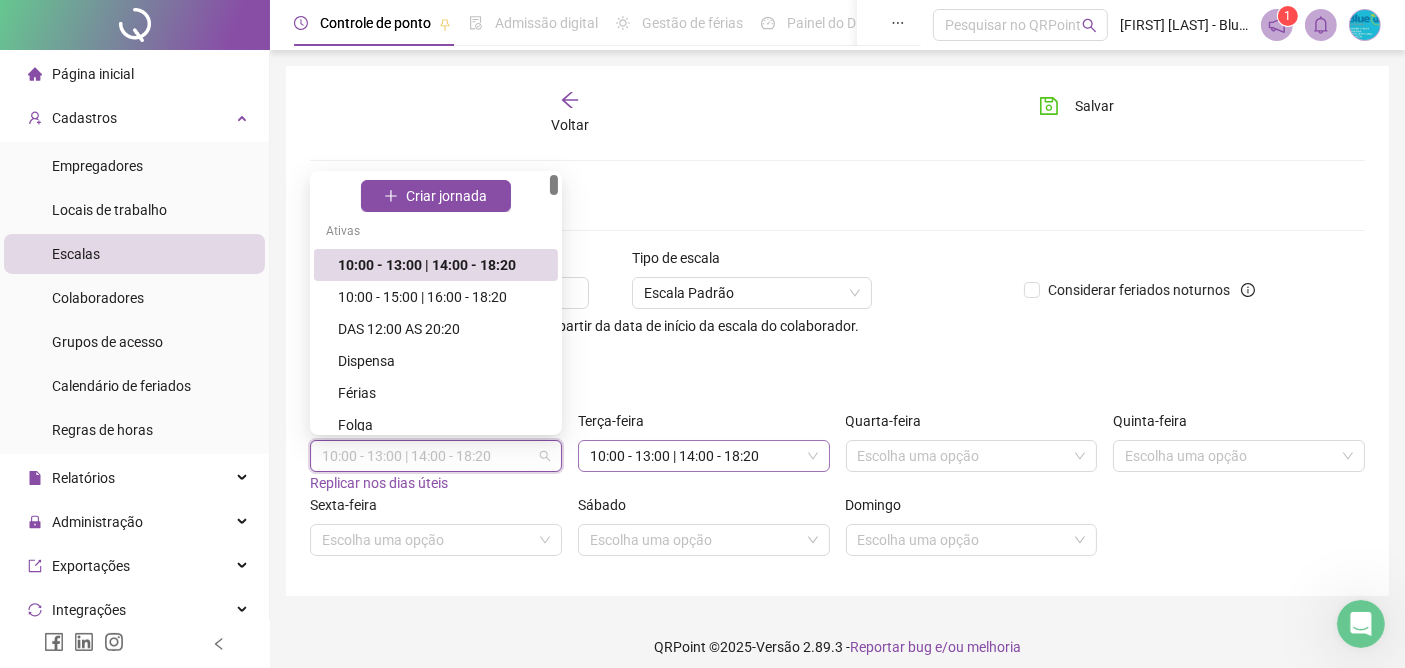 click on "10:00 - 13:00 | 14:00 - 18:20" at bounding box center (704, 456) 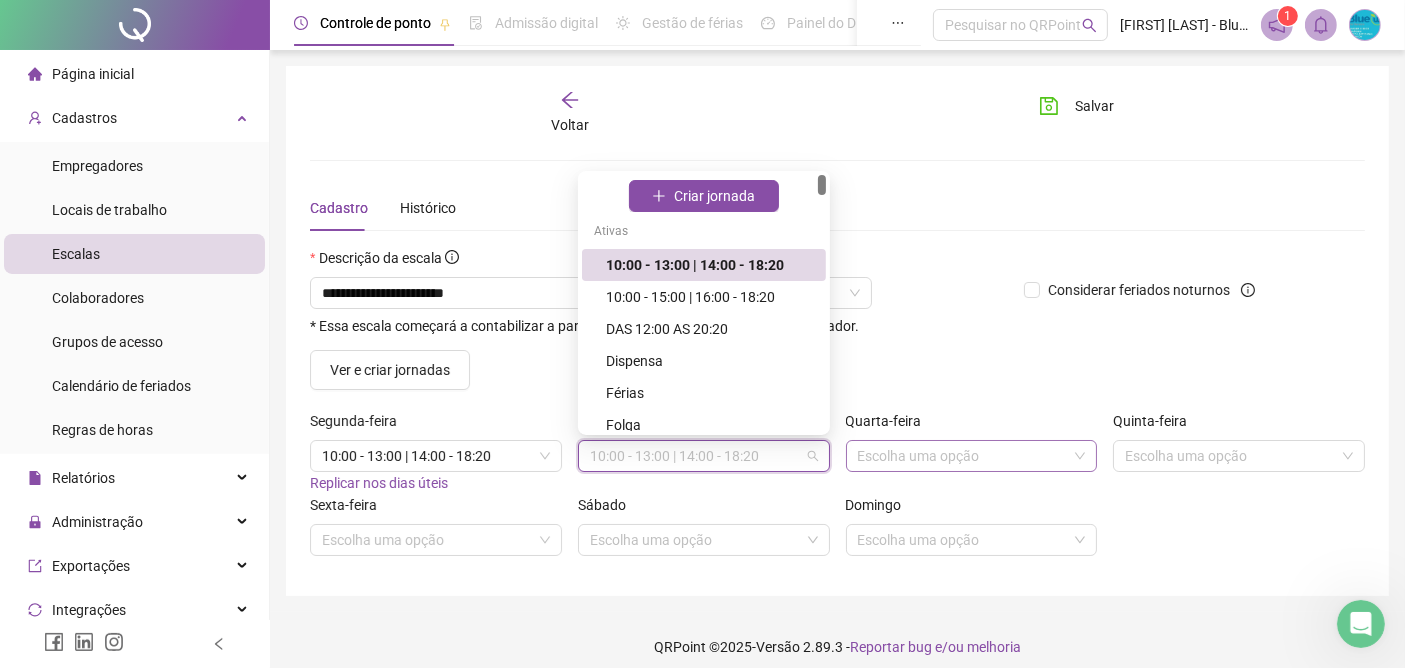 click at bounding box center (963, 456) 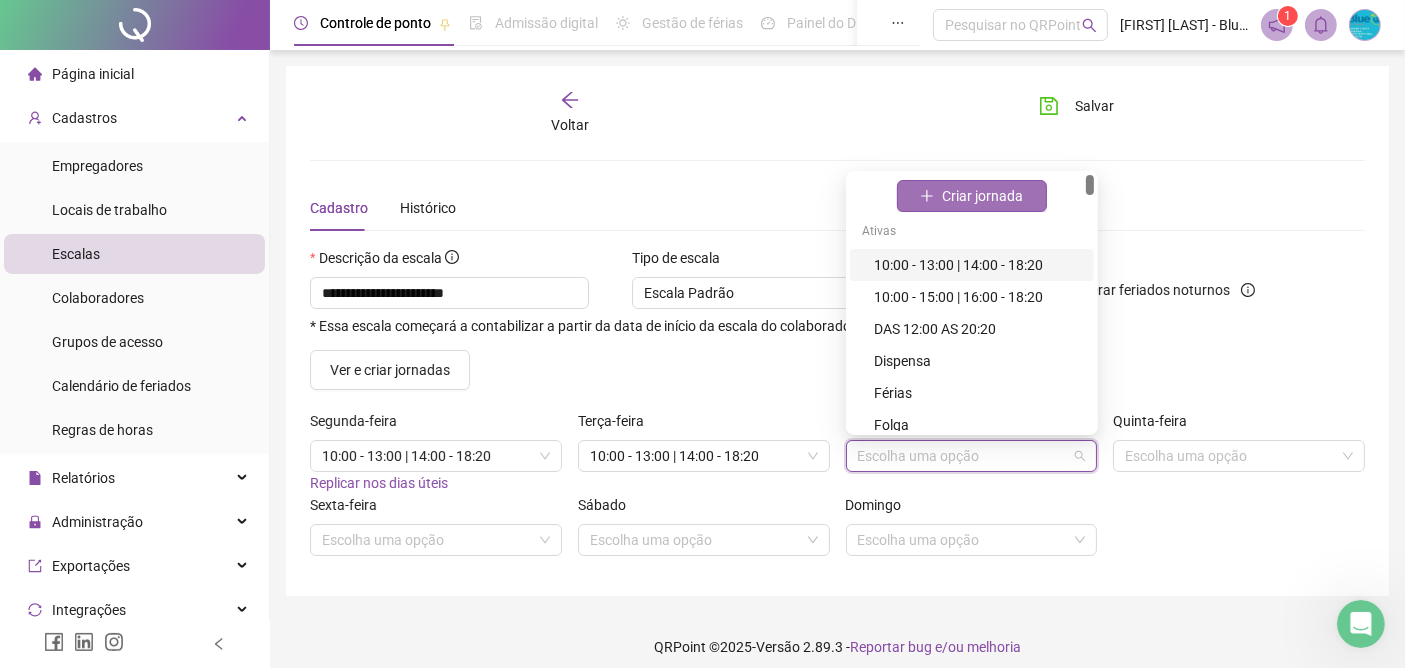 click 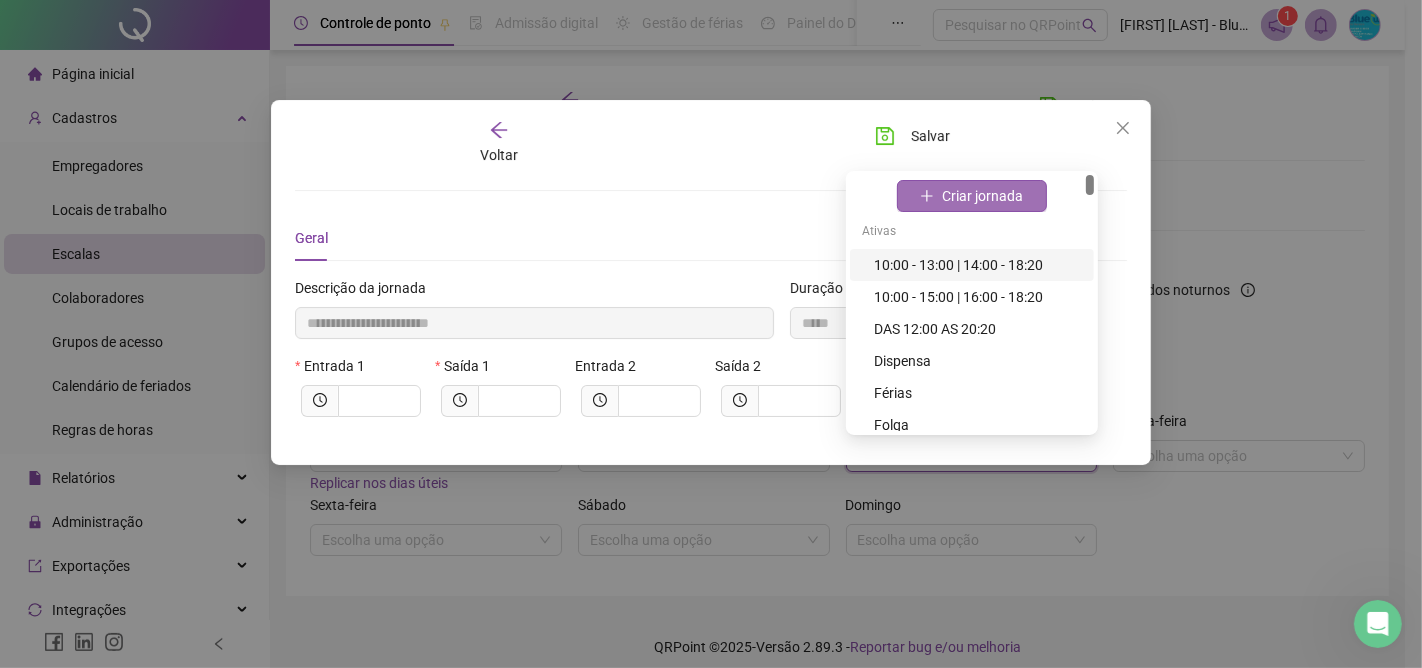type 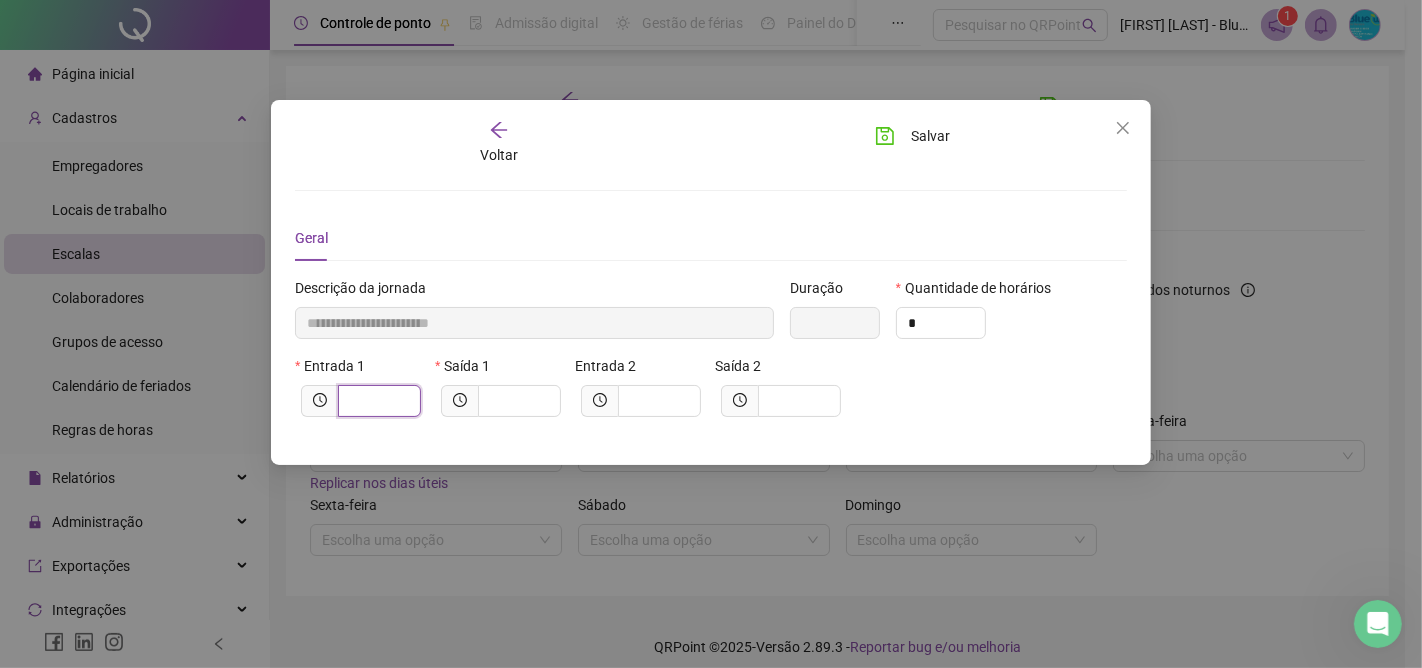 click at bounding box center [377, 401] 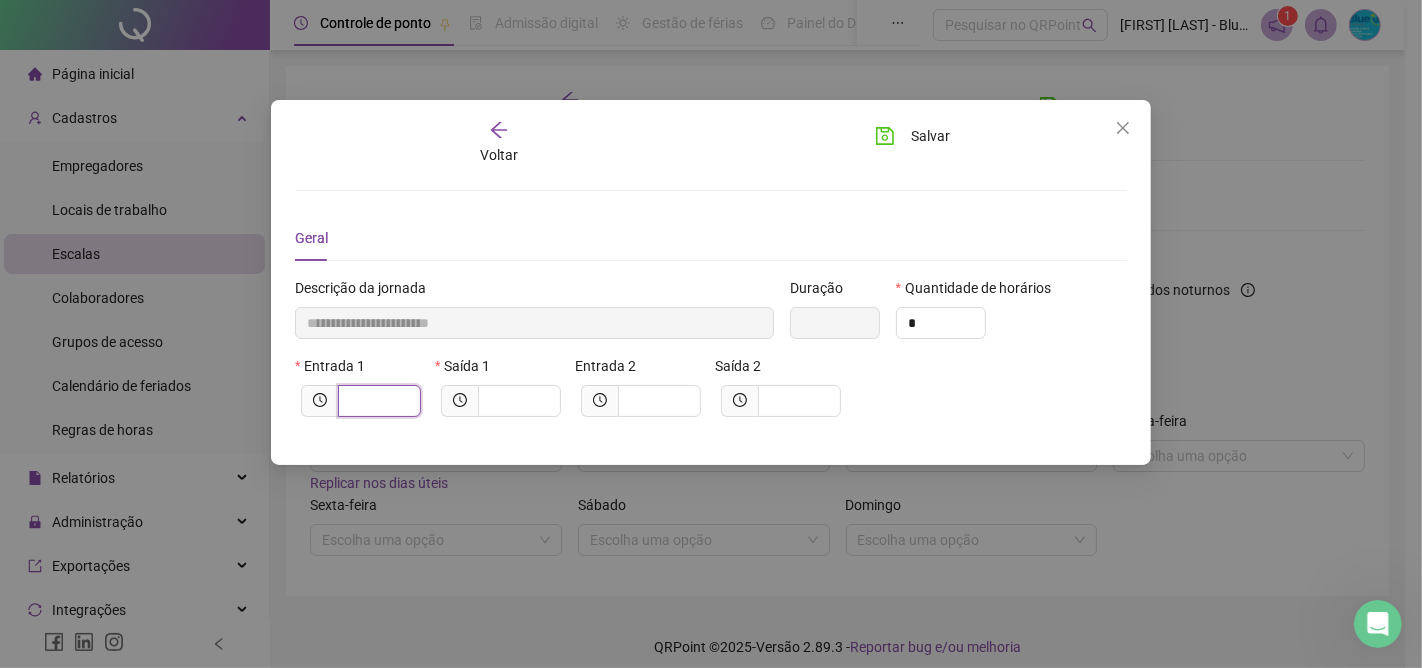 type on "*****" 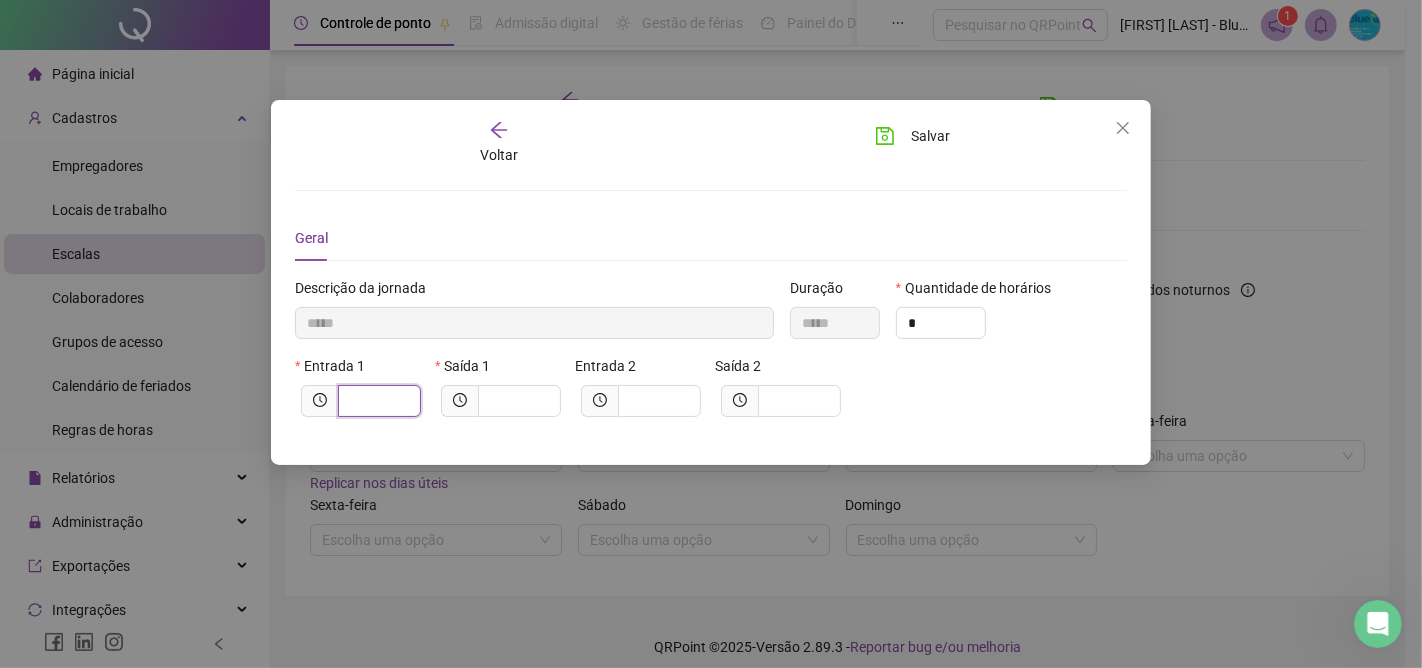 type on "*" 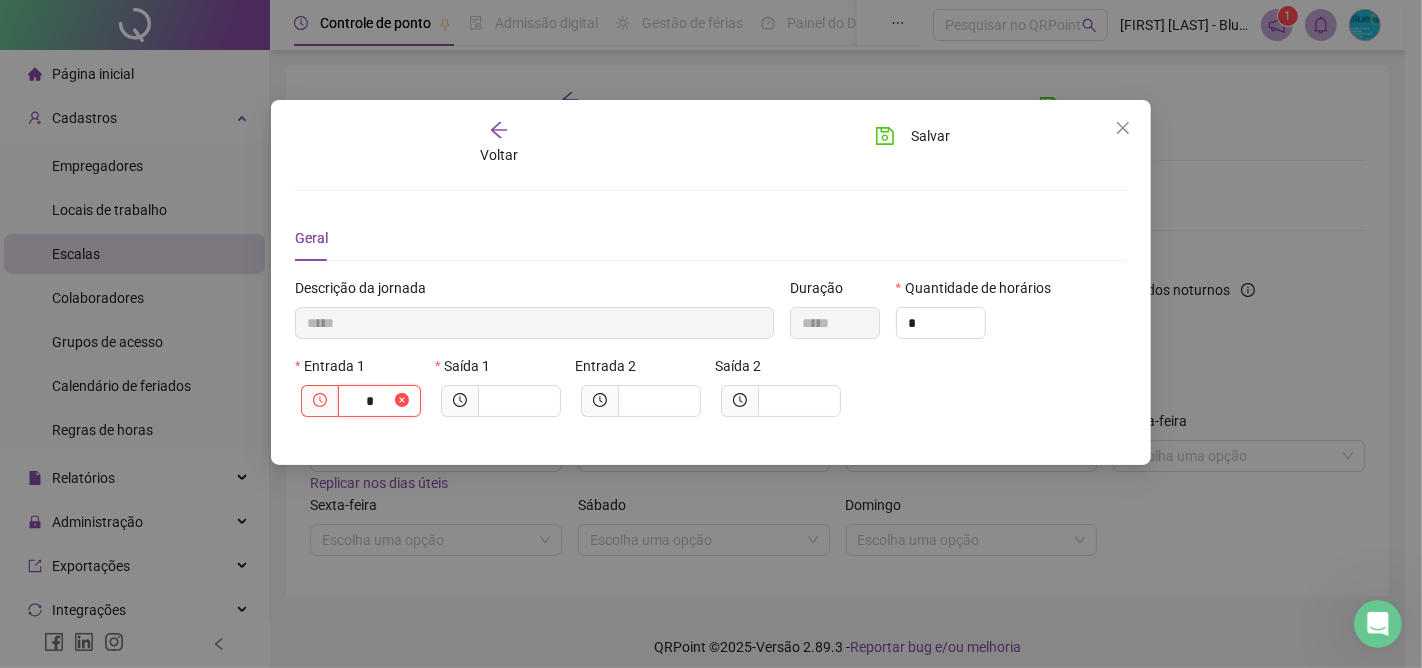 type on "******" 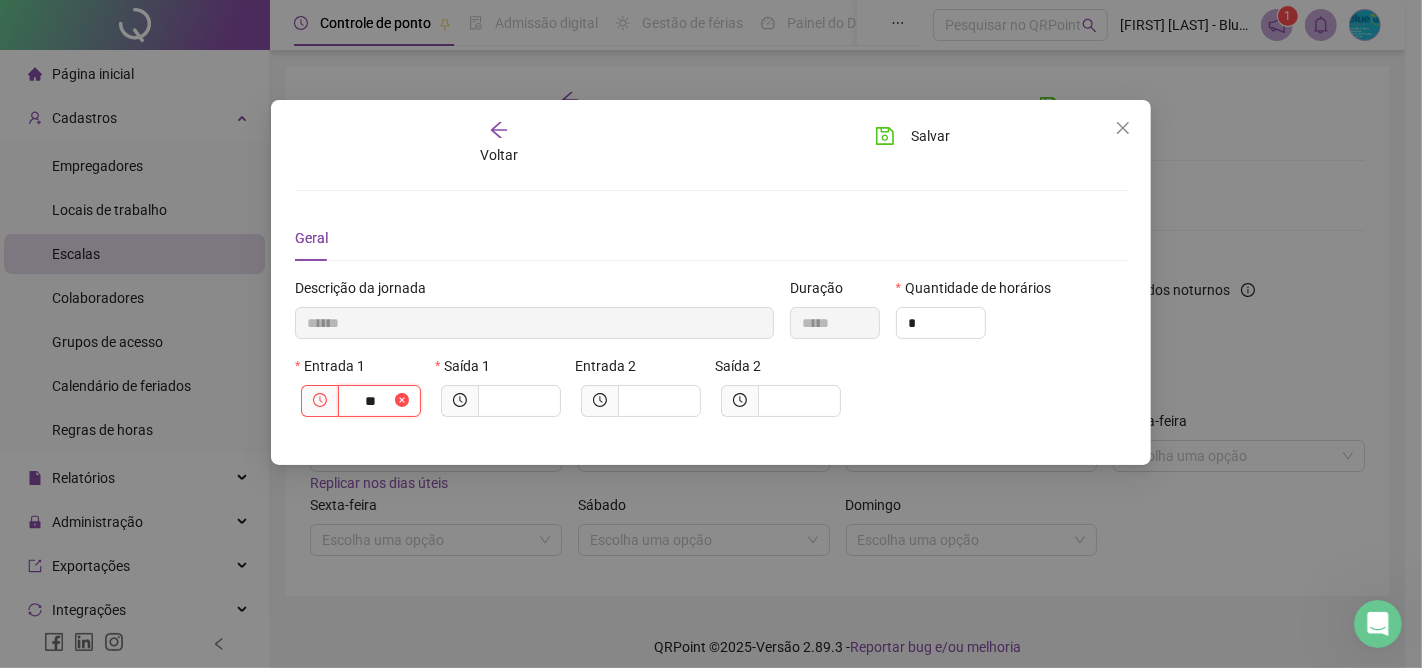 type on "********" 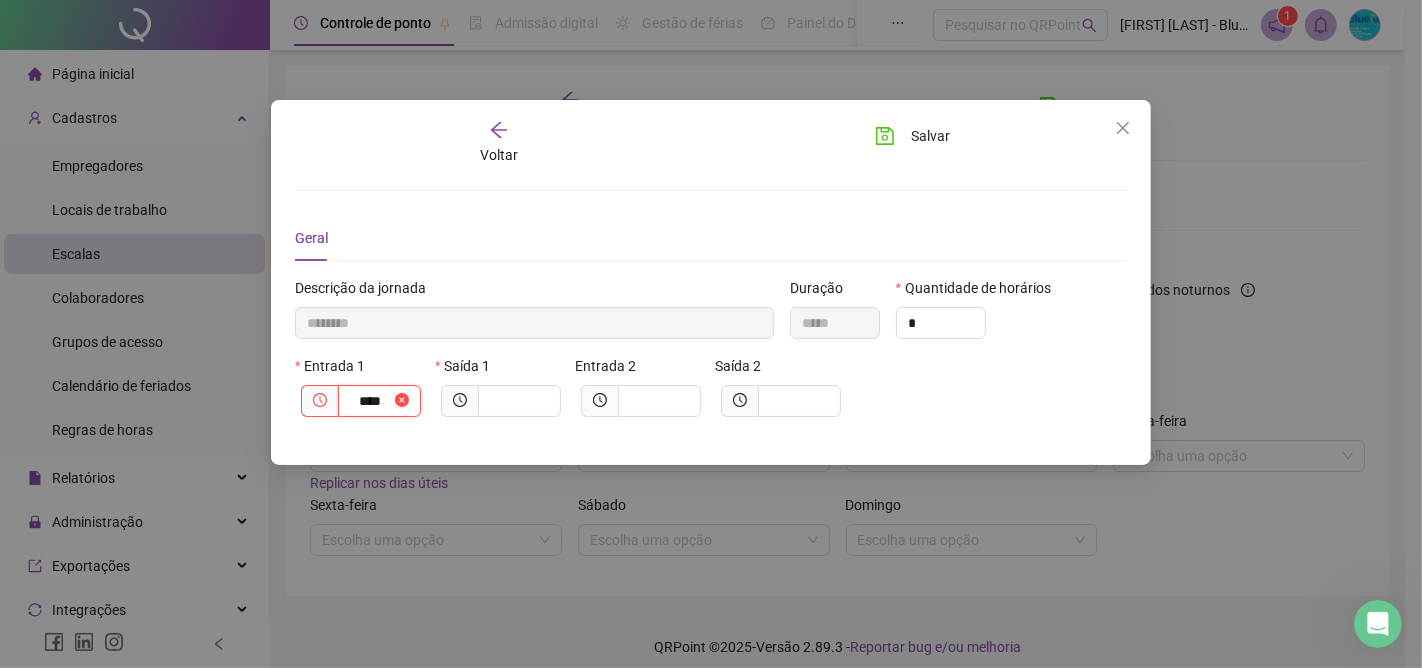 type on "*********" 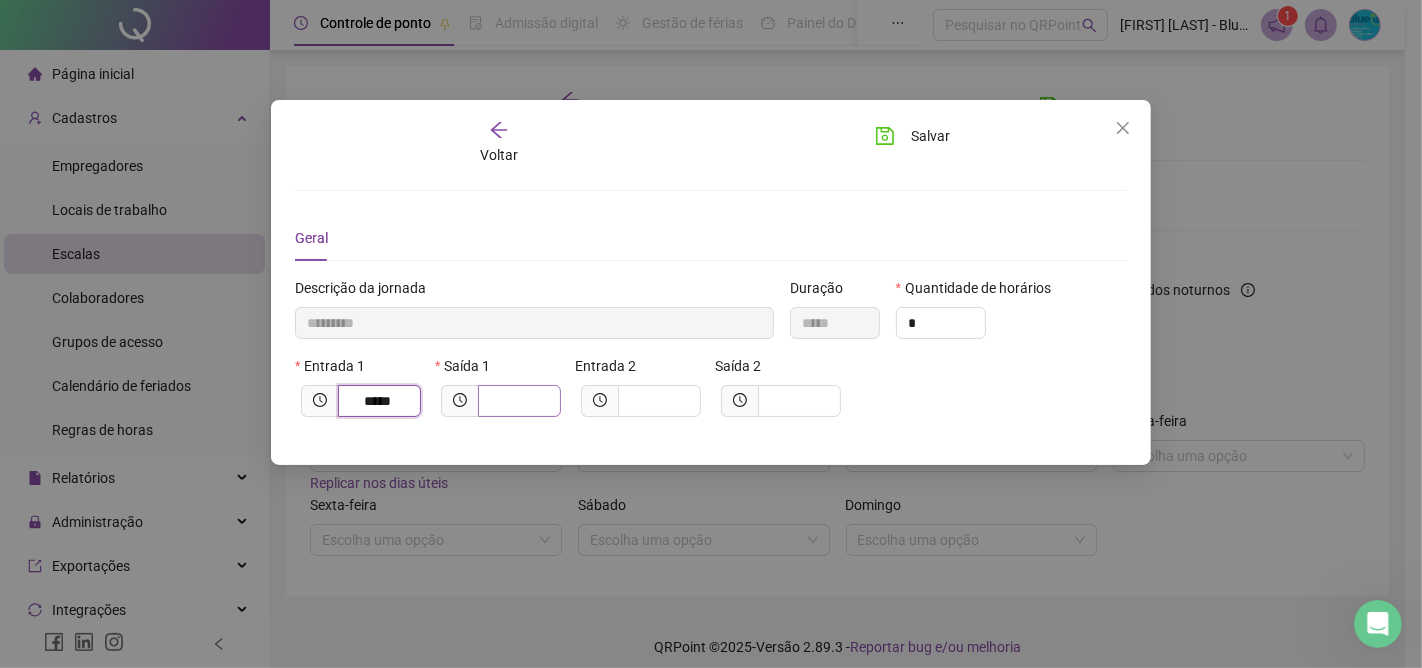 type on "*****" 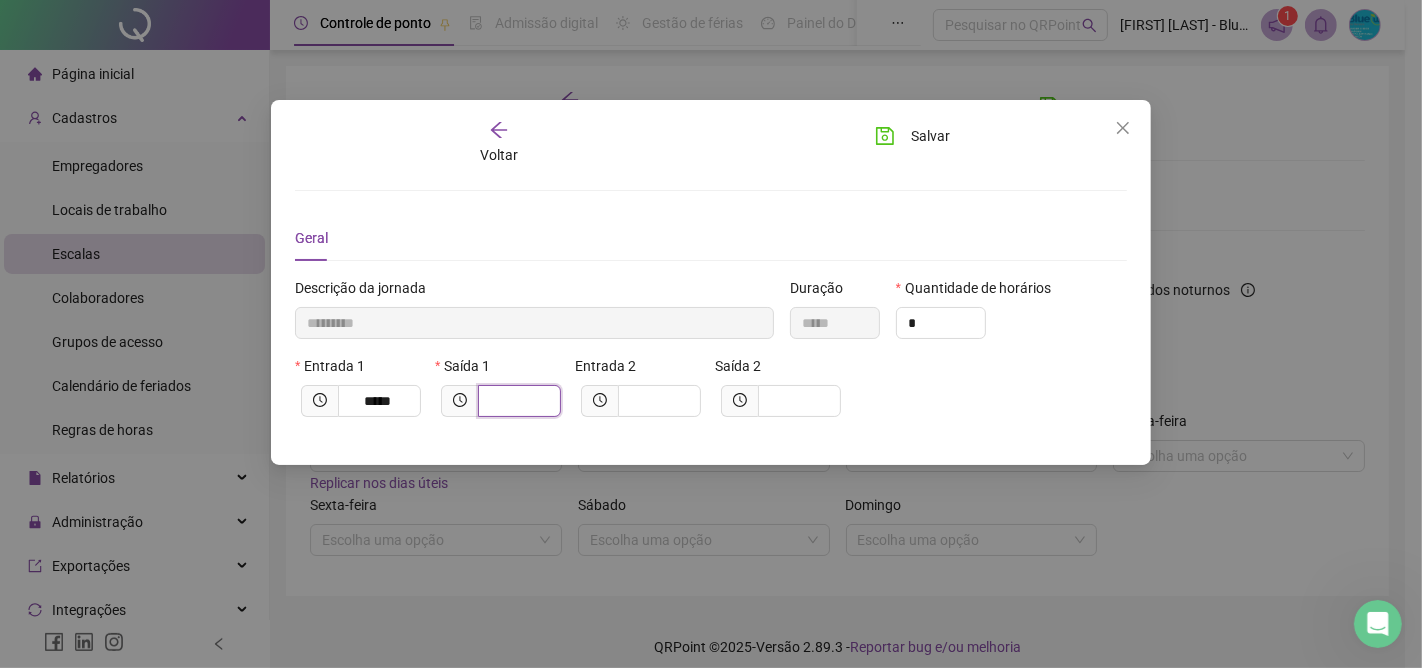 click at bounding box center (517, 401) 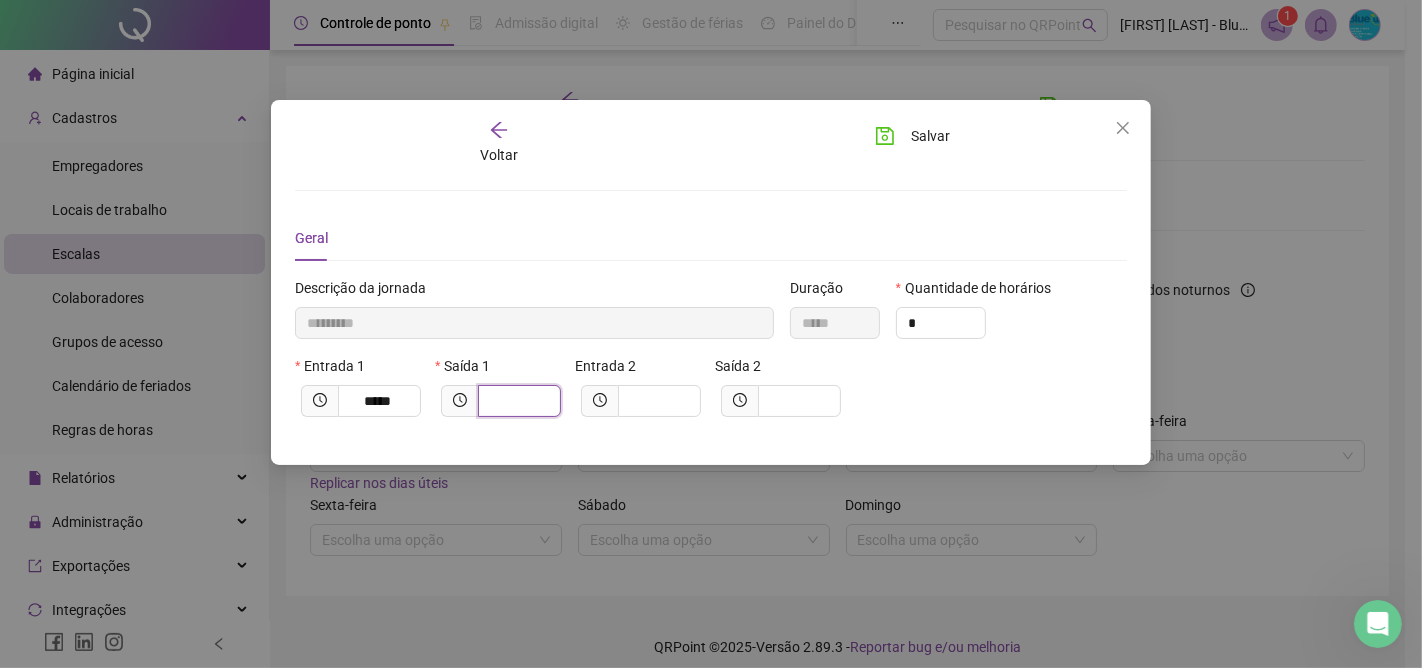 type on "*********" 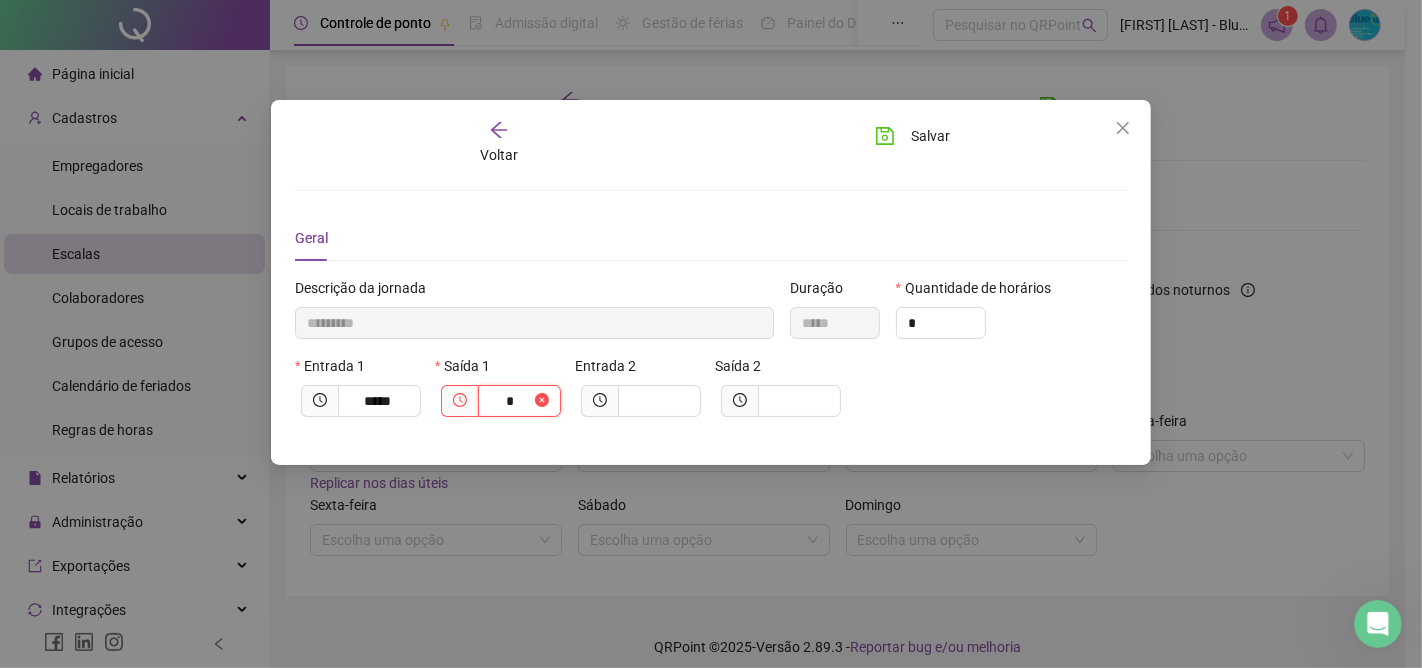 type on "**********" 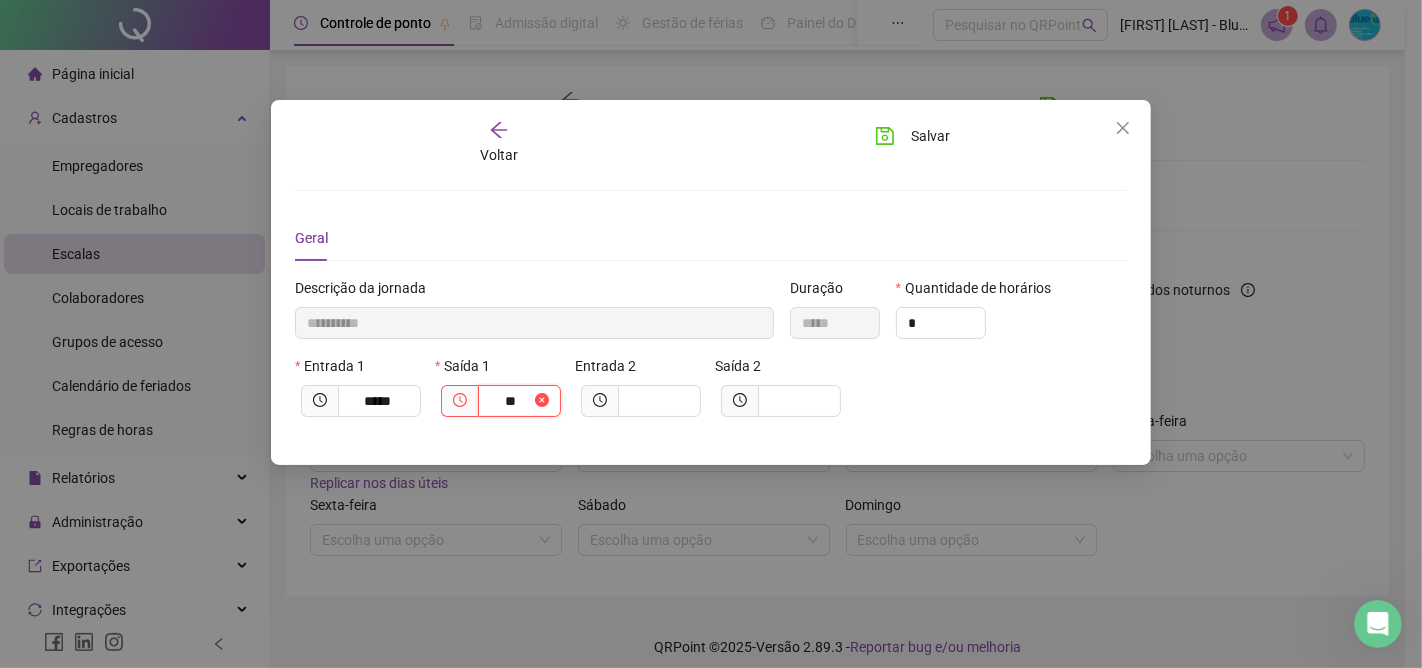 type on "**********" 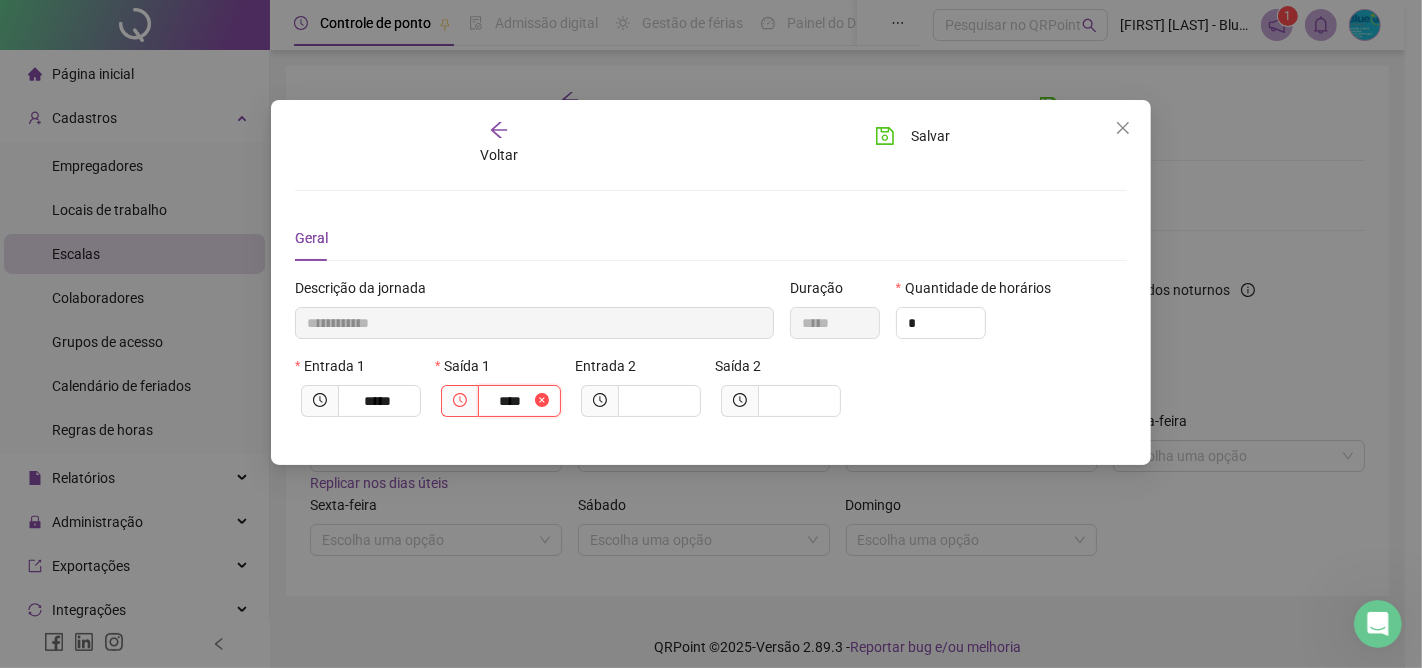 type on "**********" 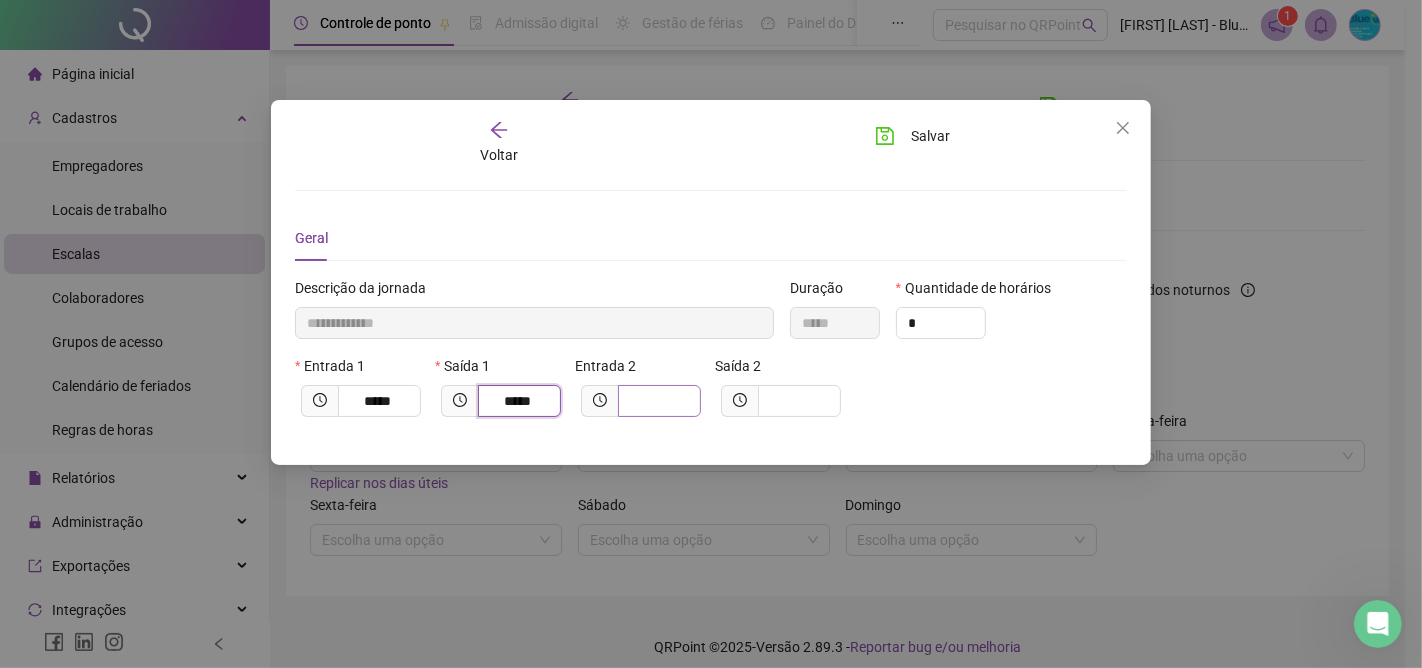 type on "*****" 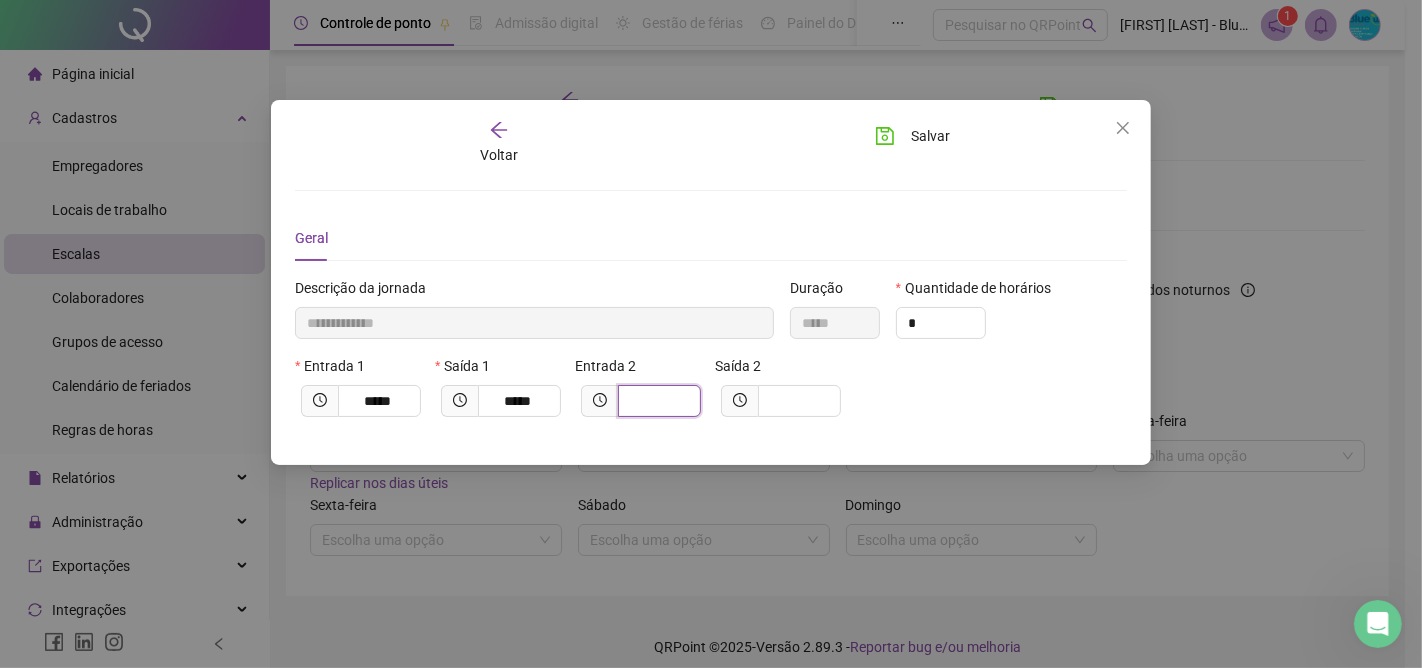 click at bounding box center [657, 401] 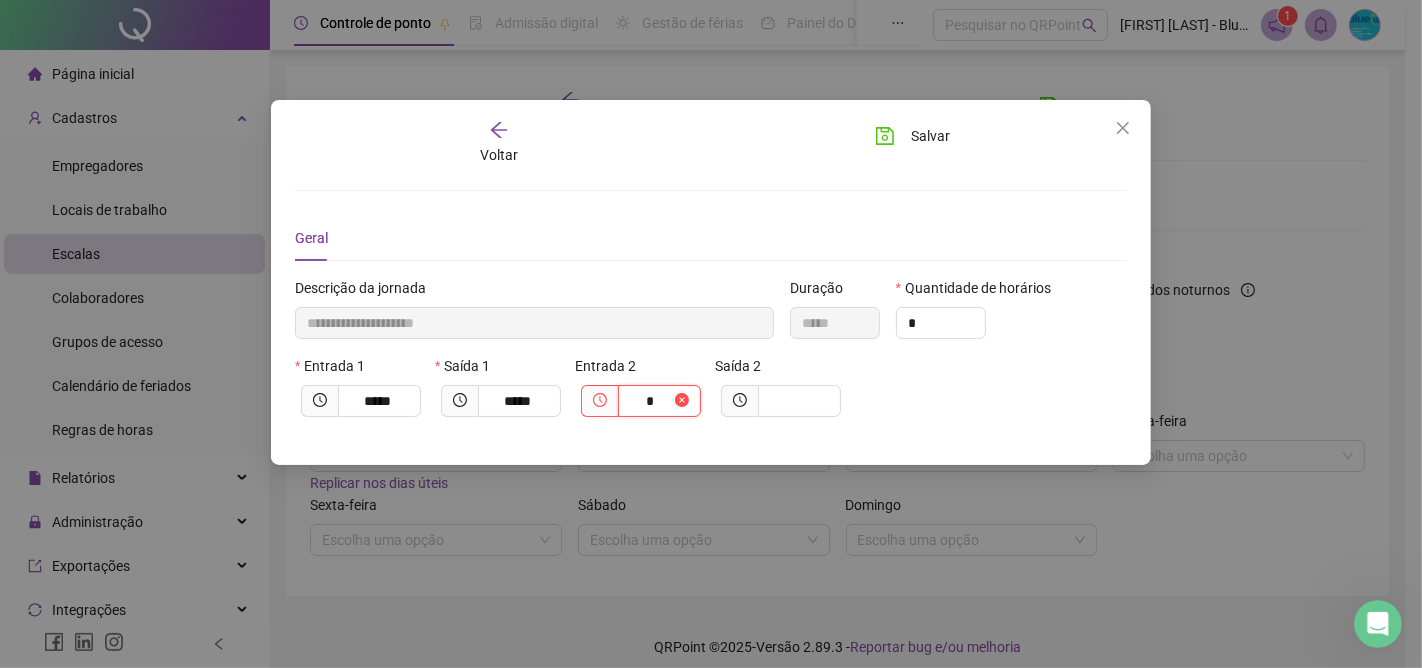 type on "**********" 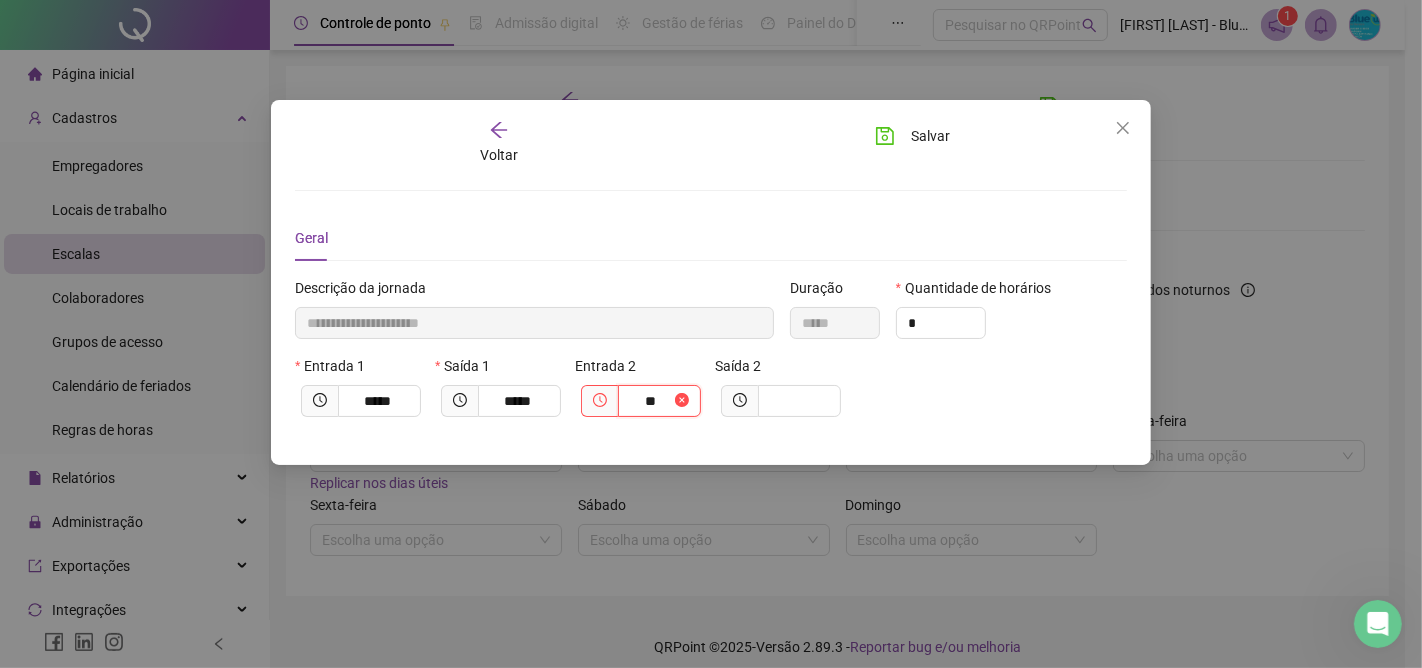 type on "**********" 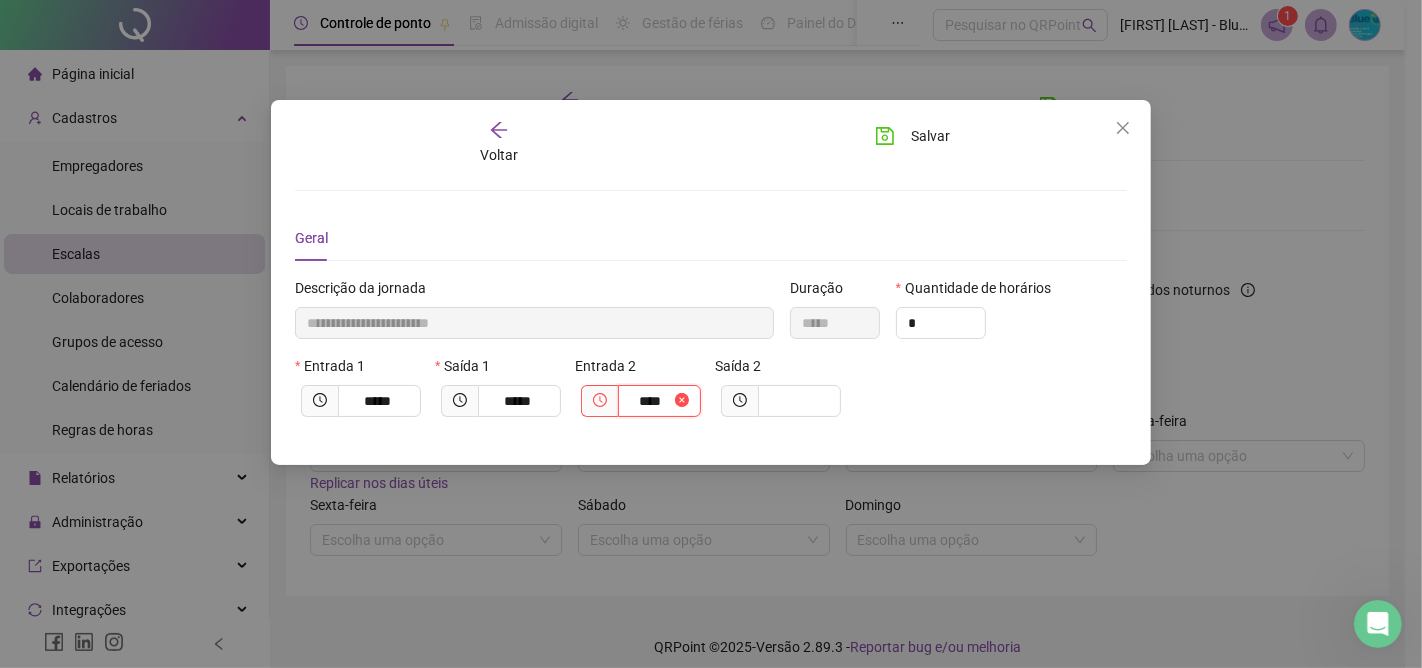 type on "**********" 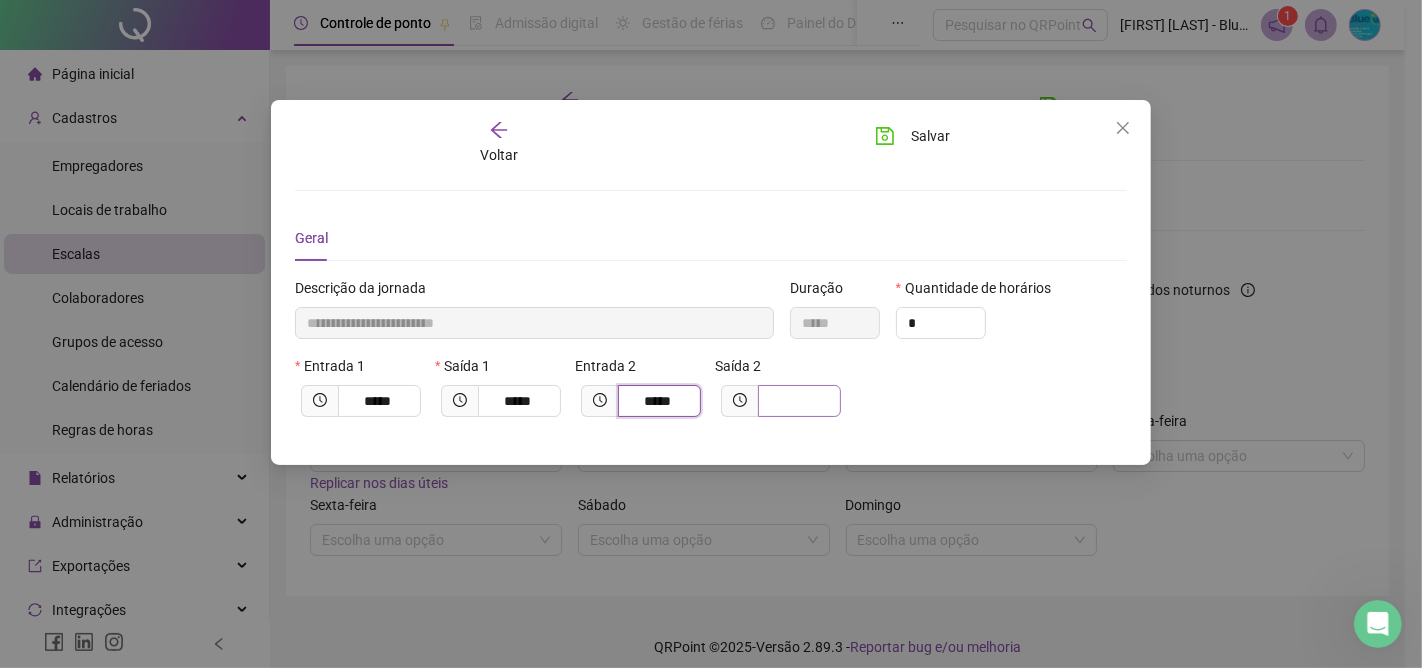 type on "*****" 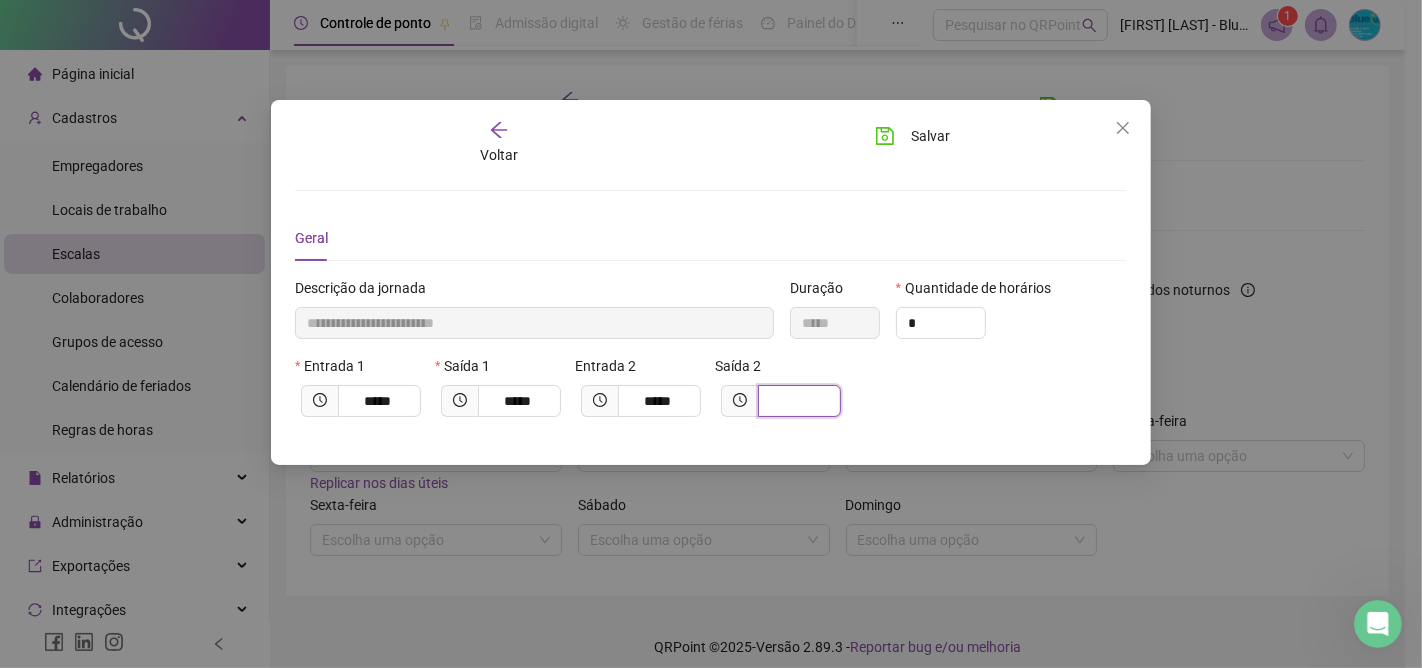 click at bounding box center [797, 401] 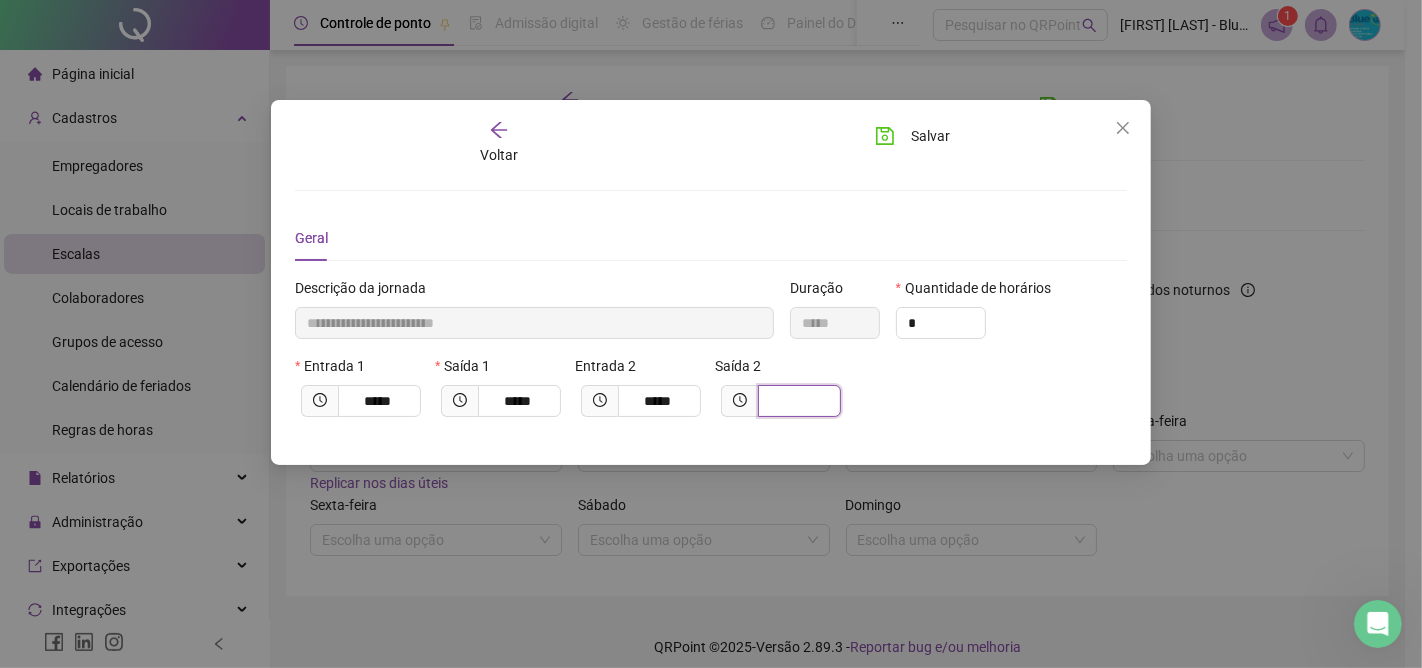 type on "**********" 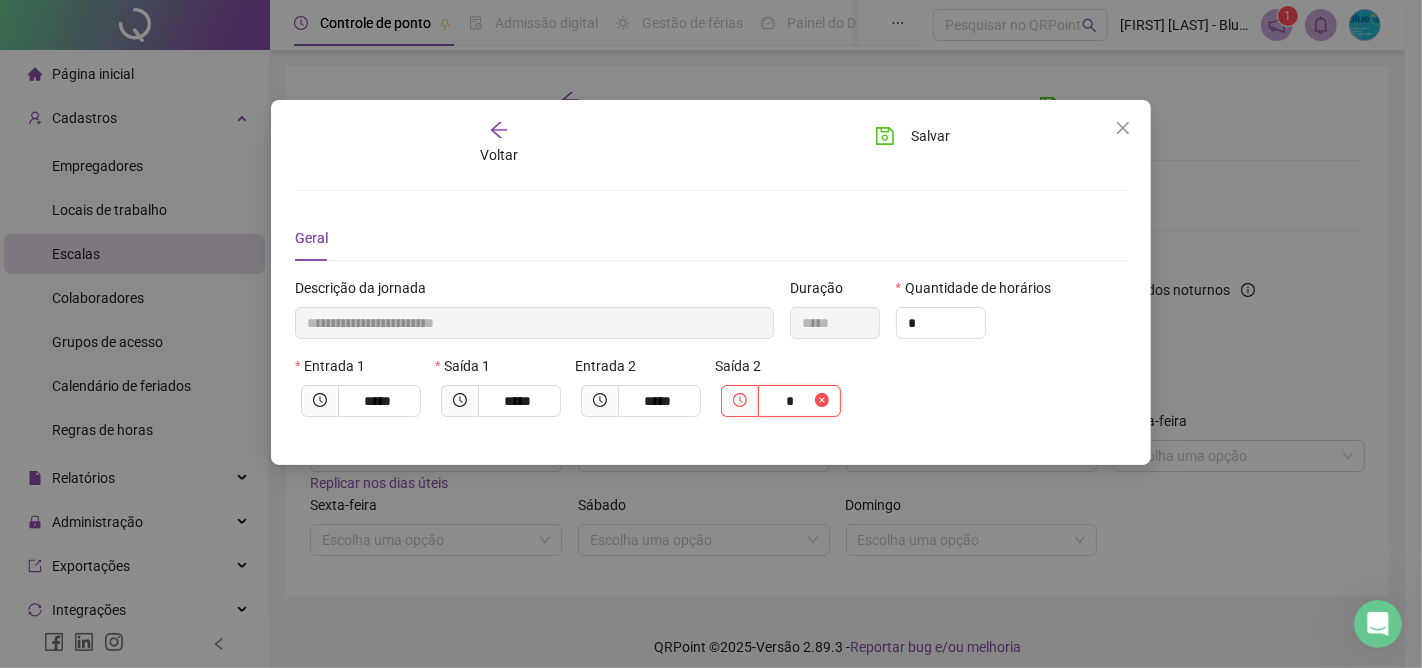 type on "**********" 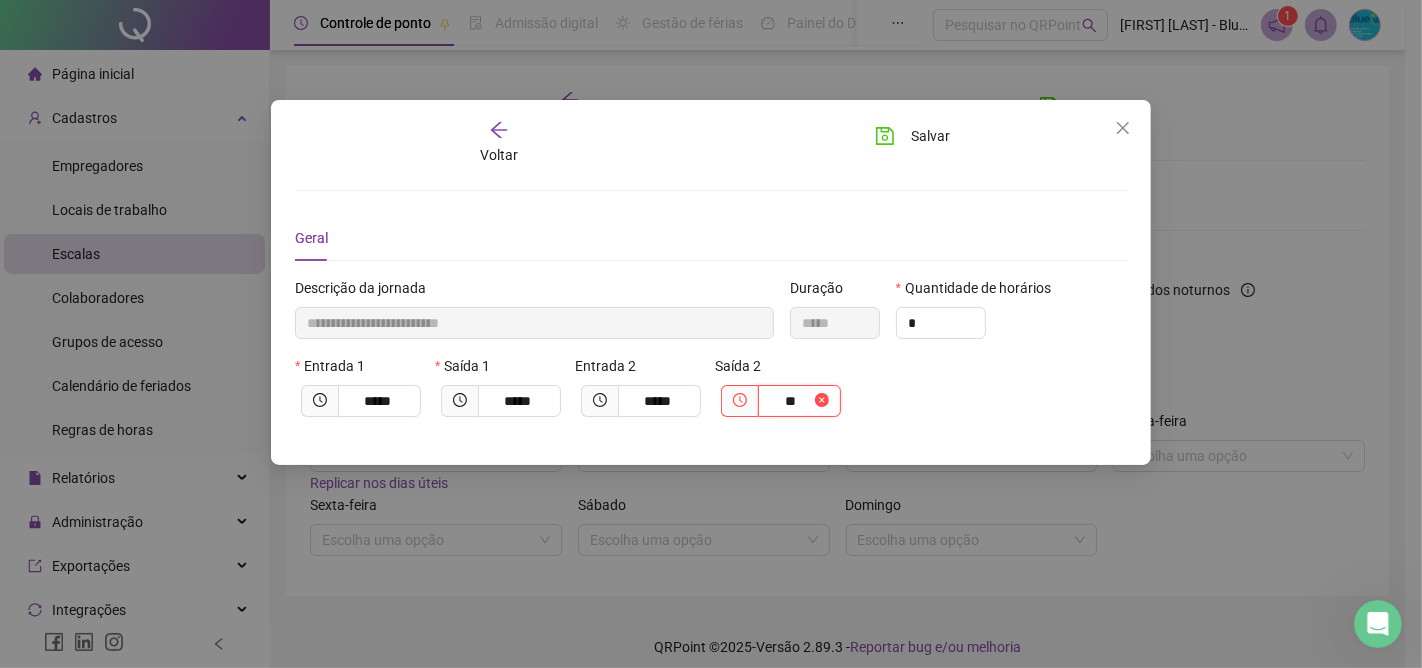 type on "**********" 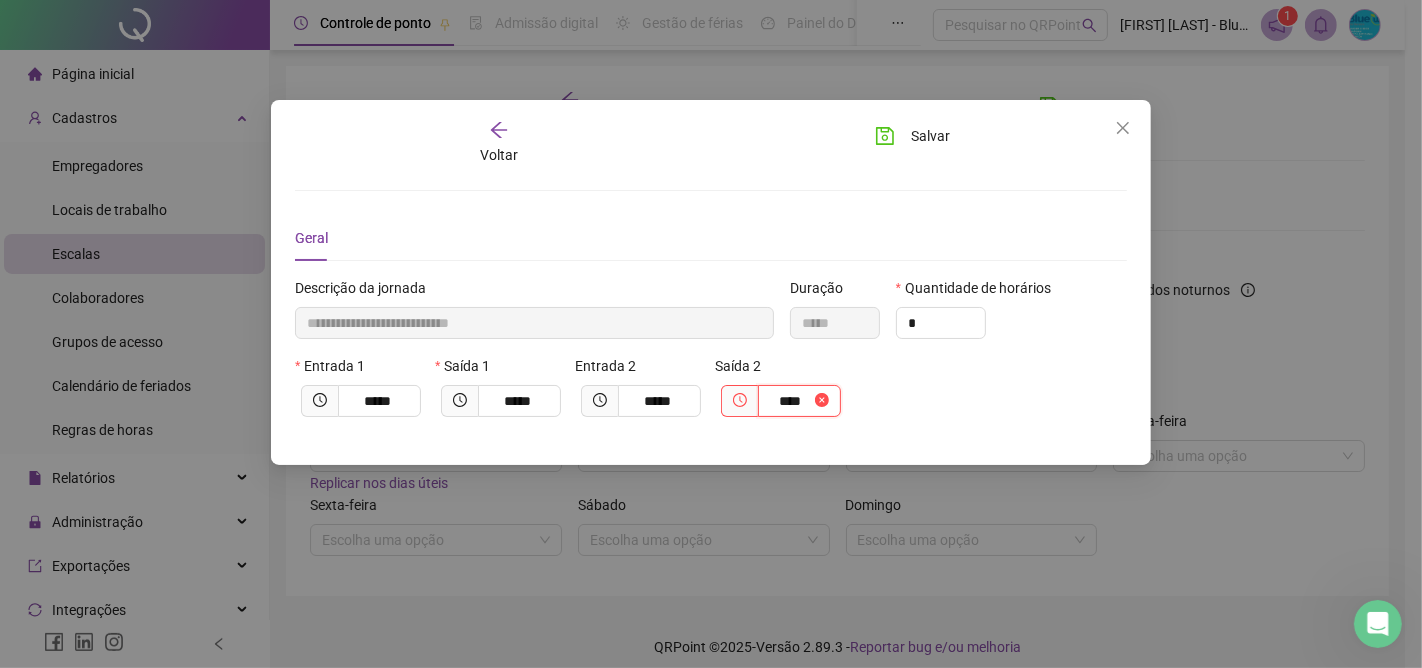 type on "**********" 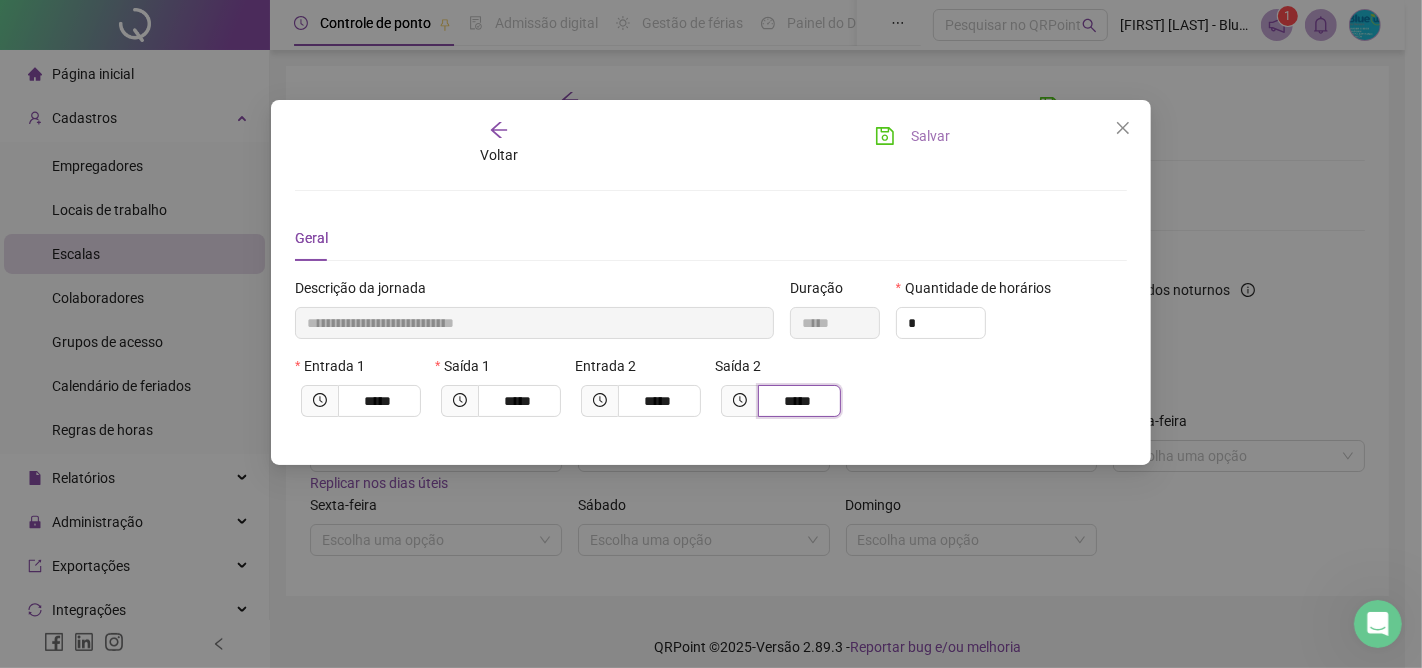 type on "*****" 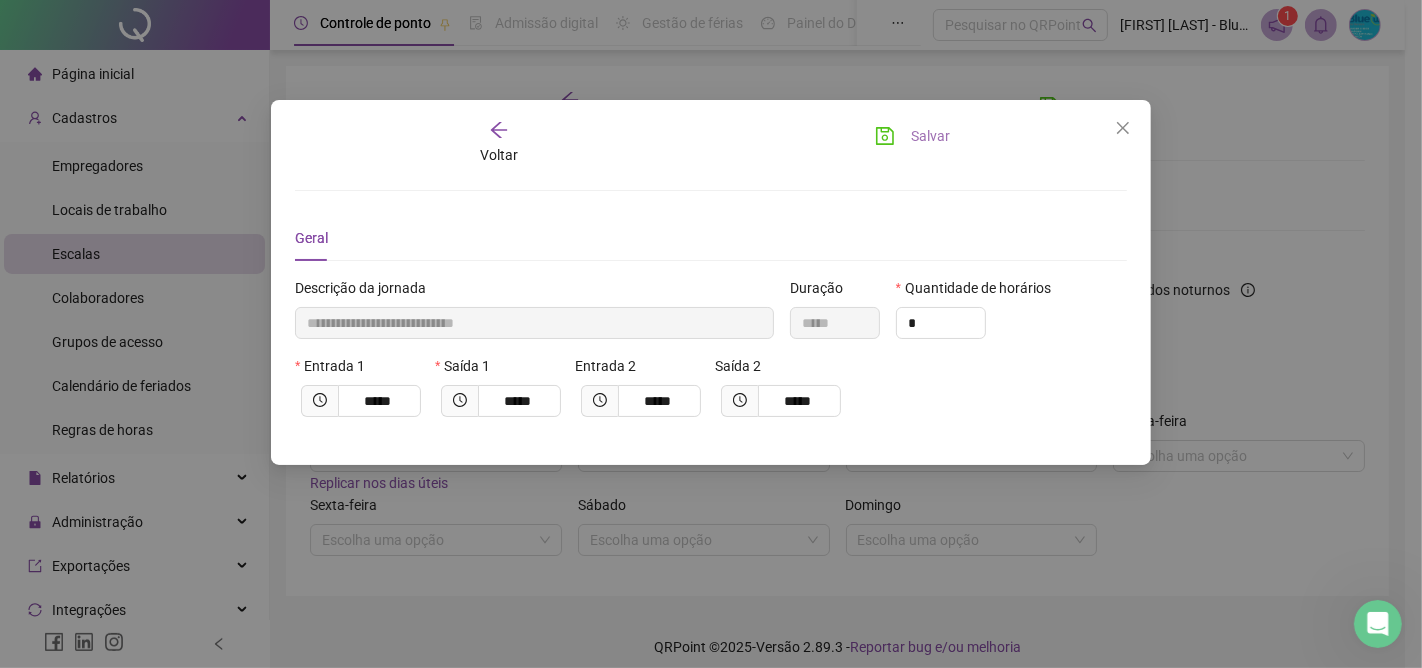 click on "Salvar" at bounding box center [930, 136] 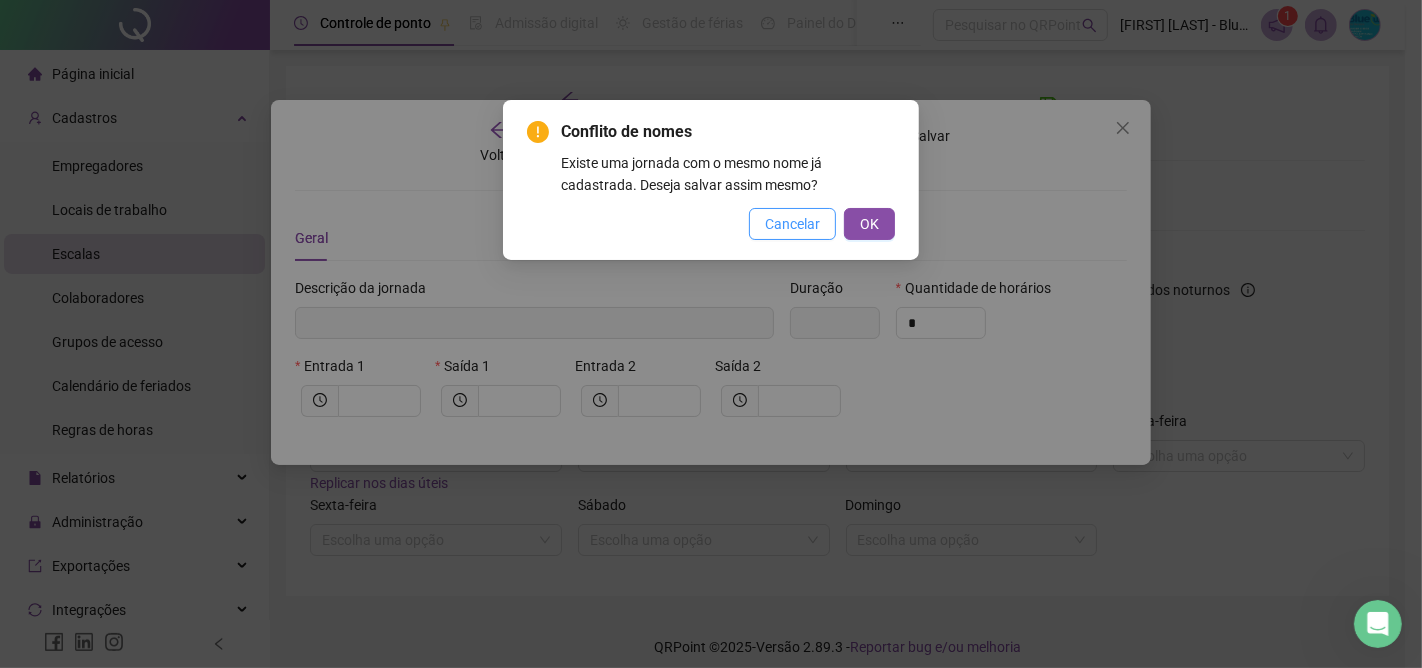 click on "Cancelar" at bounding box center (792, 224) 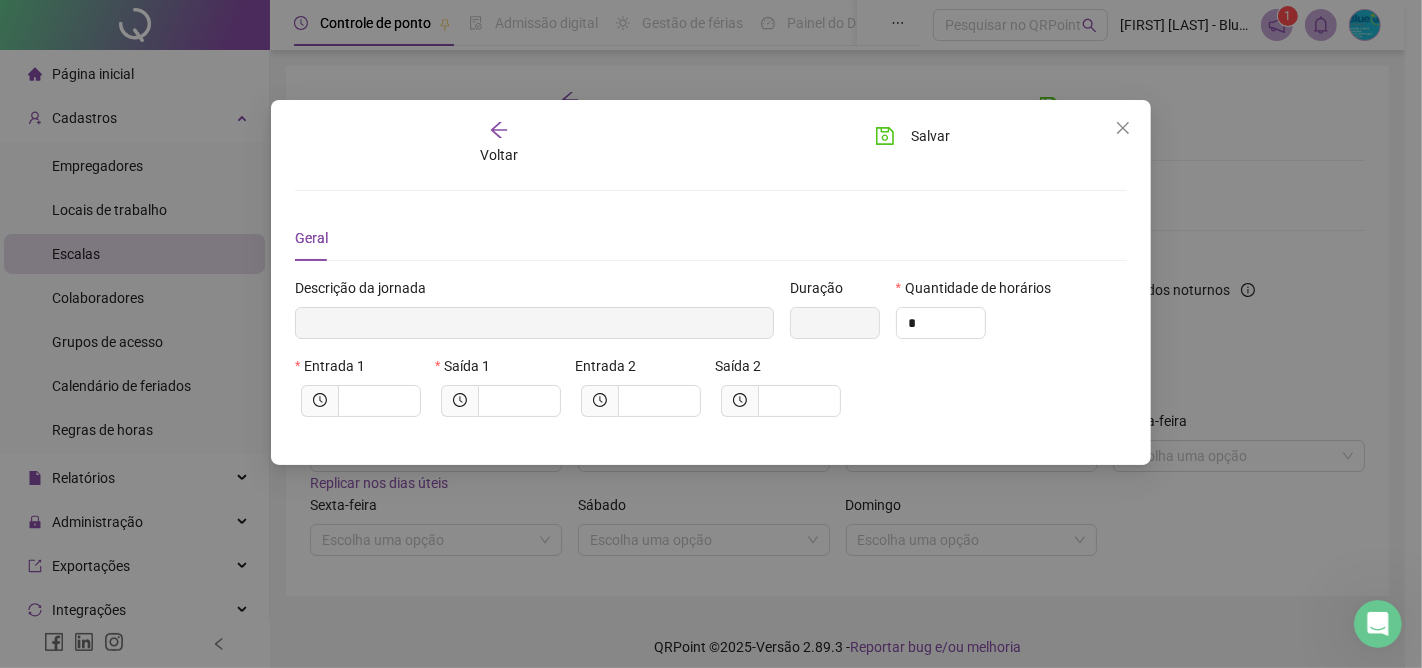 click 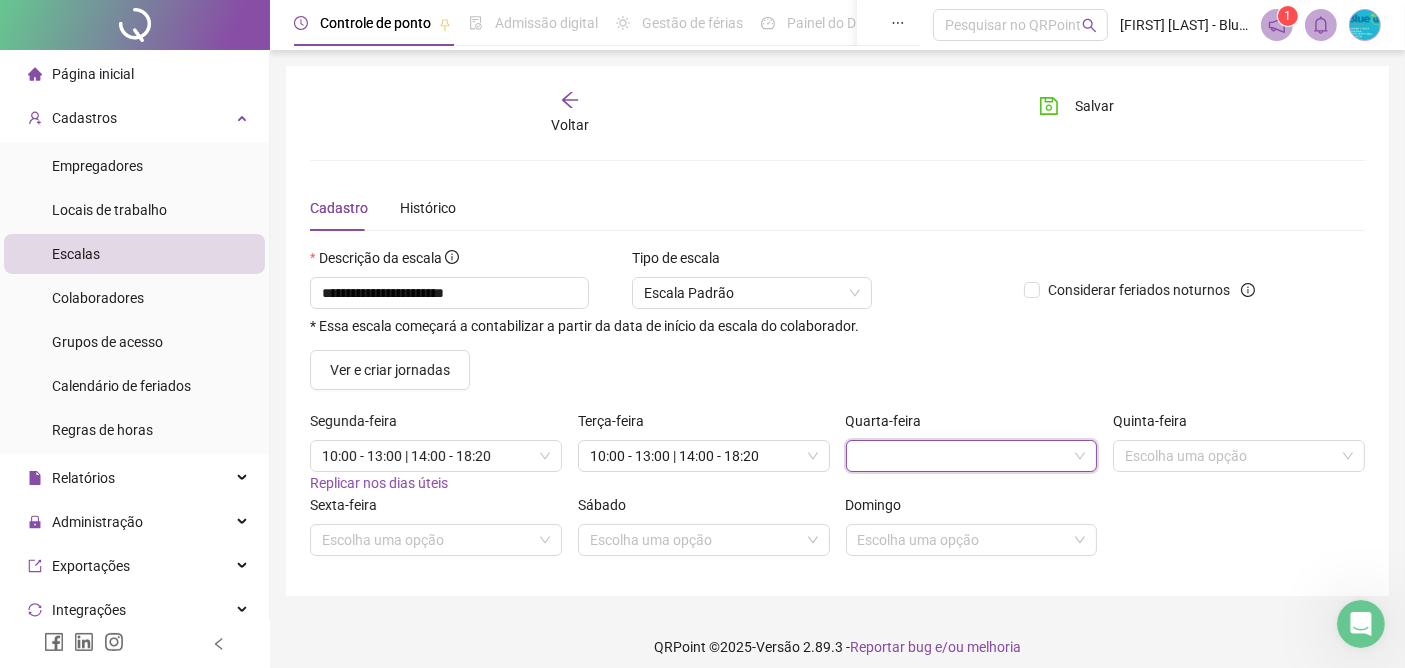 click at bounding box center (972, 456) 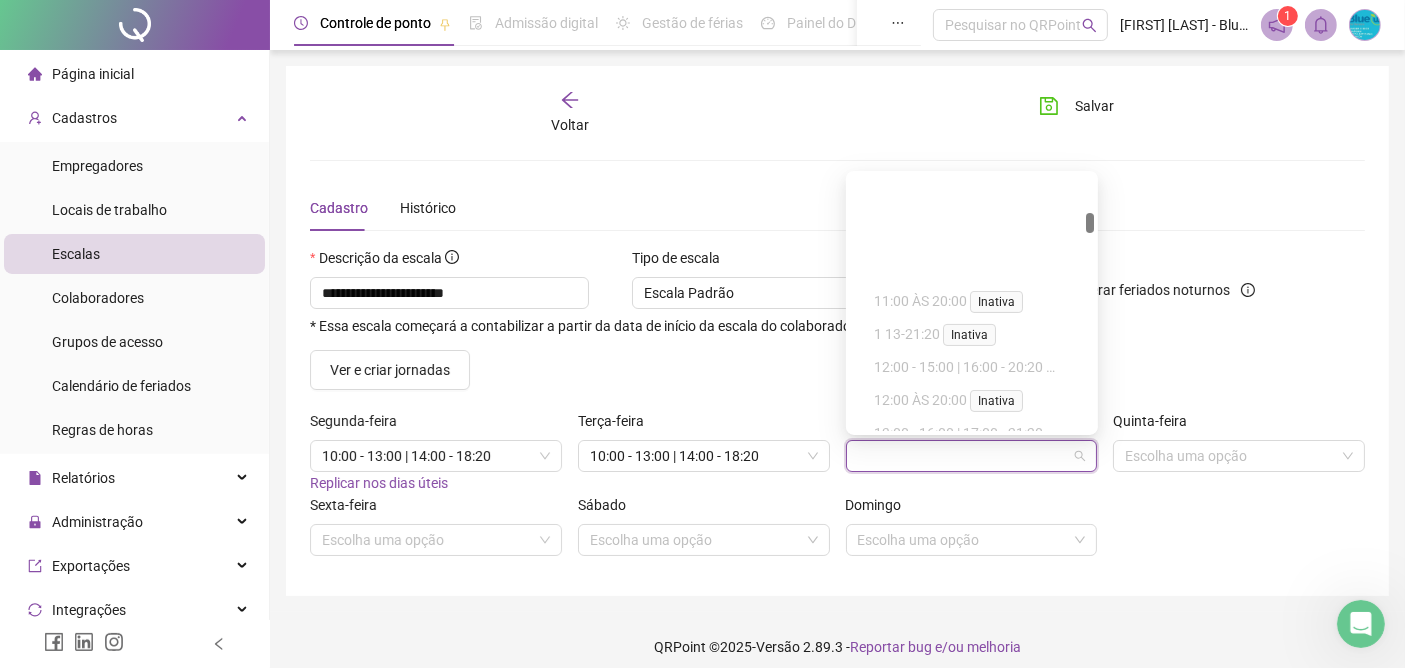 scroll, scrollTop: 555, scrollLeft: 0, axis: vertical 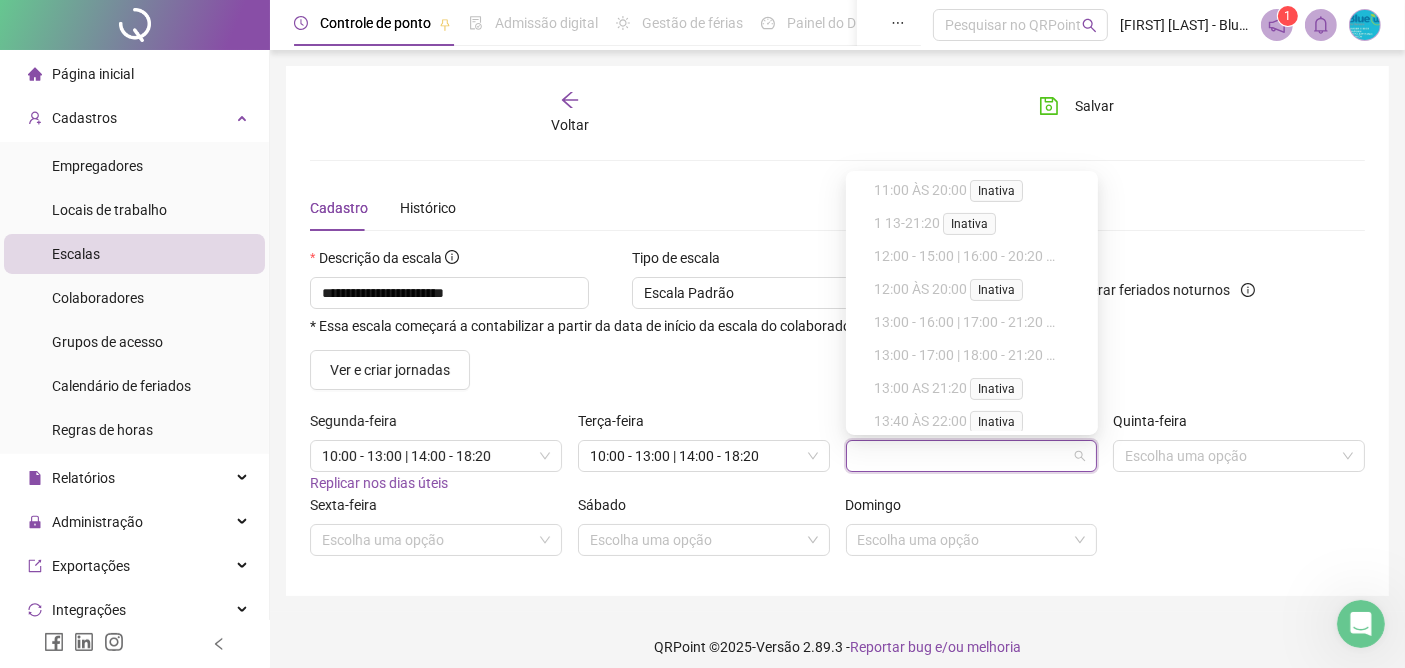 click on "Inativa" at bounding box center [996, 389] 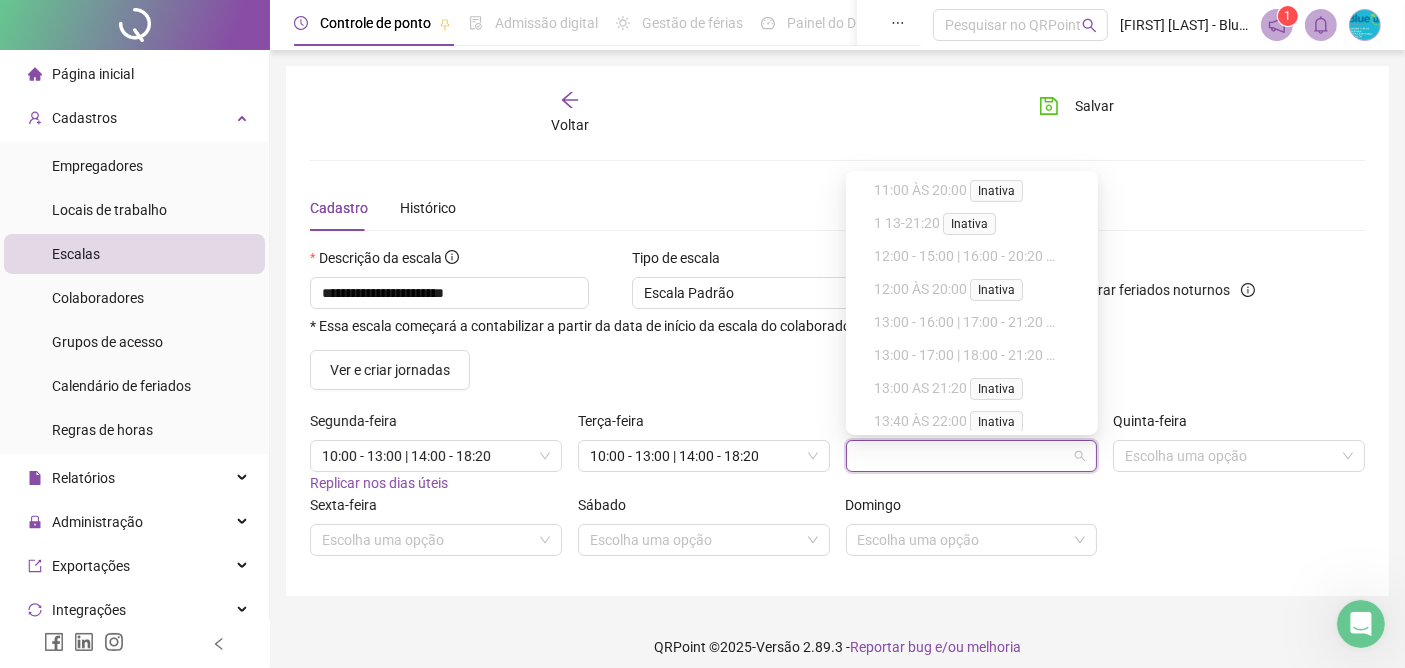 click on "Sexta-feira Escolha uma opção Sábado Escolha uma opção Domingo Escolha uma opção" at bounding box center [837, 533] 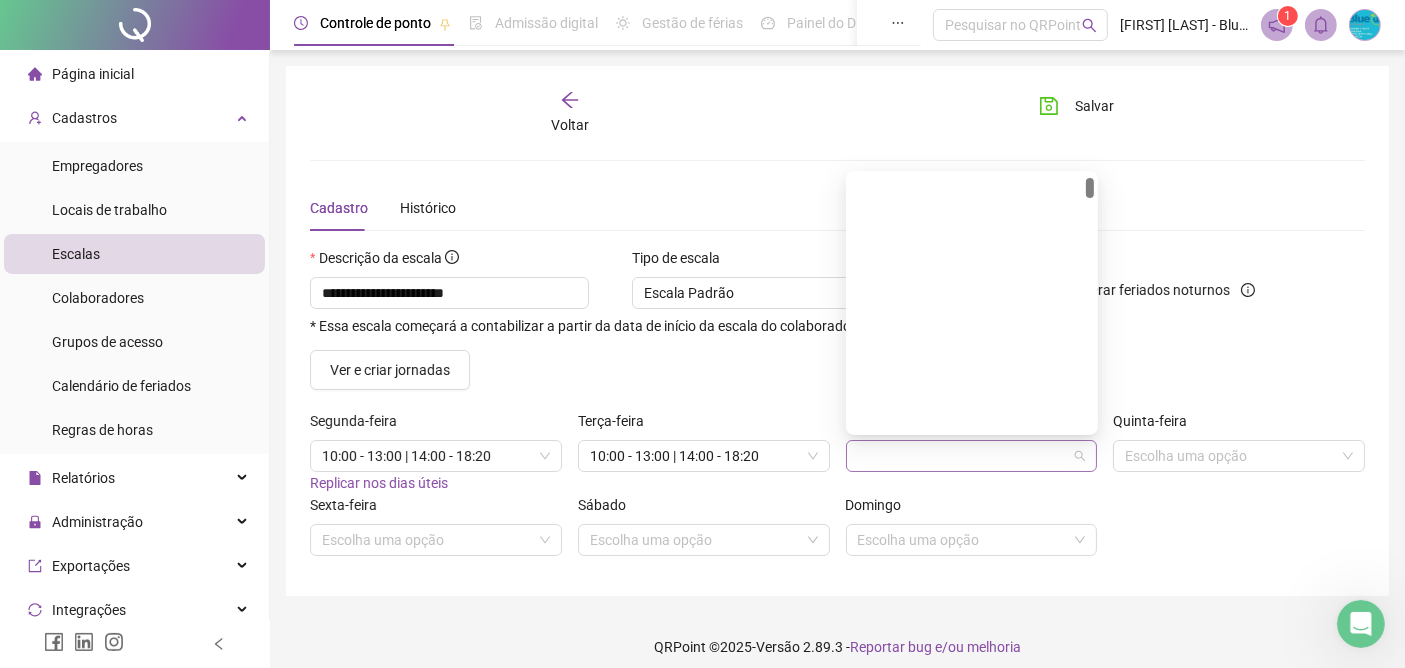 scroll, scrollTop: 42, scrollLeft: 0, axis: vertical 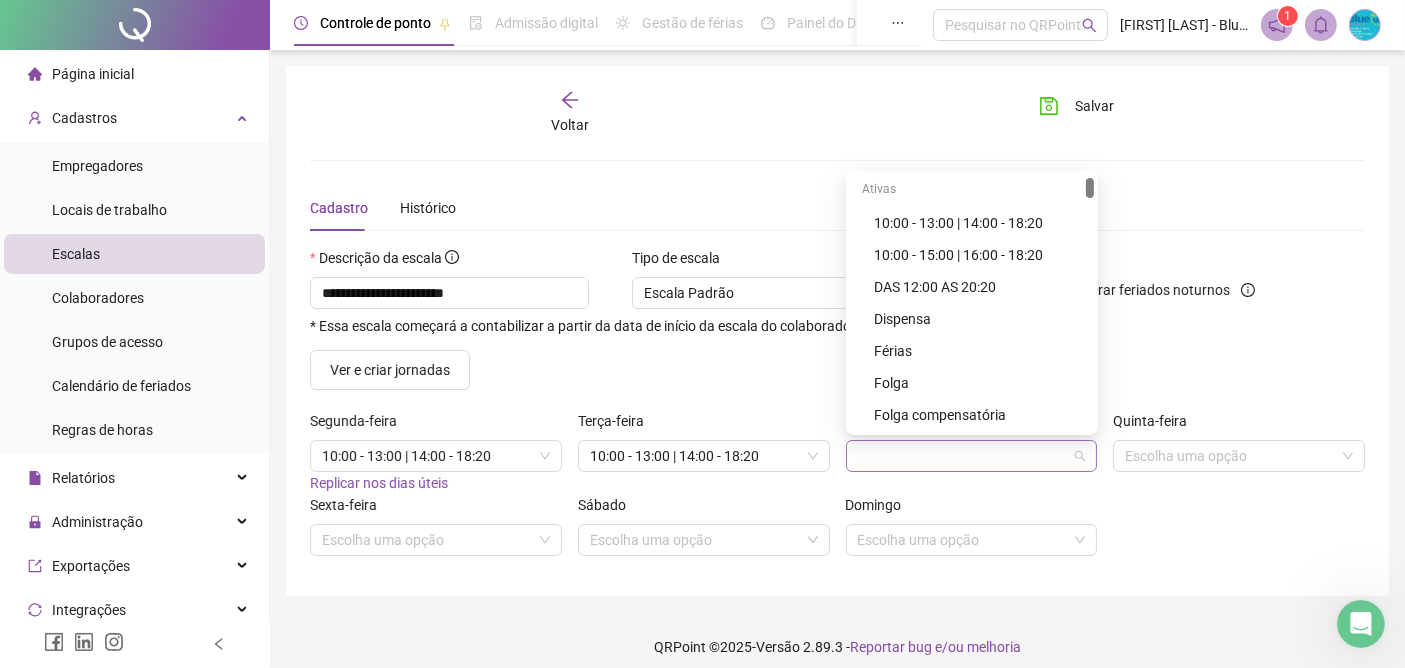 click at bounding box center (972, 456) 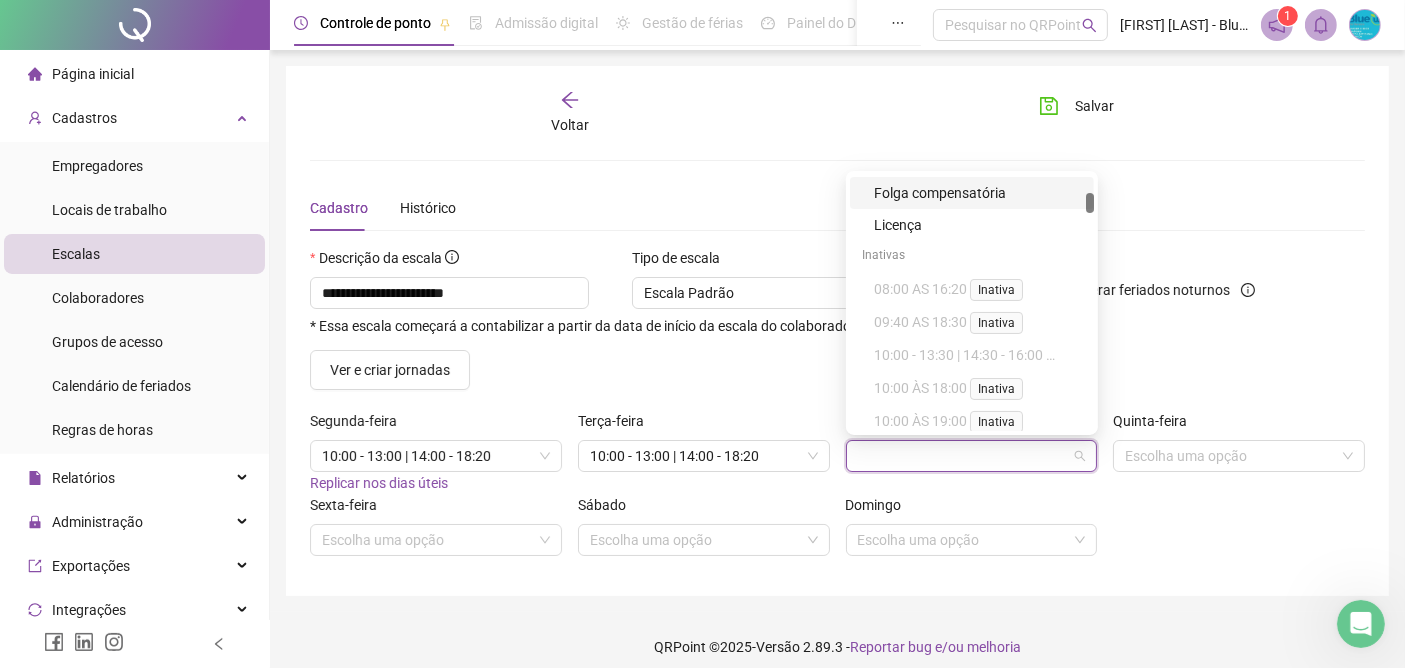 scroll, scrollTop: 375, scrollLeft: 0, axis: vertical 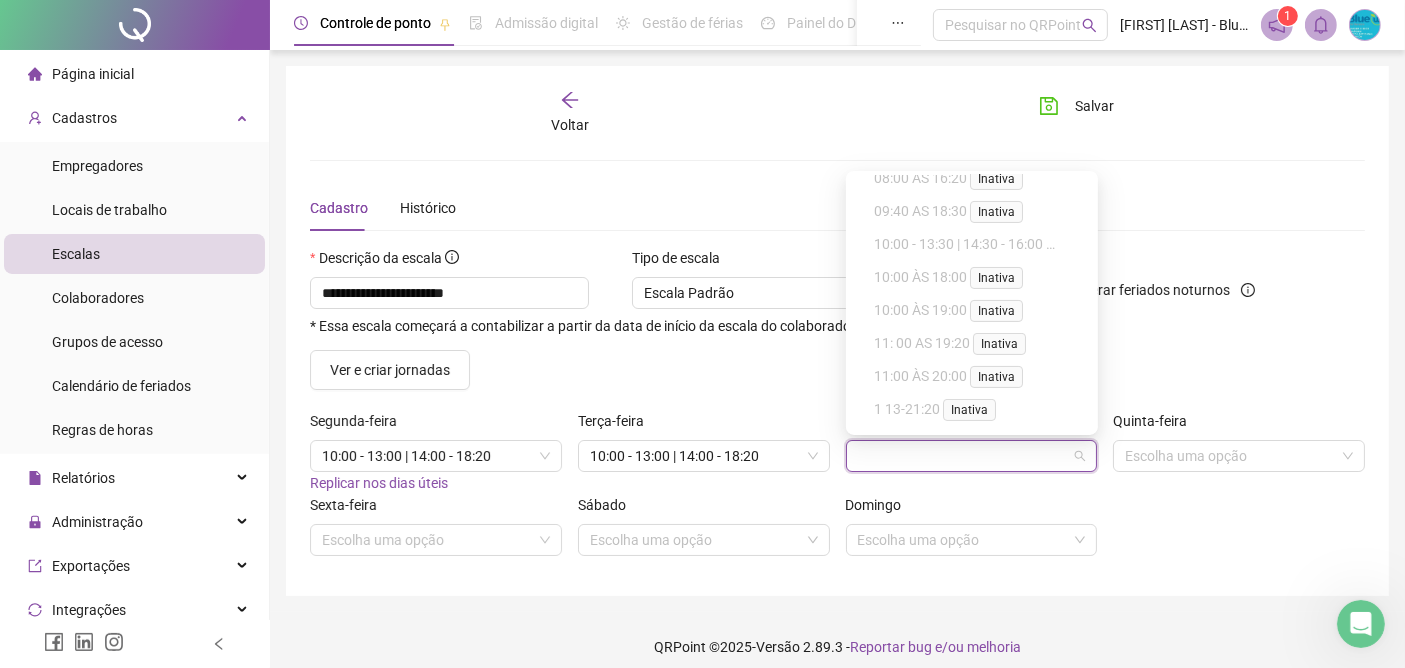 click on "Sexta-feira Escolha uma opção Sábado Escolha uma opção Domingo Escolha uma opção" at bounding box center (837, 533) 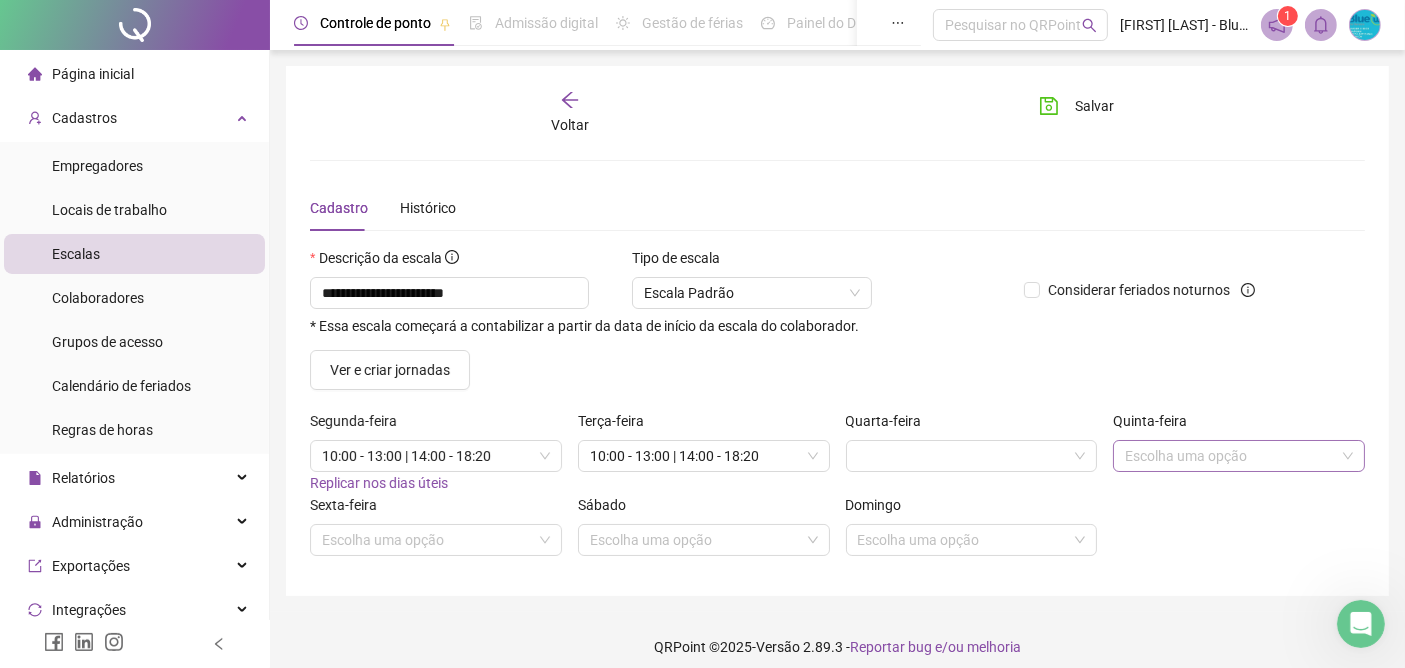 click at bounding box center (1230, 456) 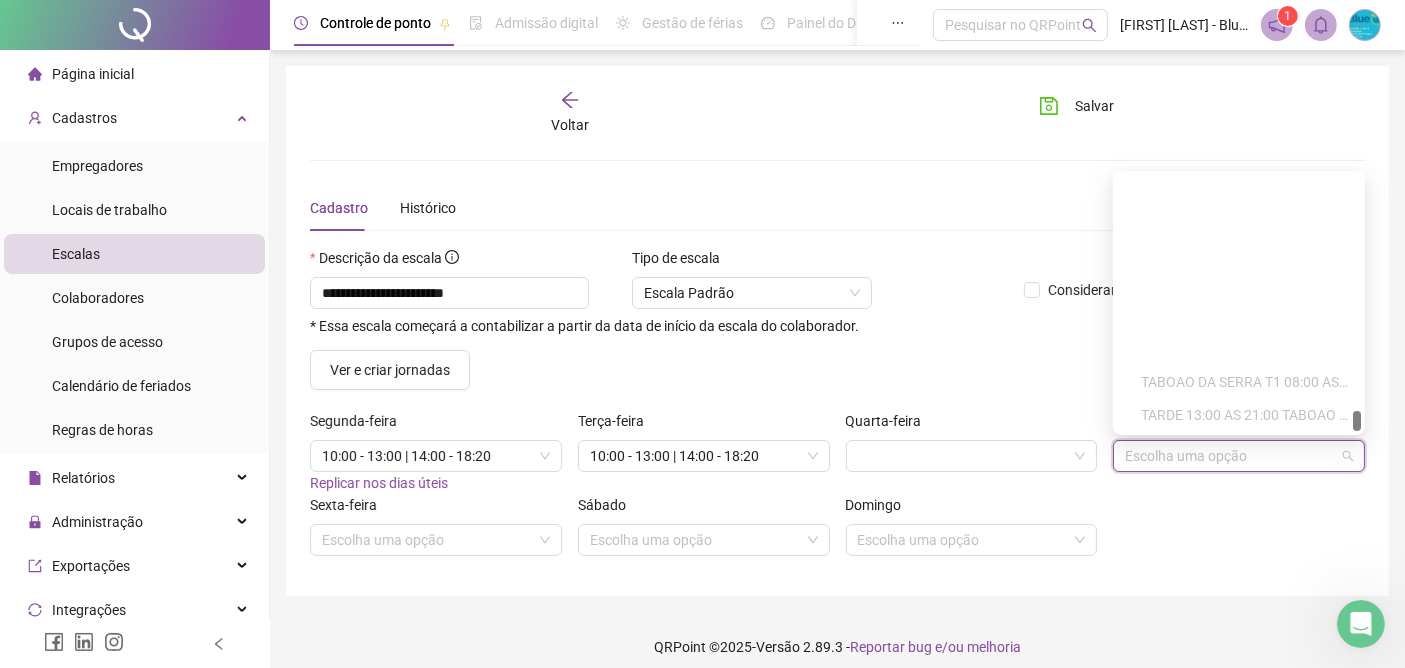 scroll, scrollTop: 3465, scrollLeft: 0, axis: vertical 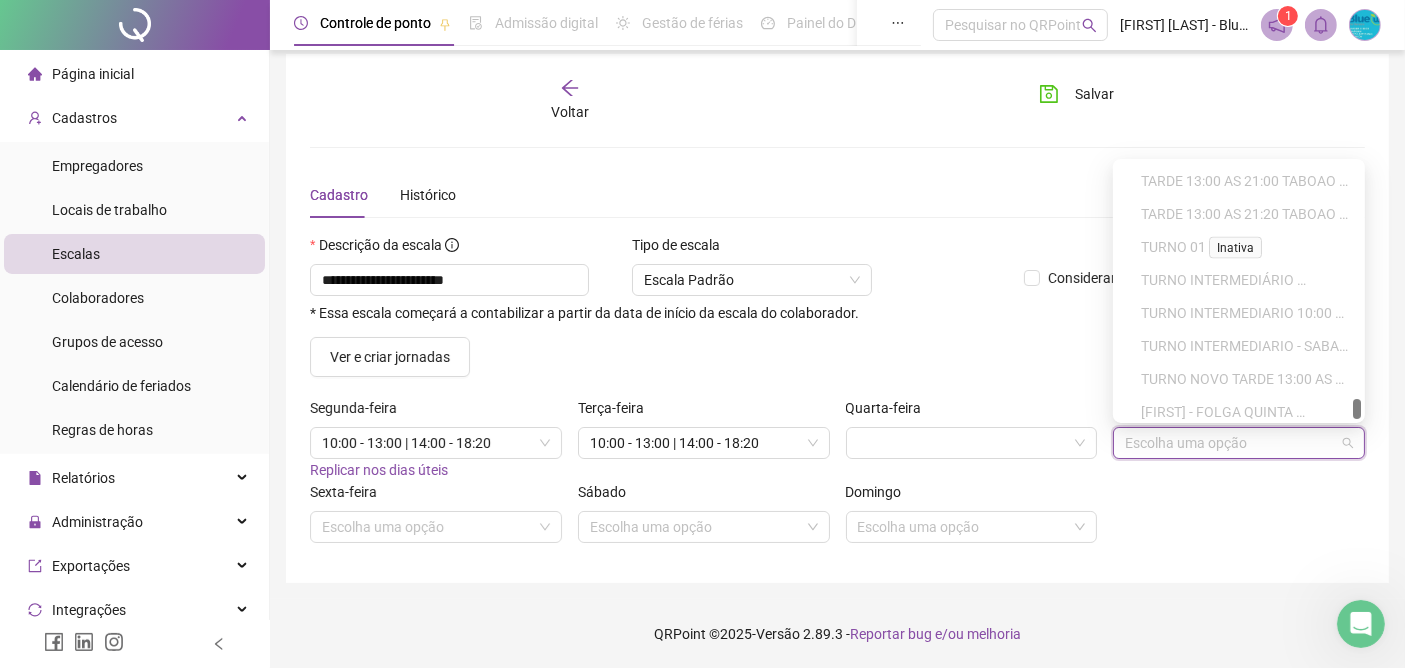 click on "Sexta-feira Escolha uma opção Sábado Escolha uma opção Domingo Escolha uma opção" at bounding box center [837, 520] 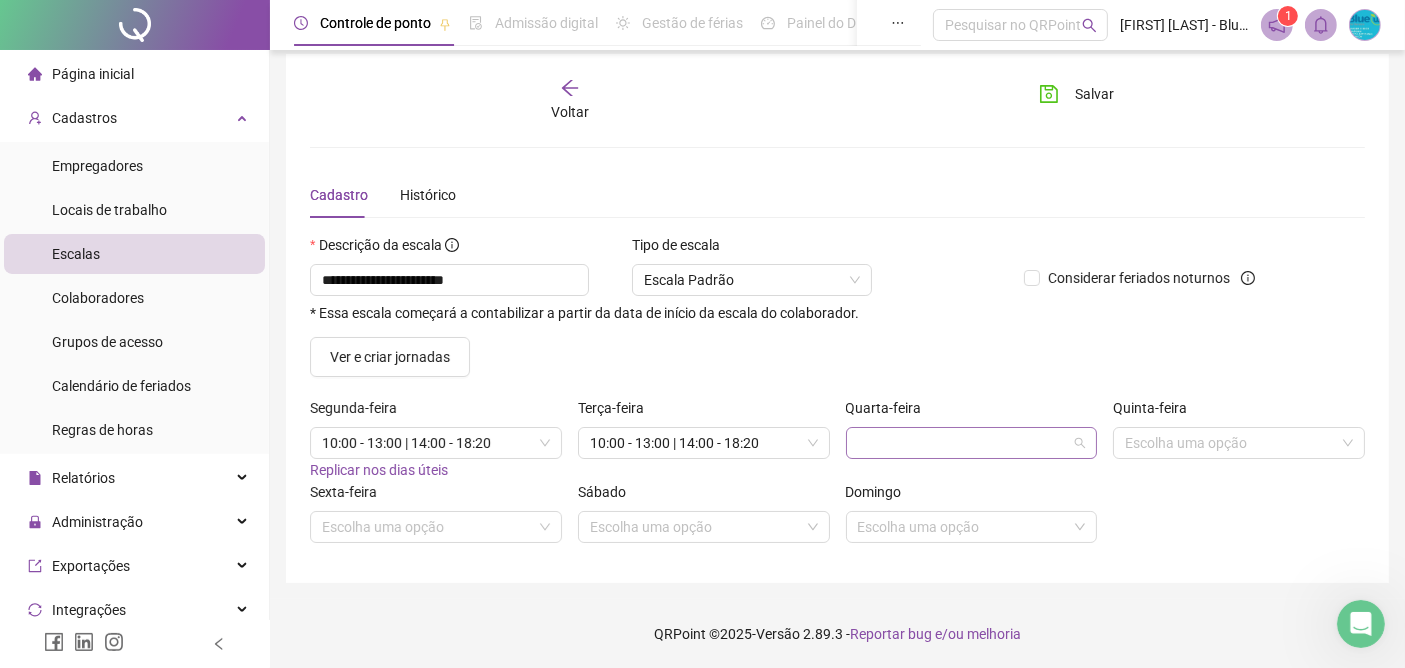 scroll, scrollTop: 42, scrollLeft: 0, axis: vertical 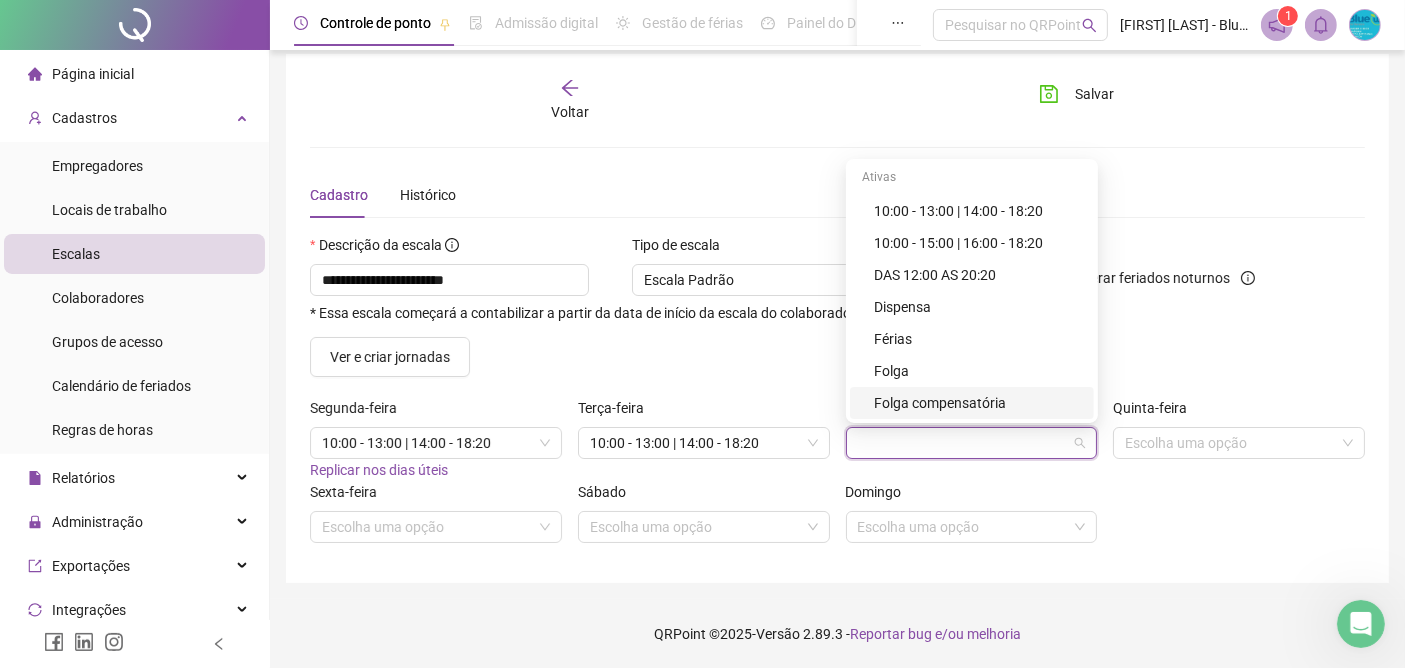 click at bounding box center (972, 443) 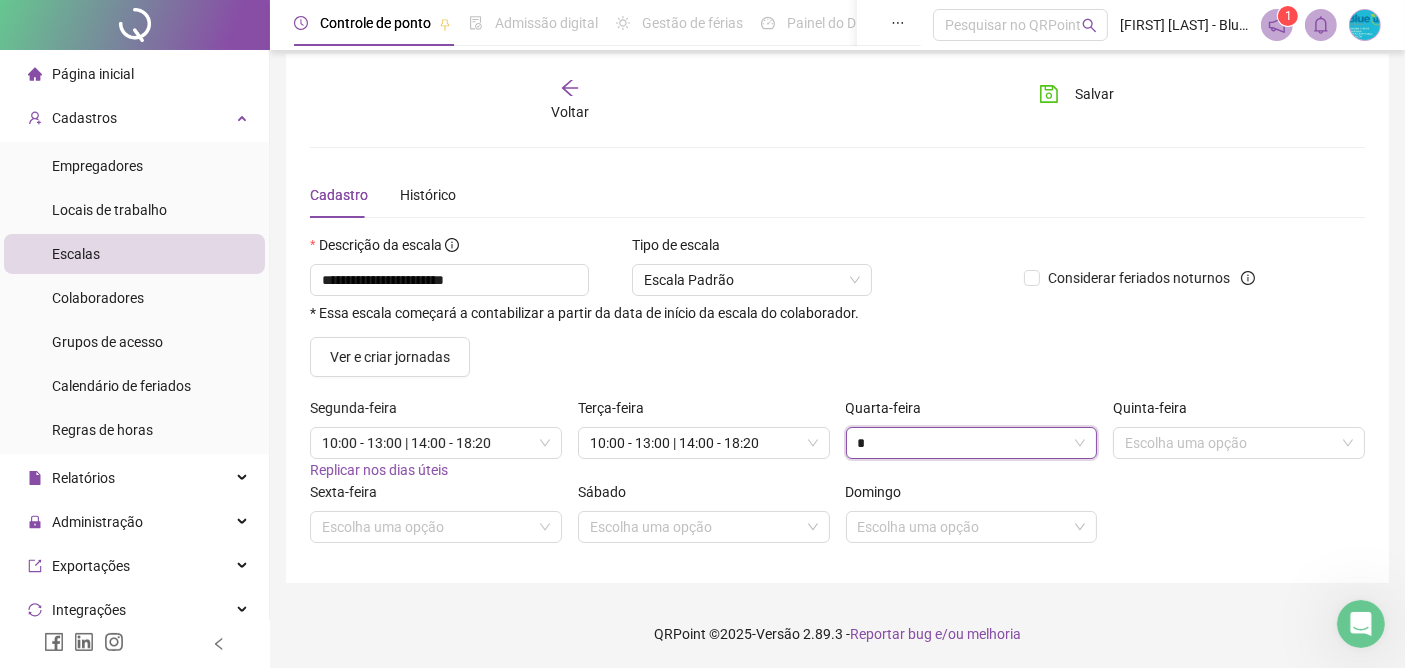scroll, scrollTop: 0, scrollLeft: 0, axis: both 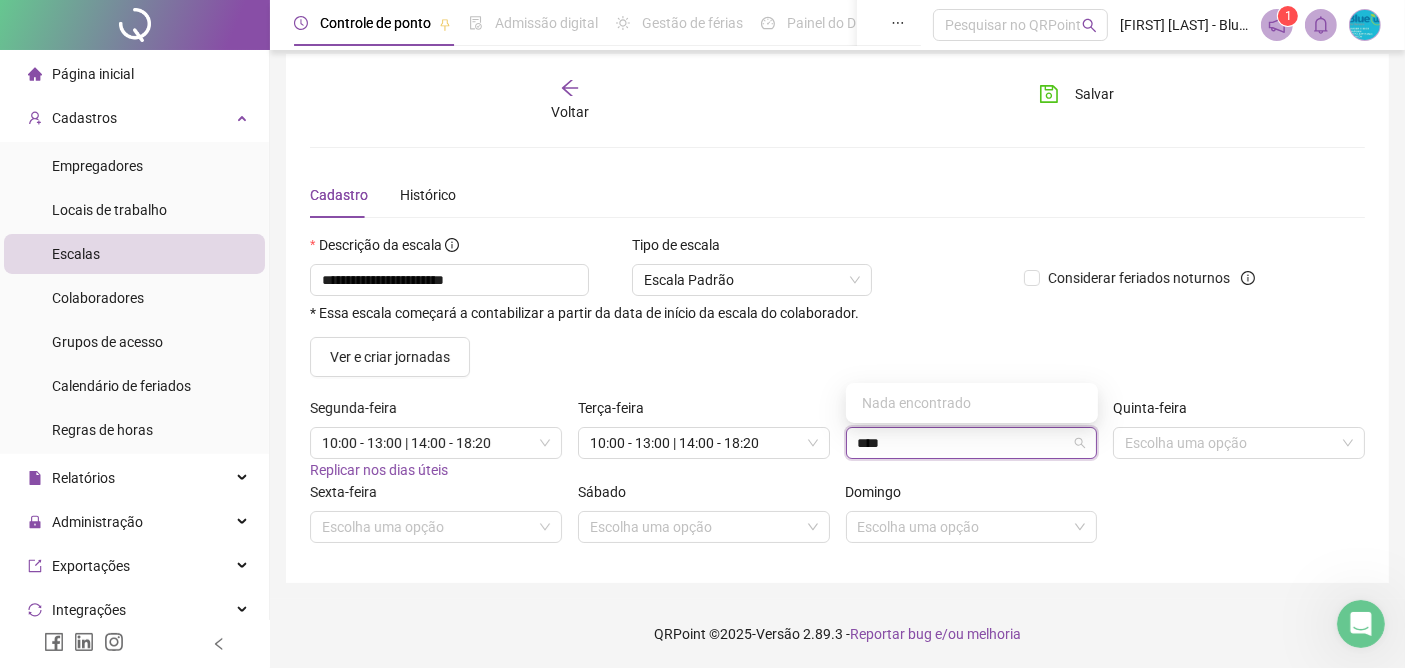 type on "****" 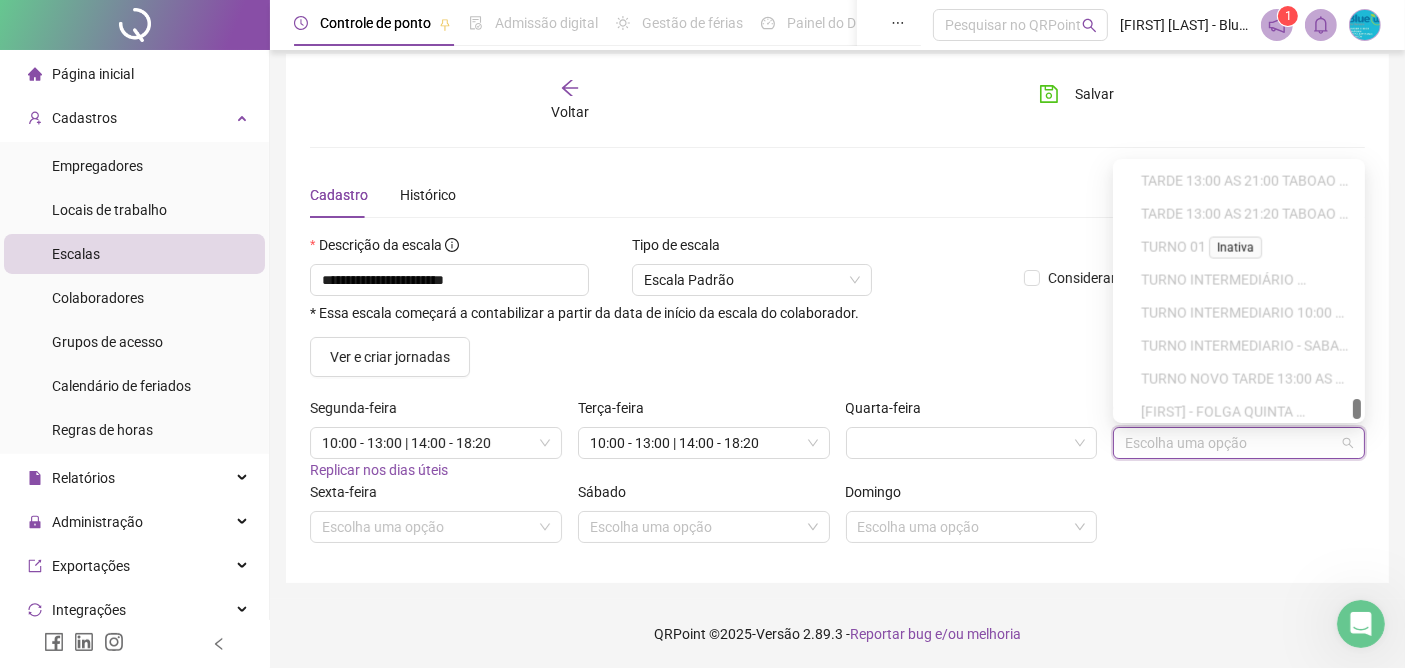 click at bounding box center [1230, 443] 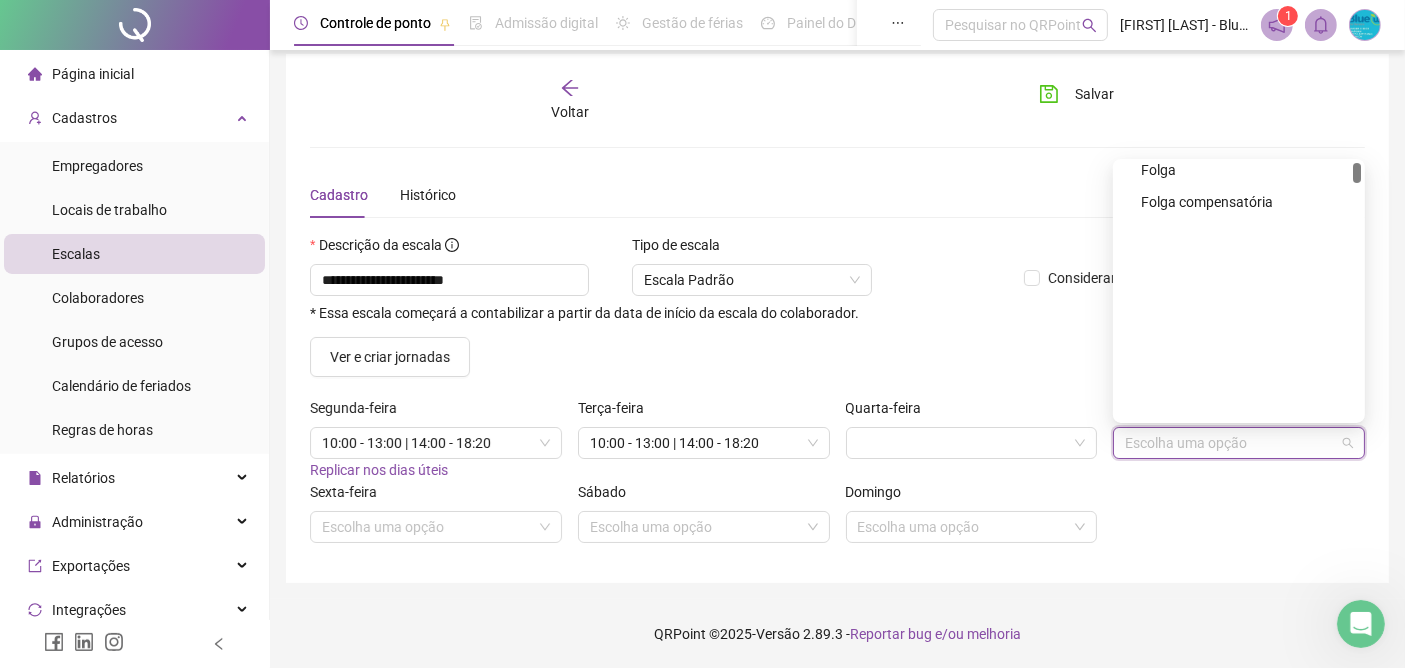 scroll, scrollTop: 0, scrollLeft: 0, axis: both 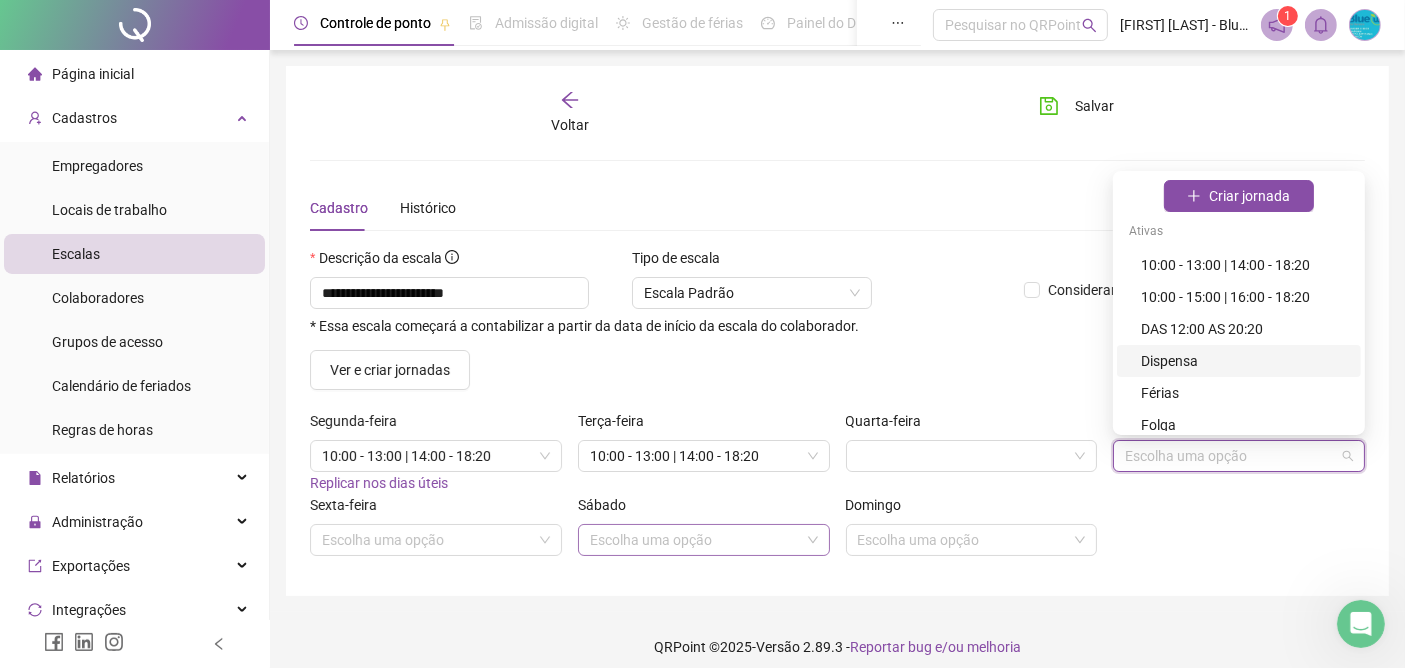 click at bounding box center (695, 540) 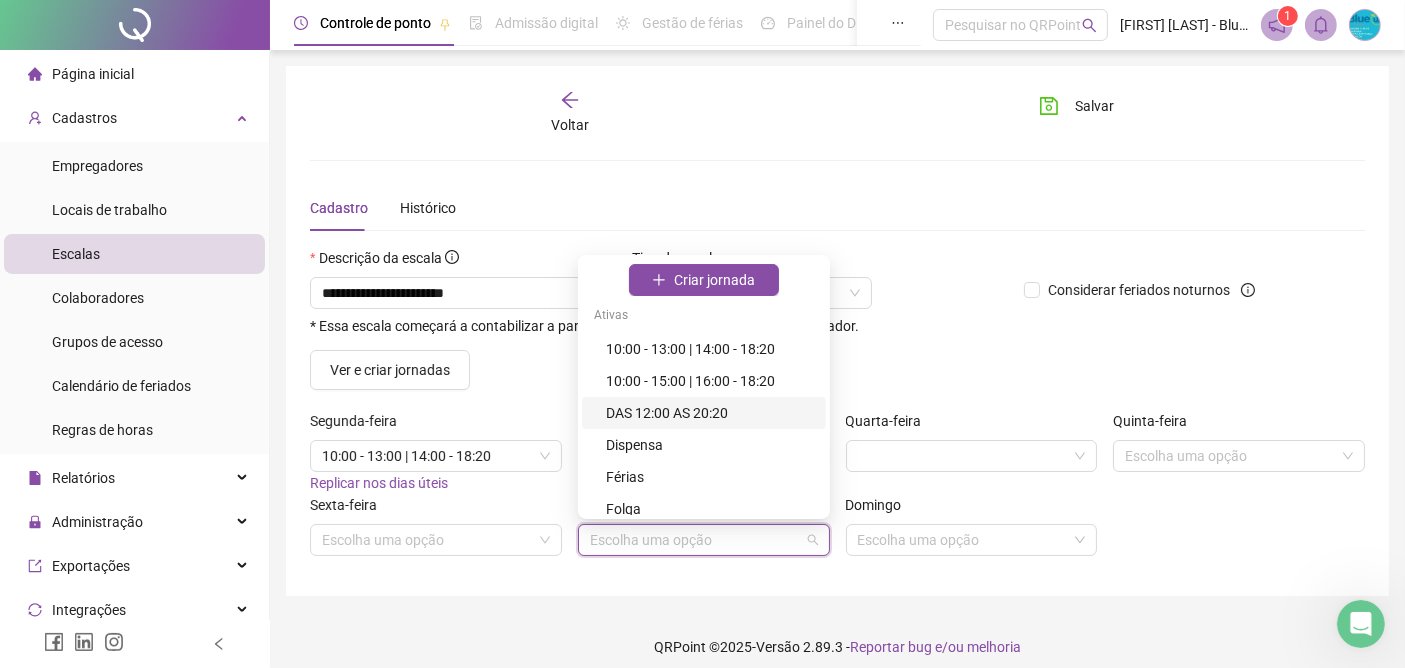 click on "DAS 12:00 AS 20:20" at bounding box center [710, 413] 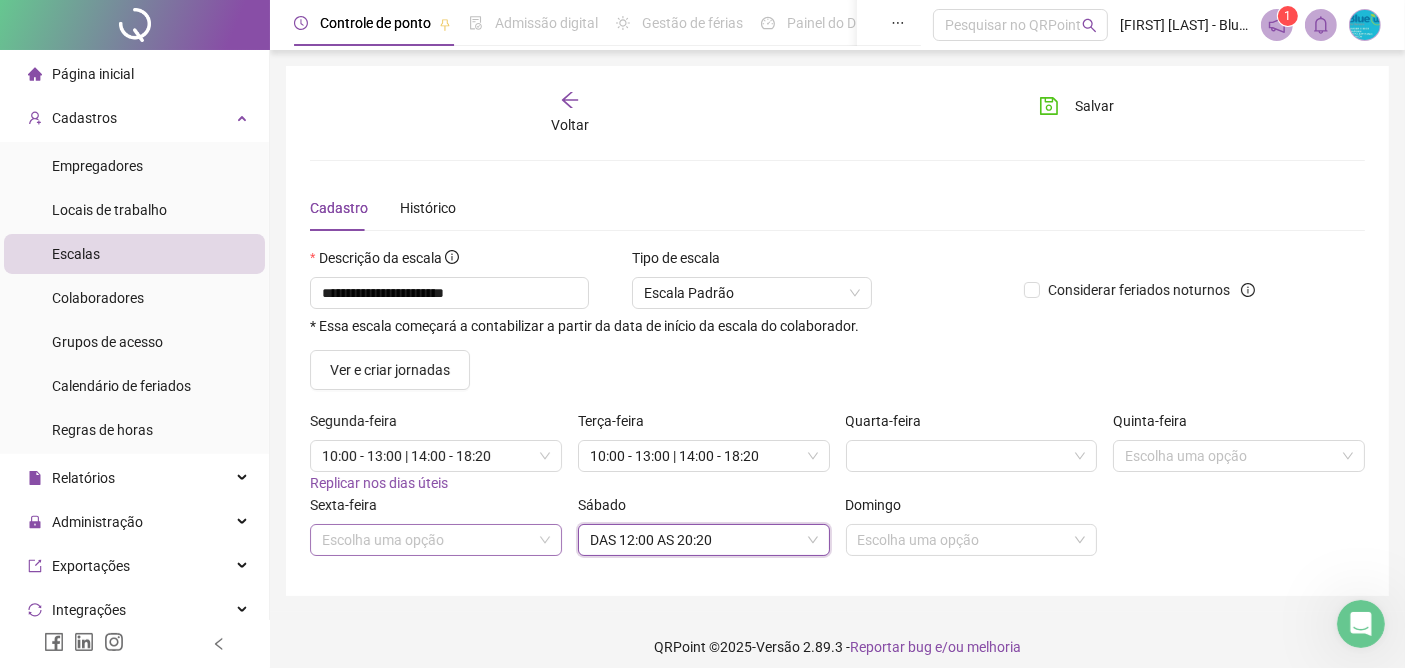 click at bounding box center [427, 540] 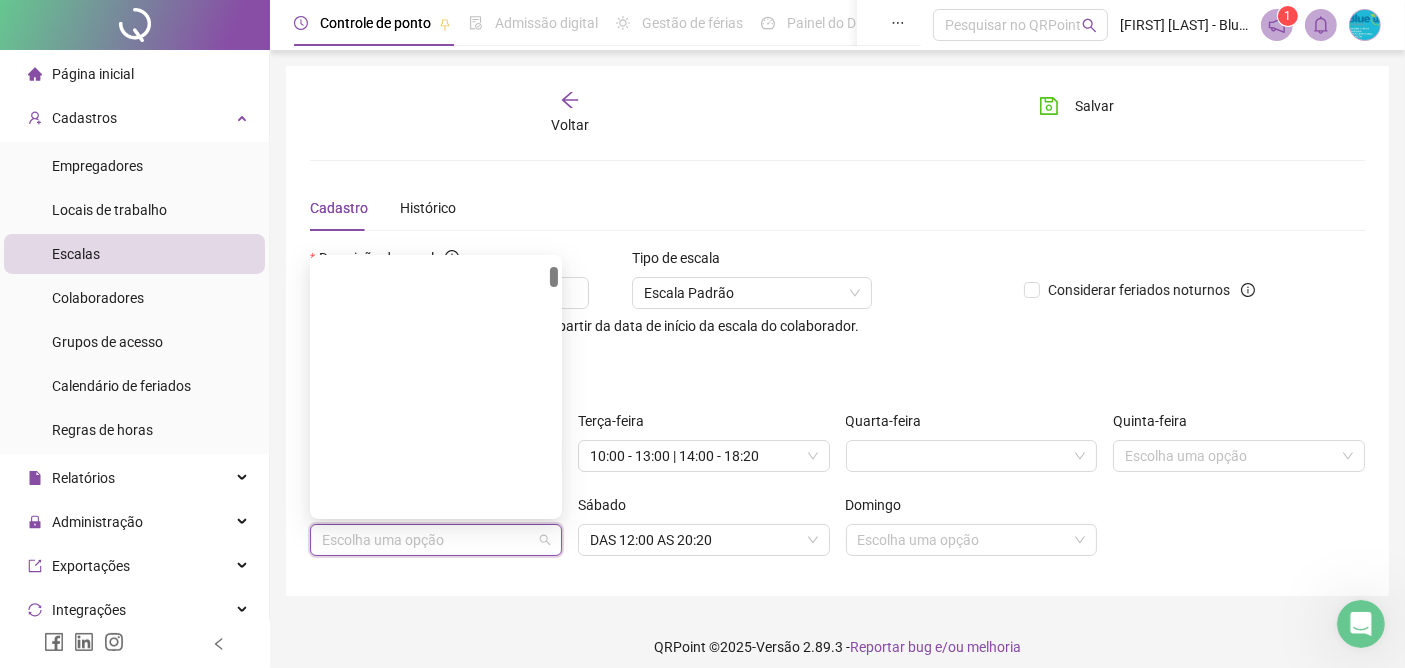 scroll, scrollTop: 111, scrollLeft: 0, axis: vertical 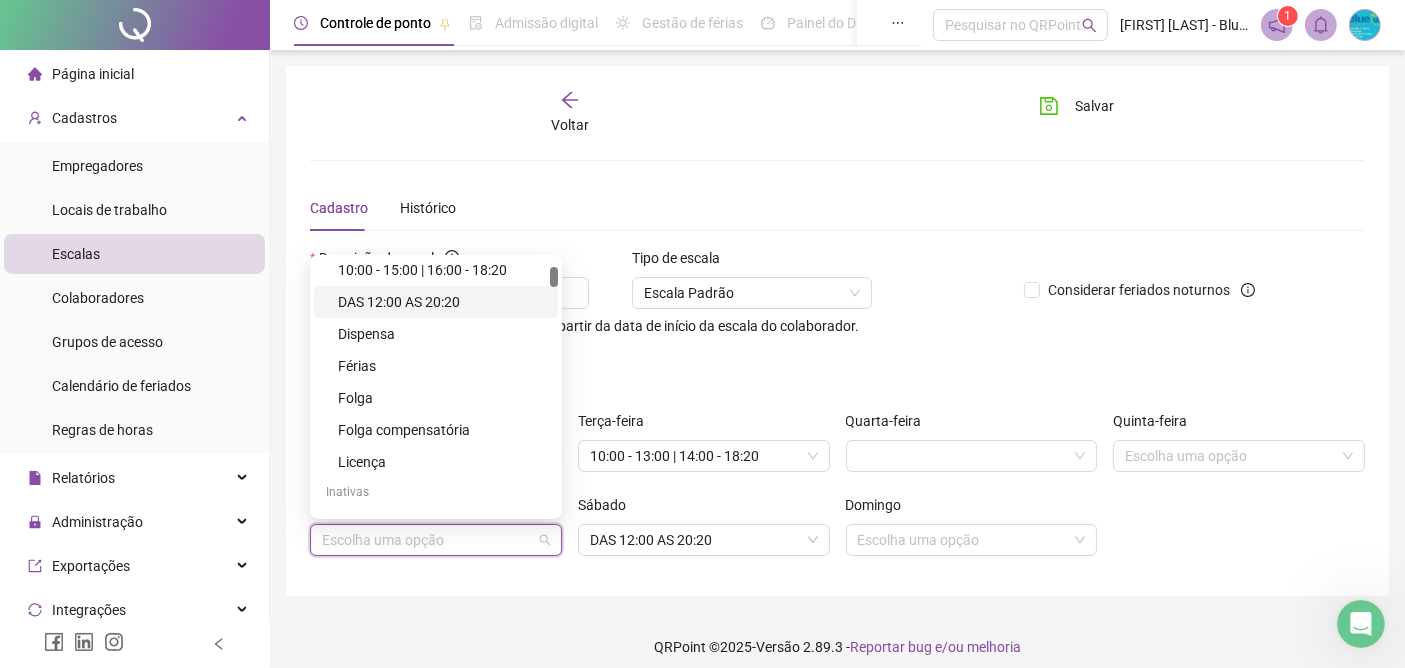 click on "DAS 12:00 AS 20:20" at bounding box center [442, 302] 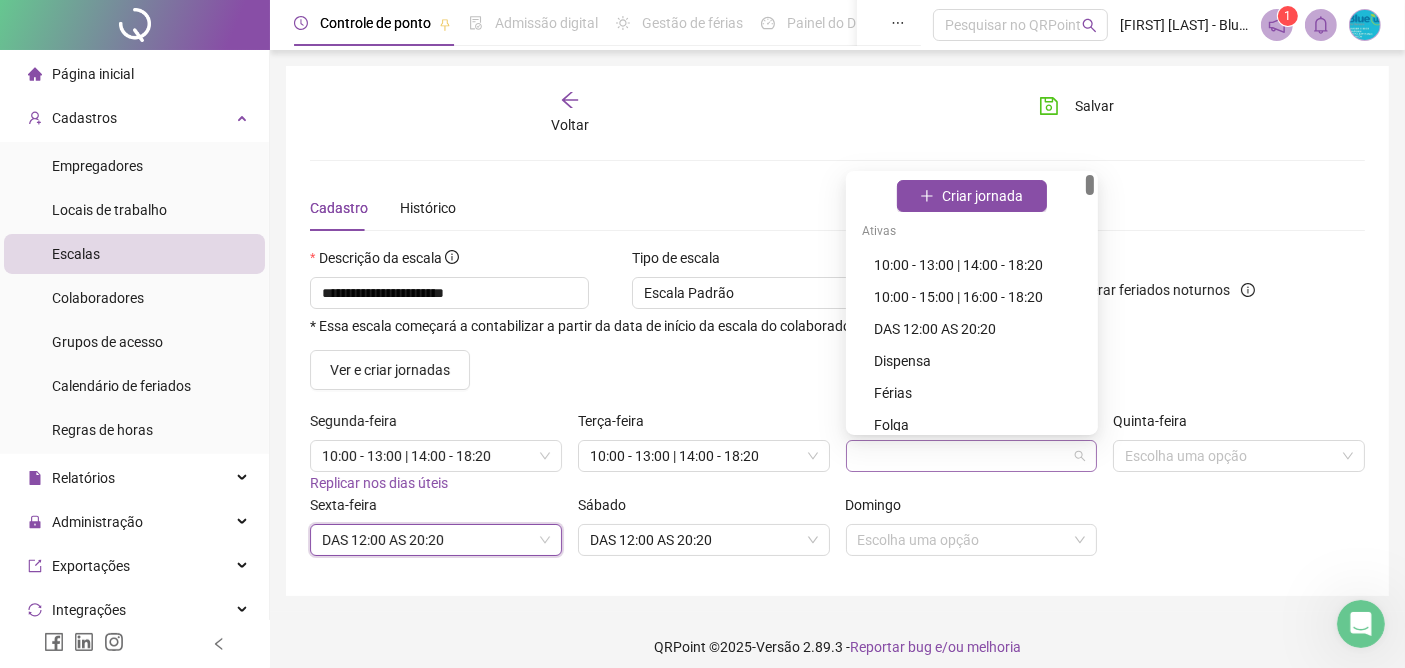 click at bounding box center [972, 456] 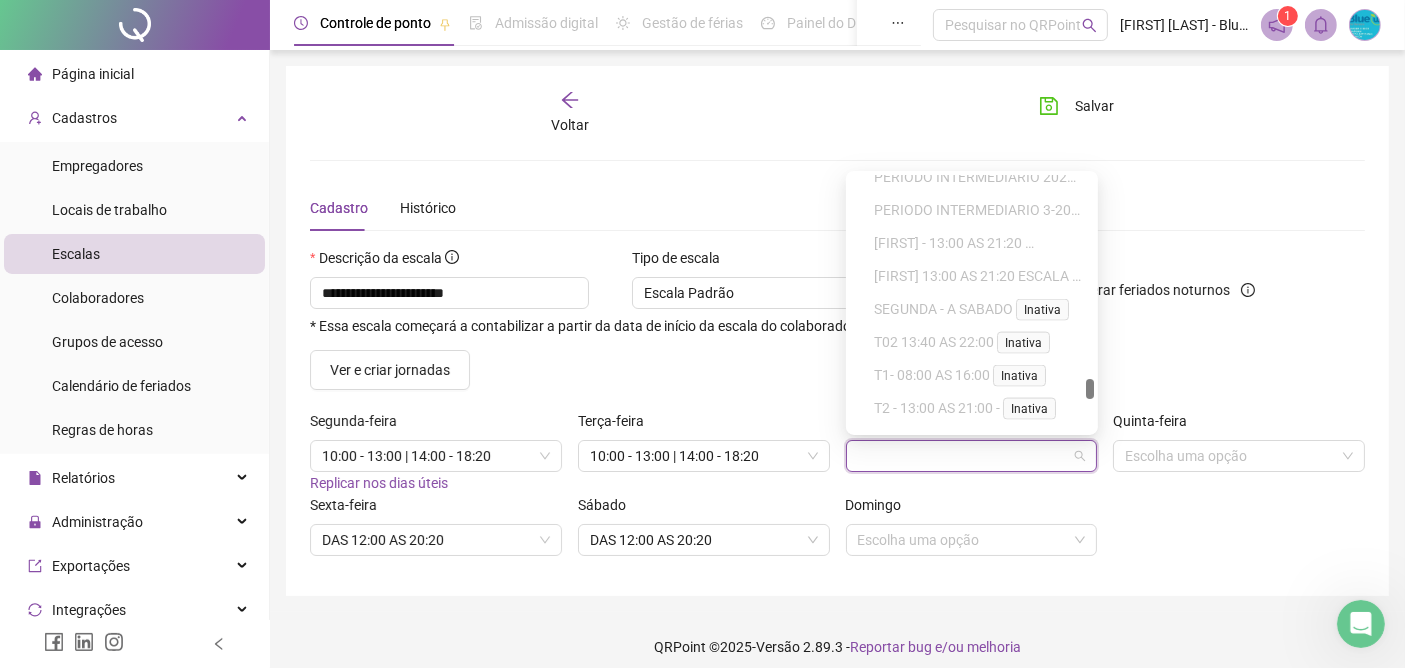 scroll, scrollTop: 3333, scrollLeft: 0, axis: vertical 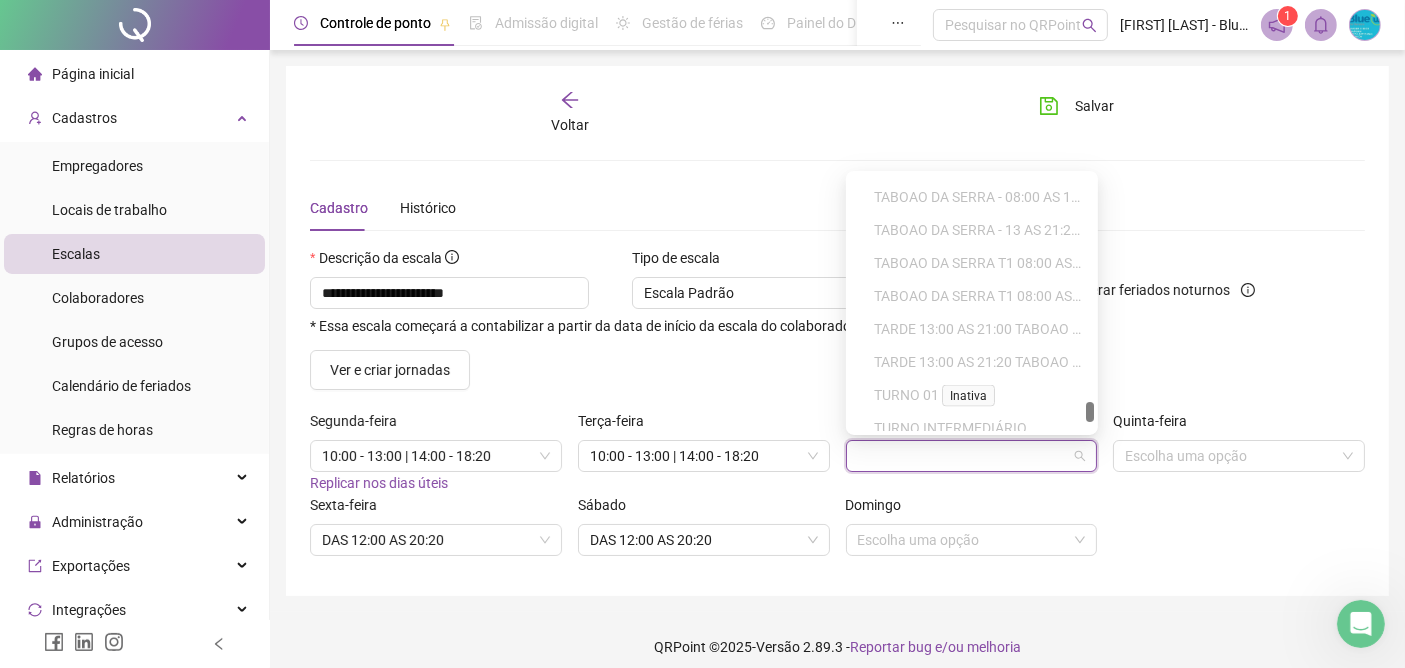 click on "Sexta-feira  DAS 12:00 AS 20:20   Sábado  DAS 12:00 AS 20:20   Domingo Escolha uma opção" at bounding box center (837, 533) 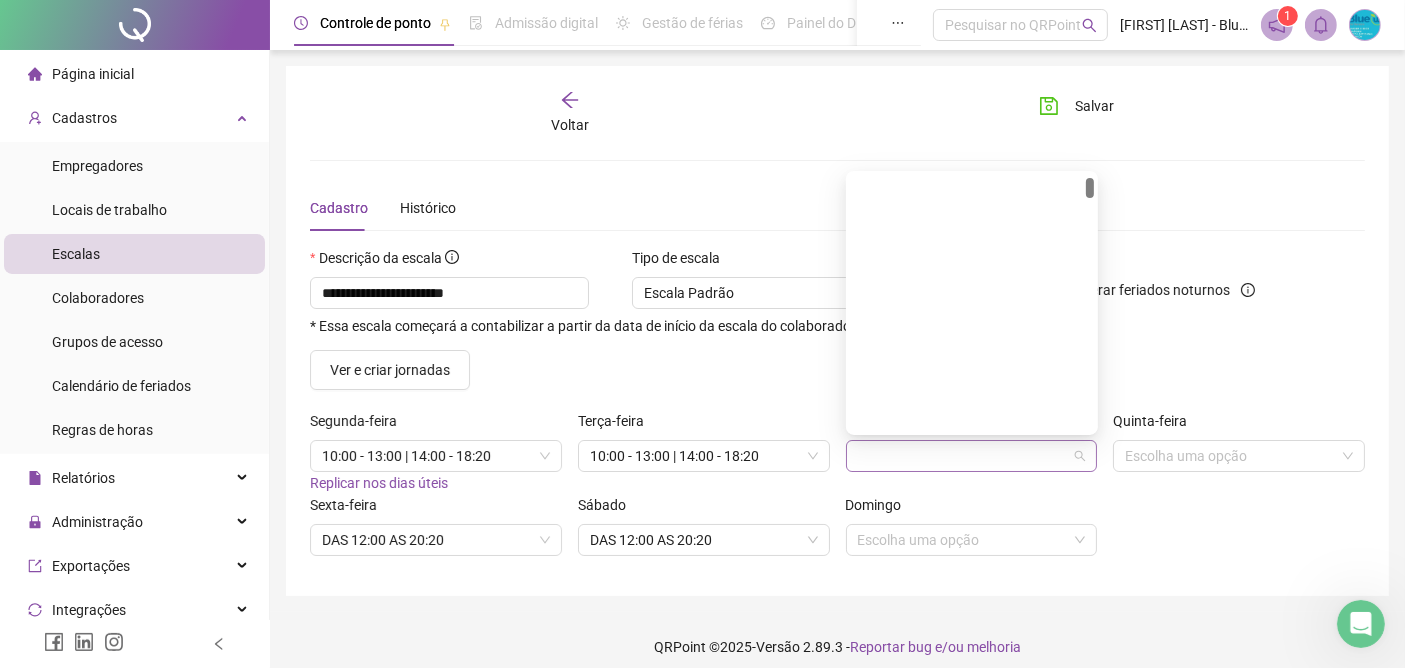 scroll, scrollTop: 42, scrollLeft: 0, axis: vertical 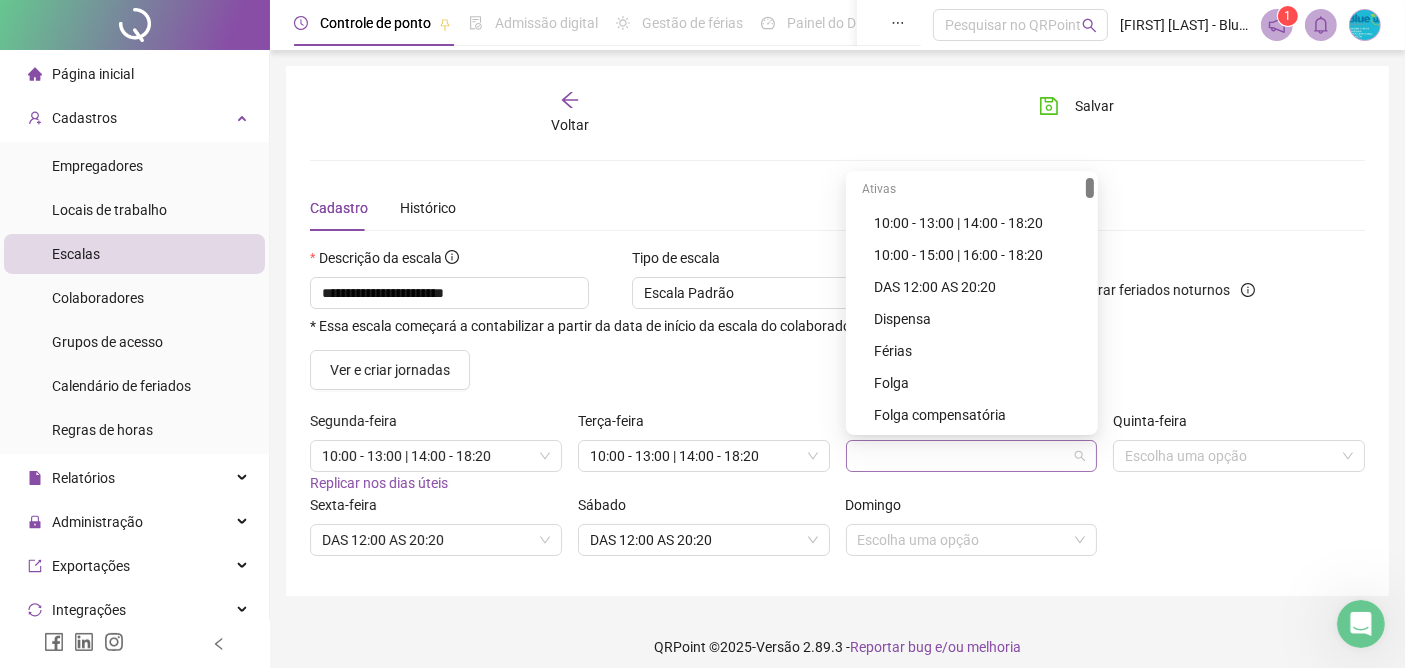 click at bounding box center [972, 456] 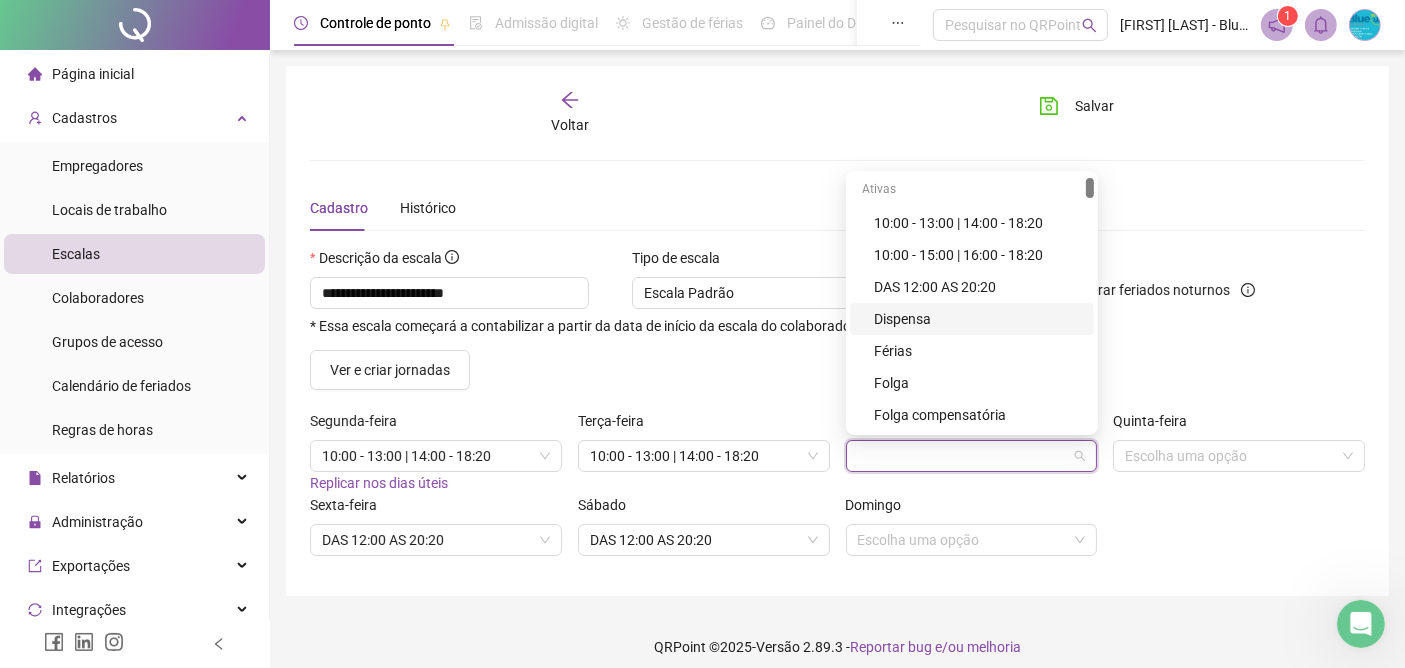 scroll, scrollTop: 0, scrollLeft: 0, axis: both 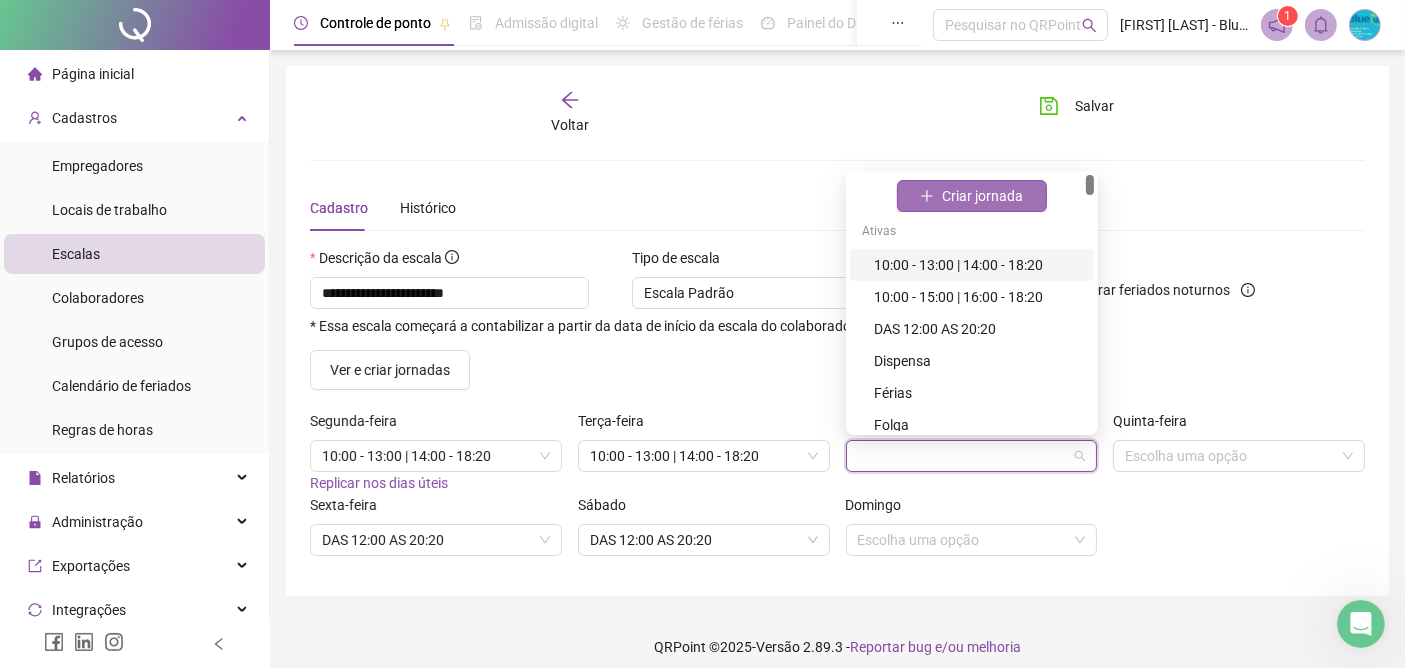 click 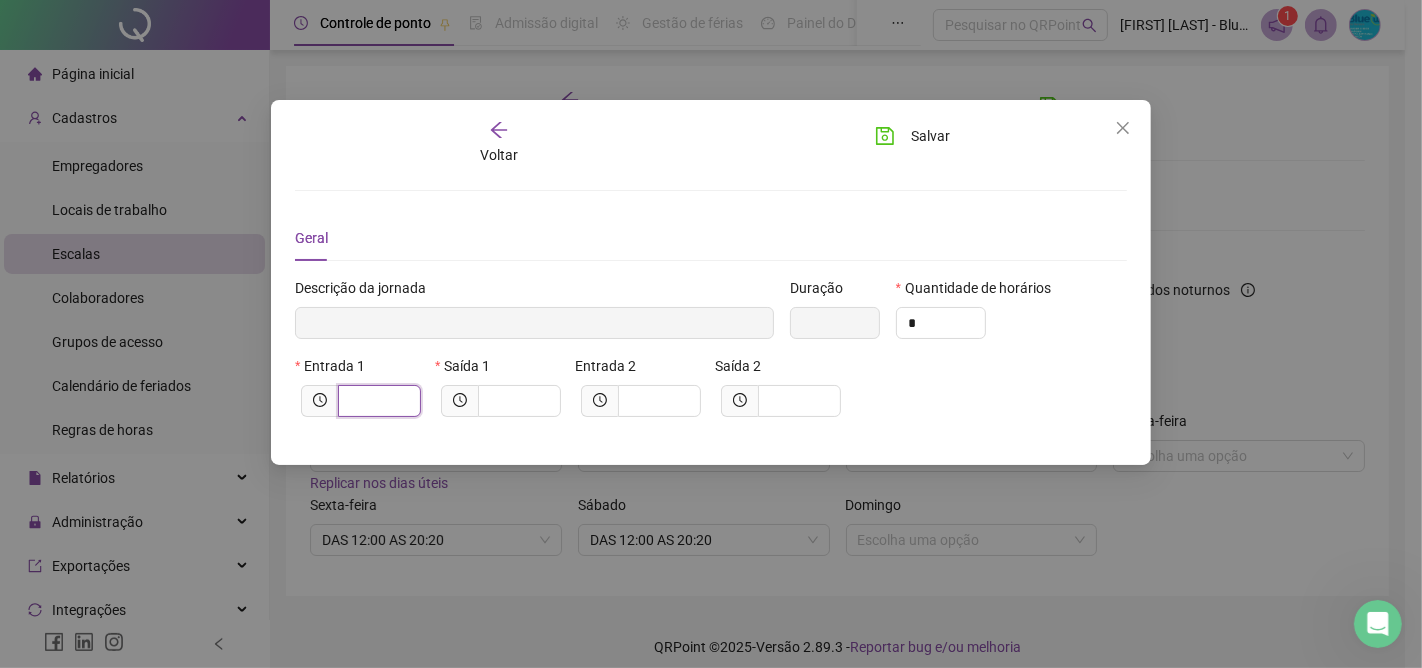 click at bounding box center [377, 401] 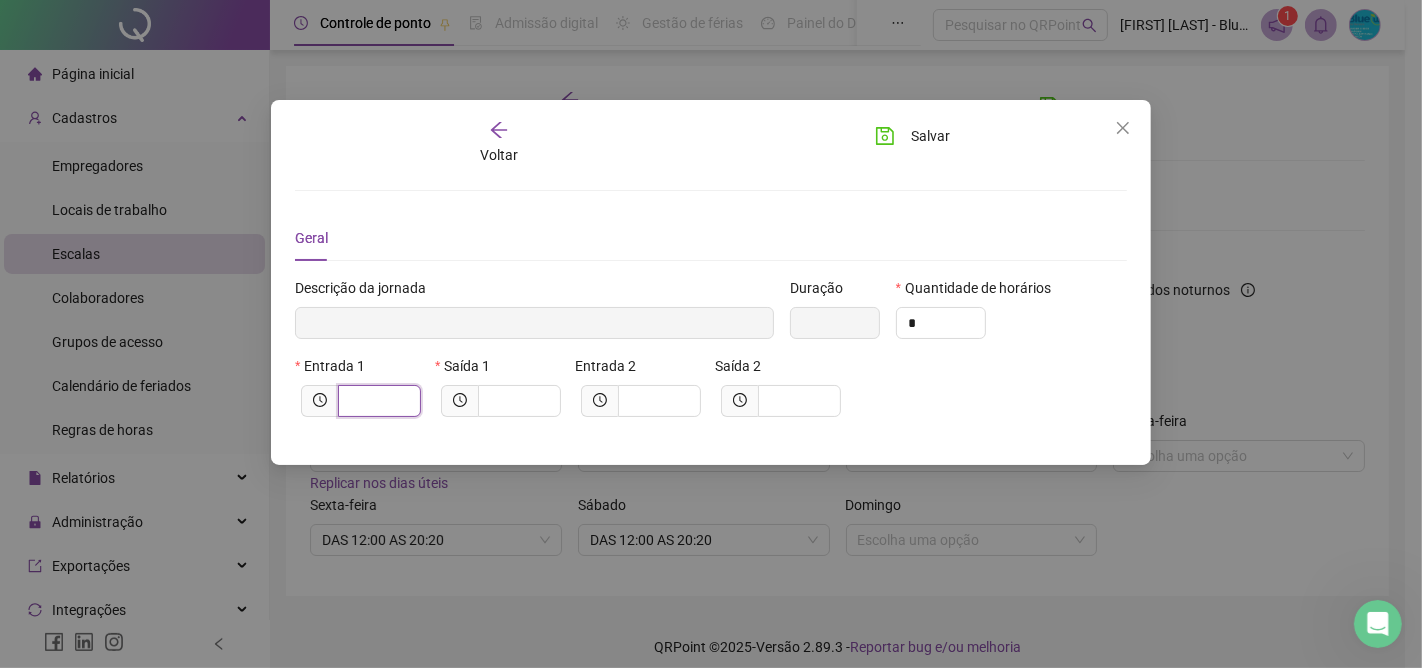 type on "*****" 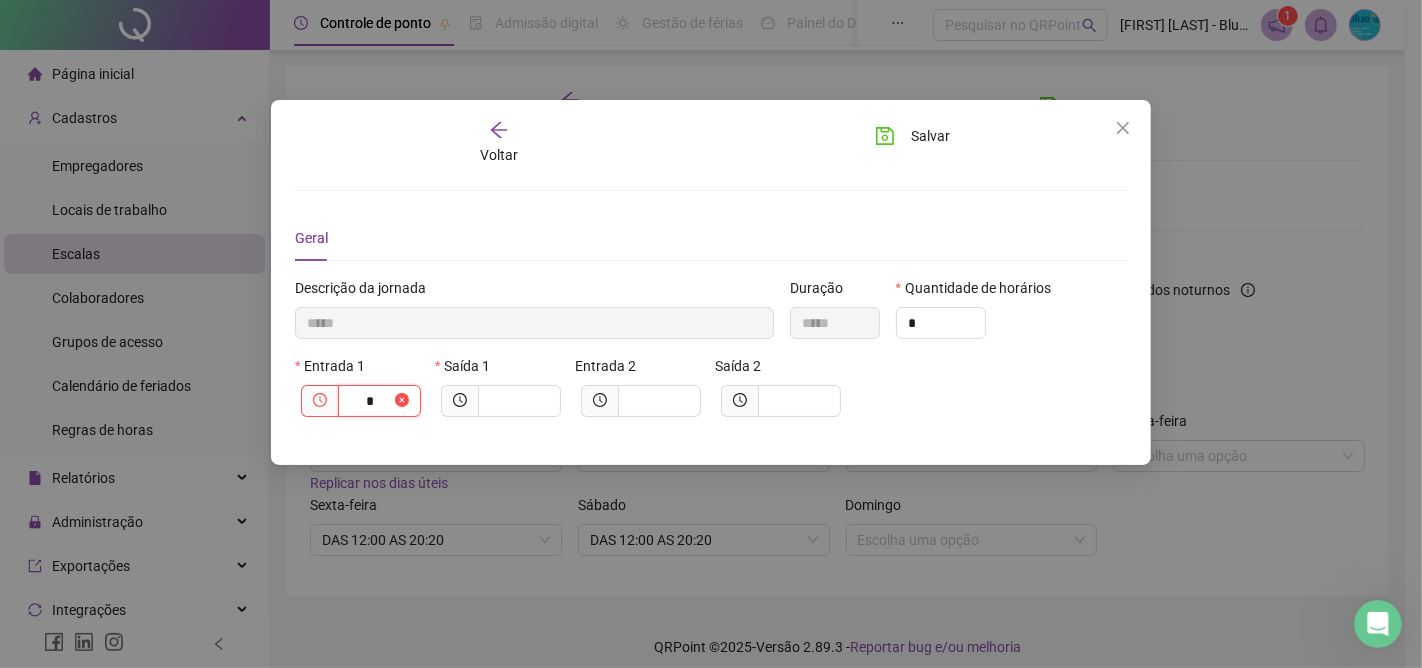 type on "******" 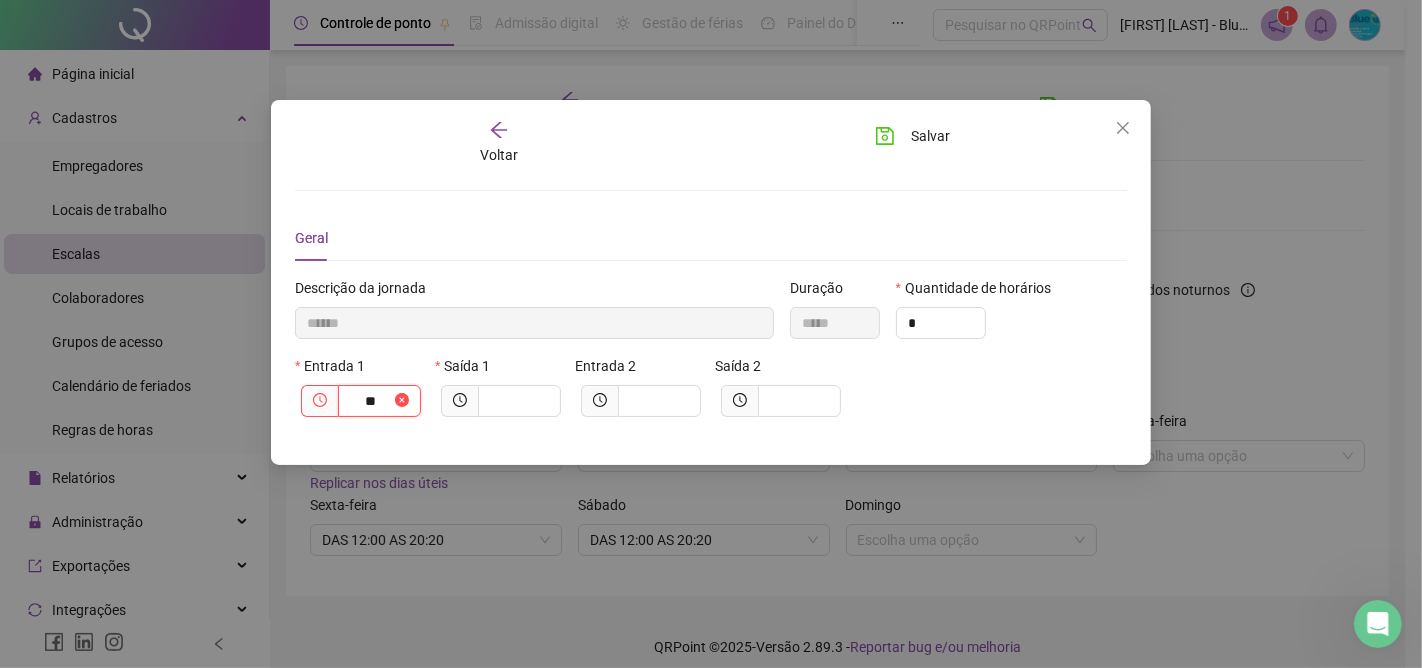 type on "********" 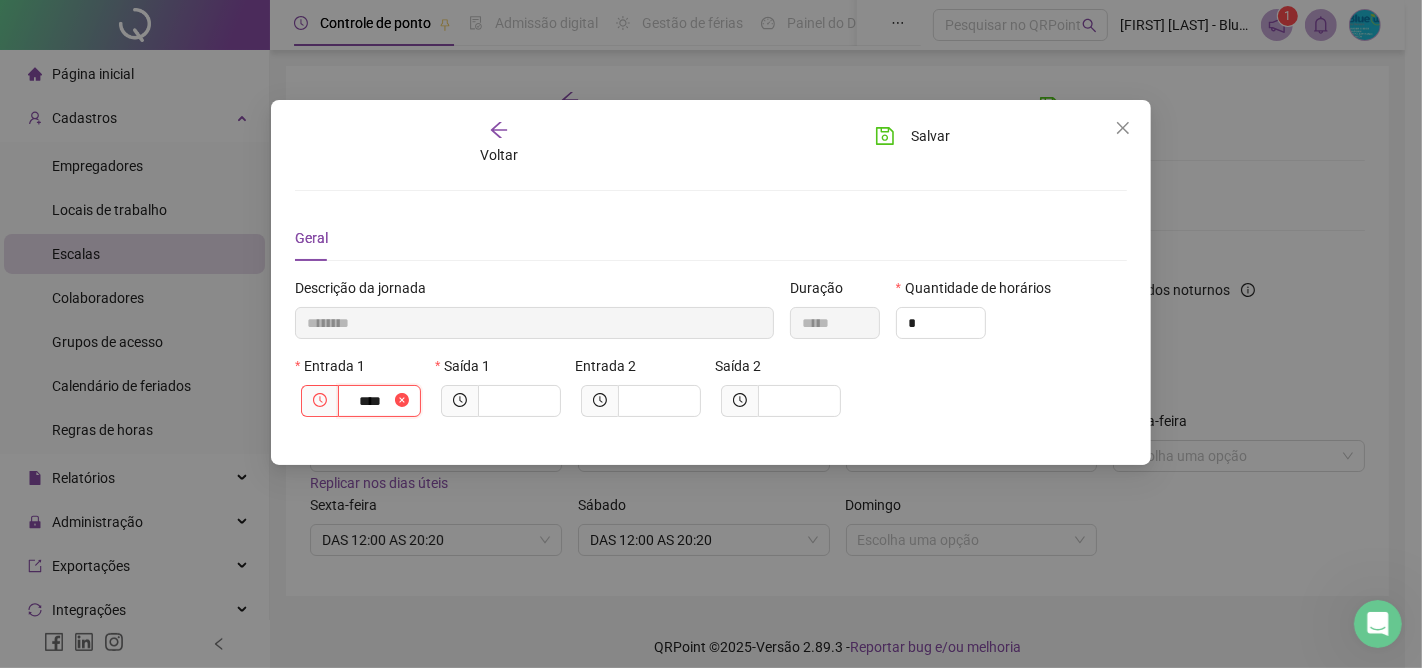 type on "*********" 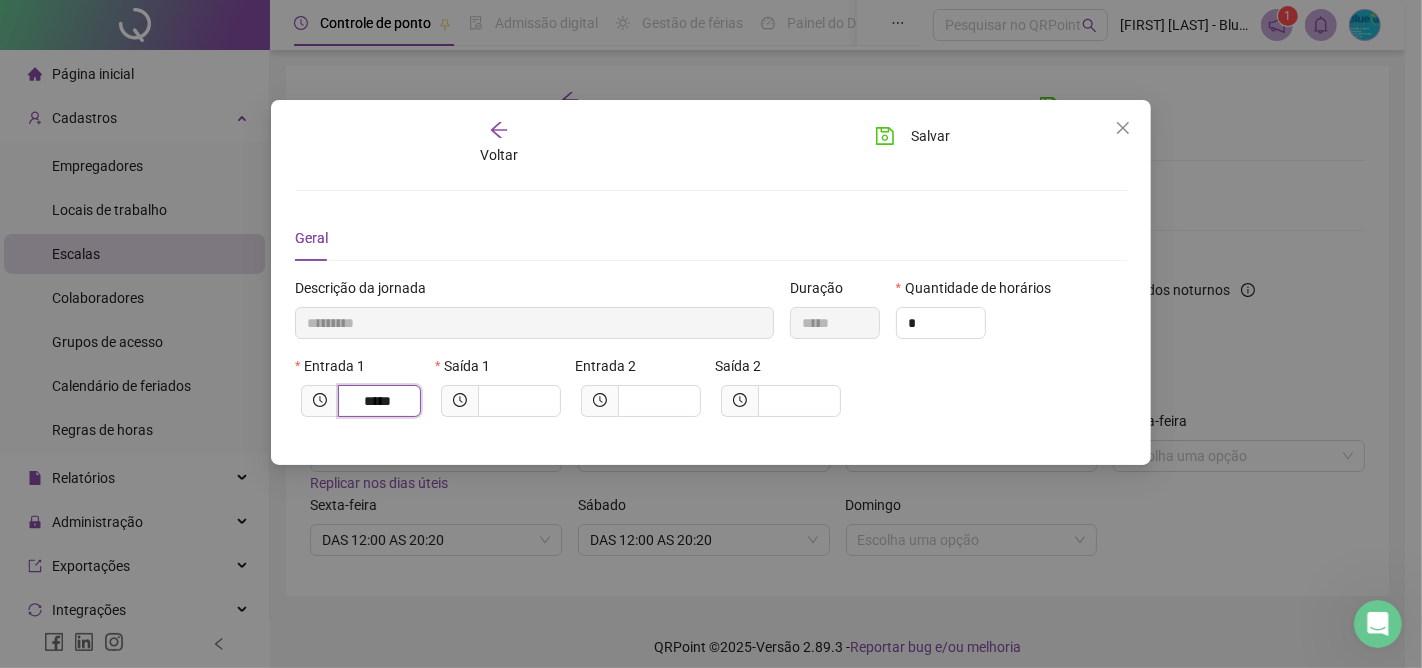type on "*****" 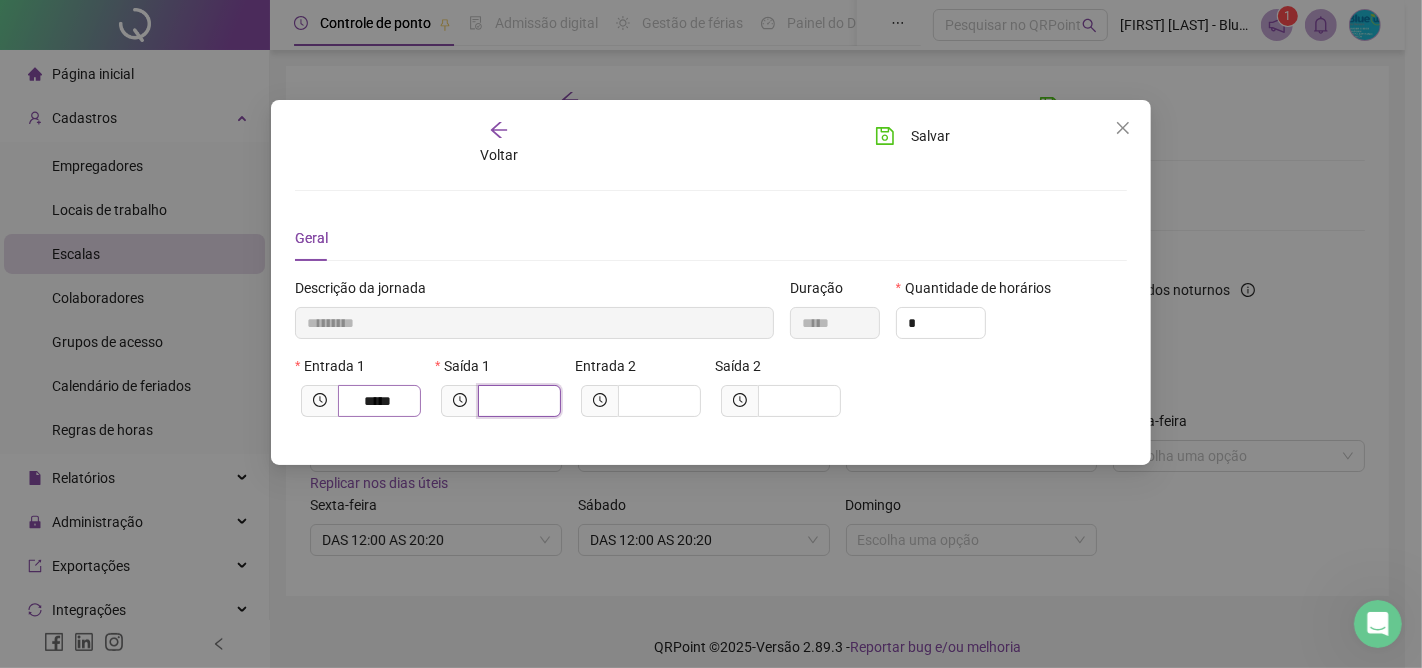 type on "*********" 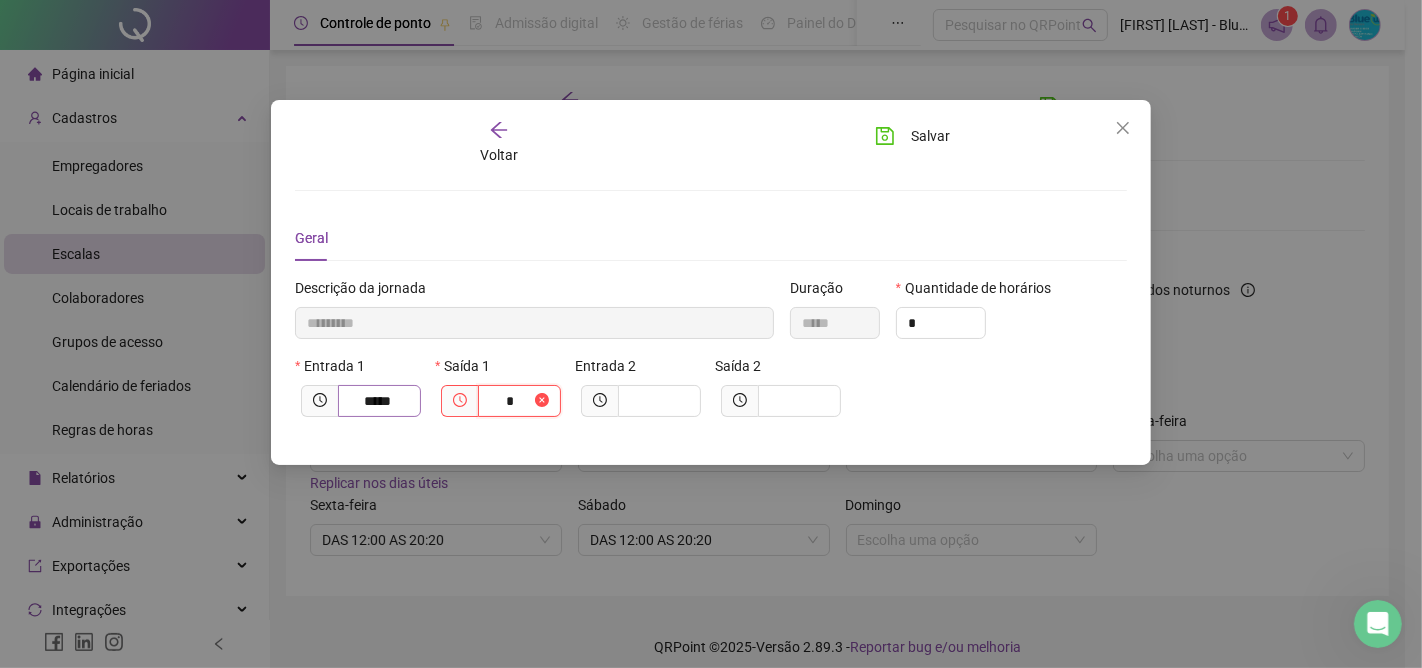type on "*********" 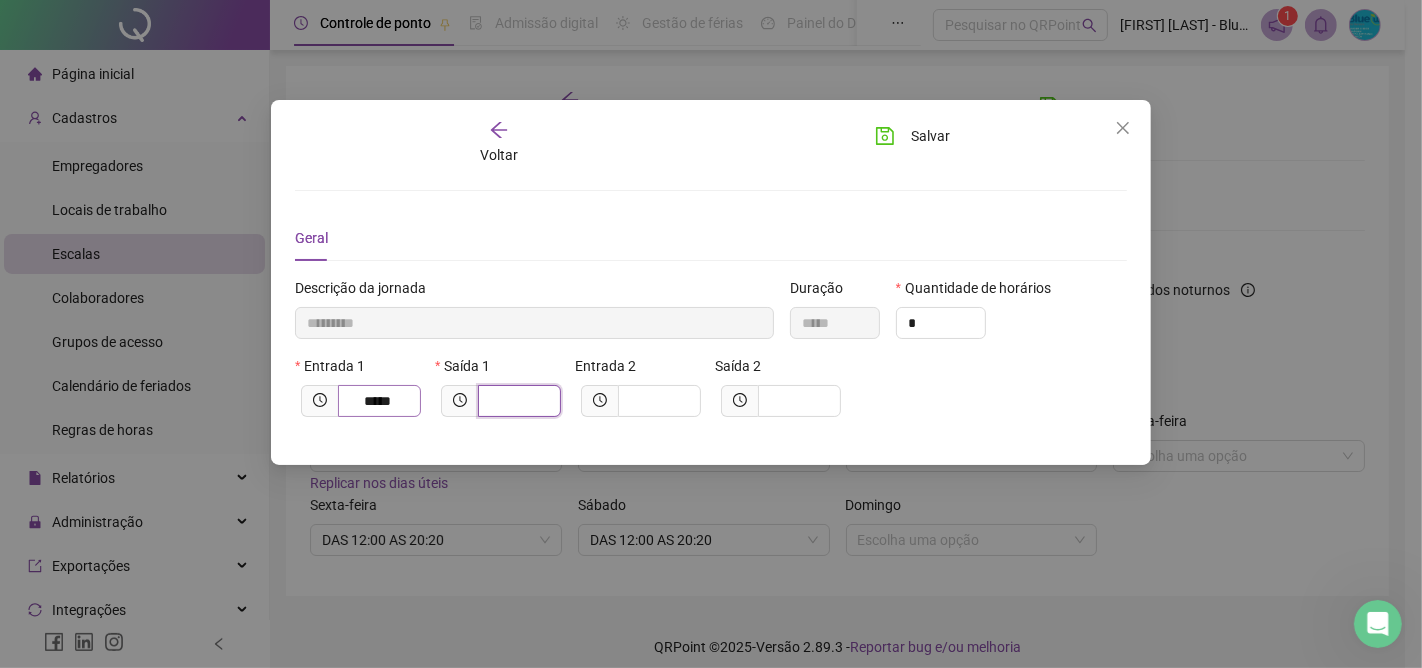type on "*********" 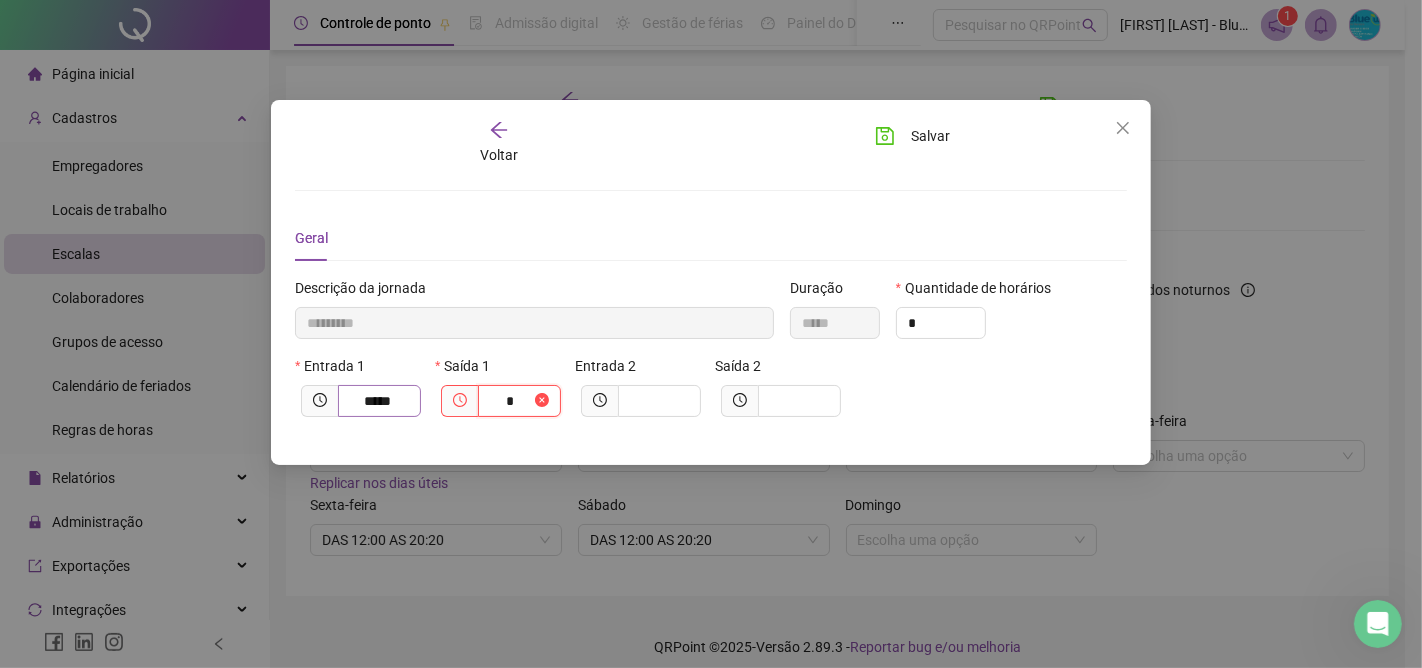 type on "**********" 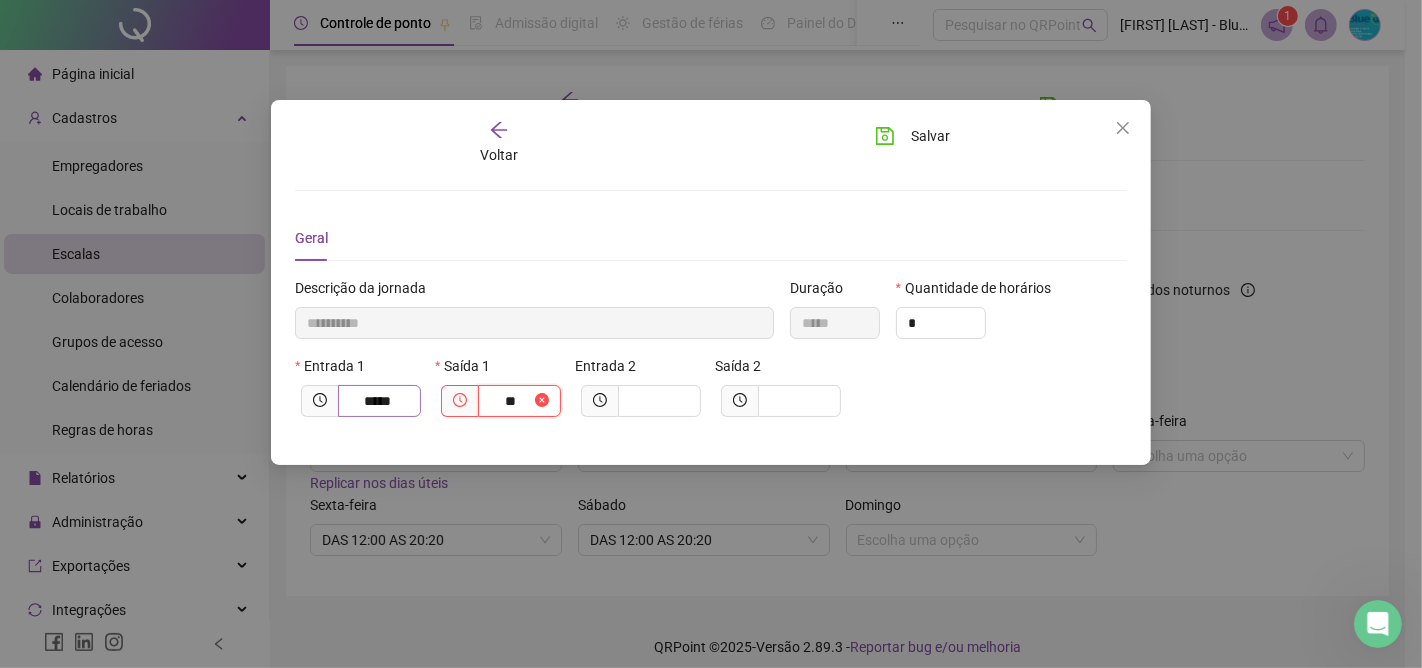 type on "**********" 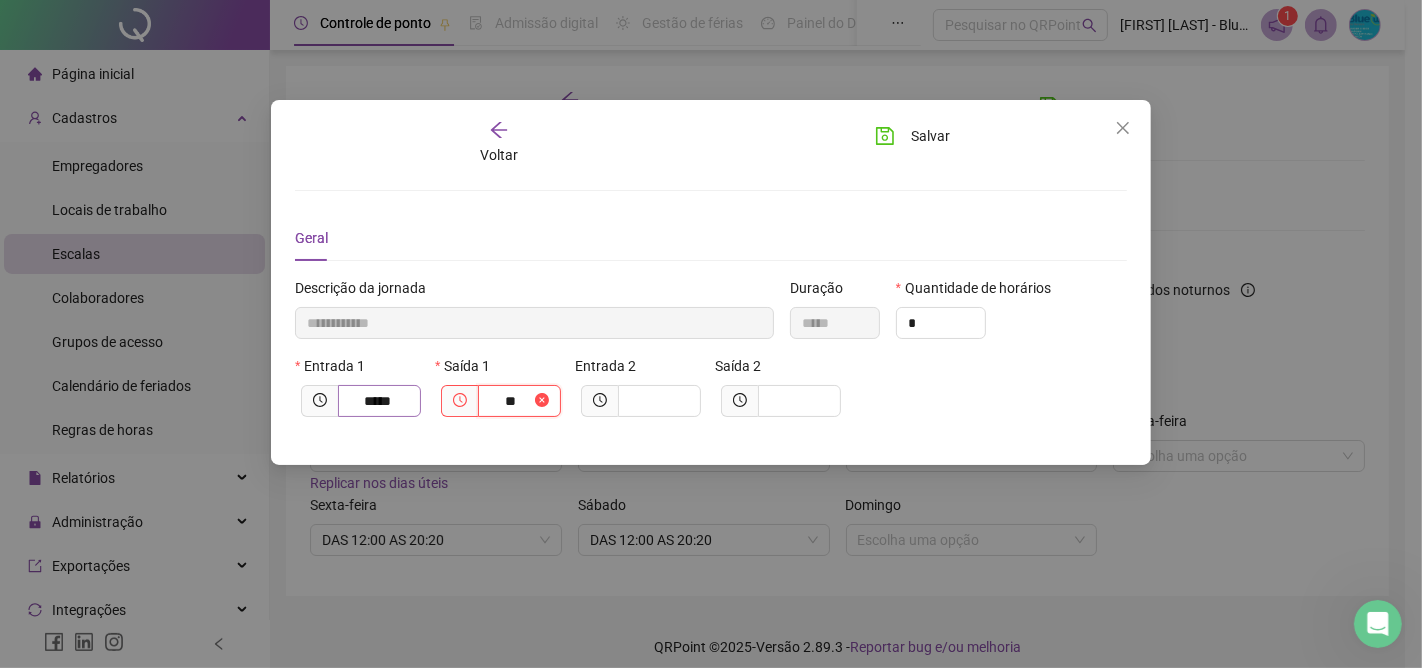 type on "*****" 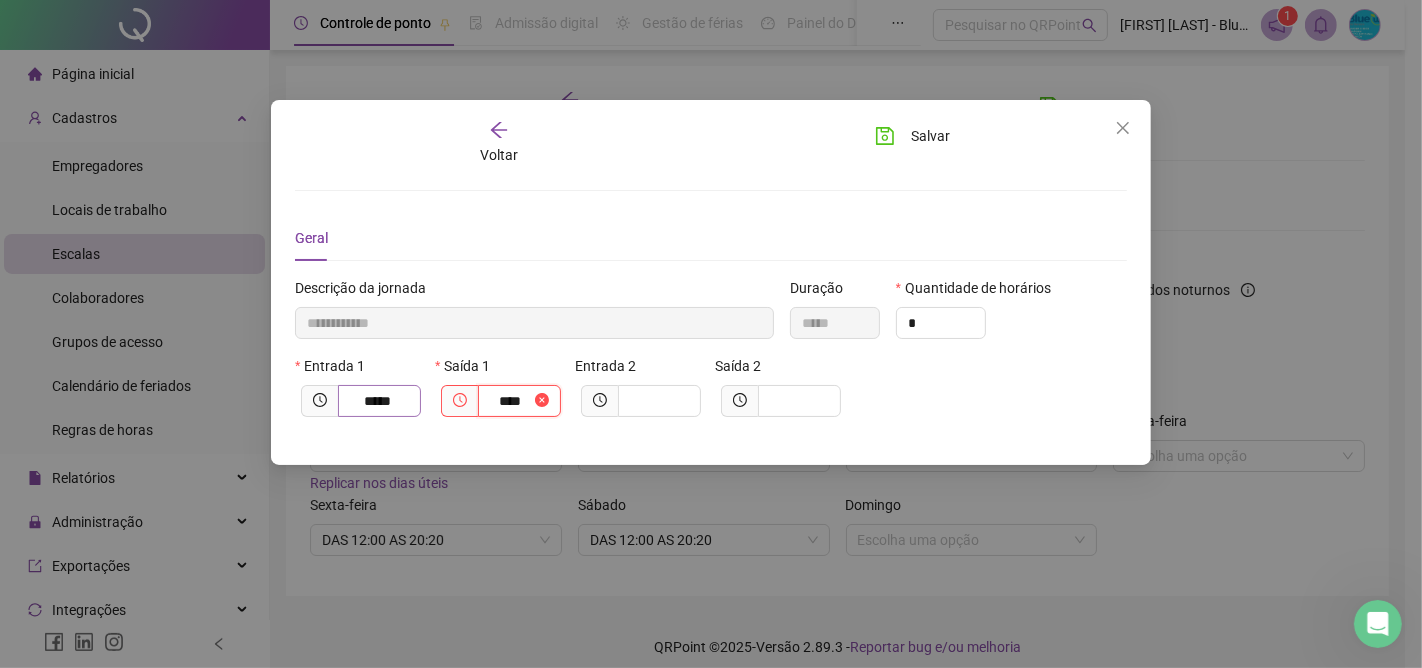 type on "**********" 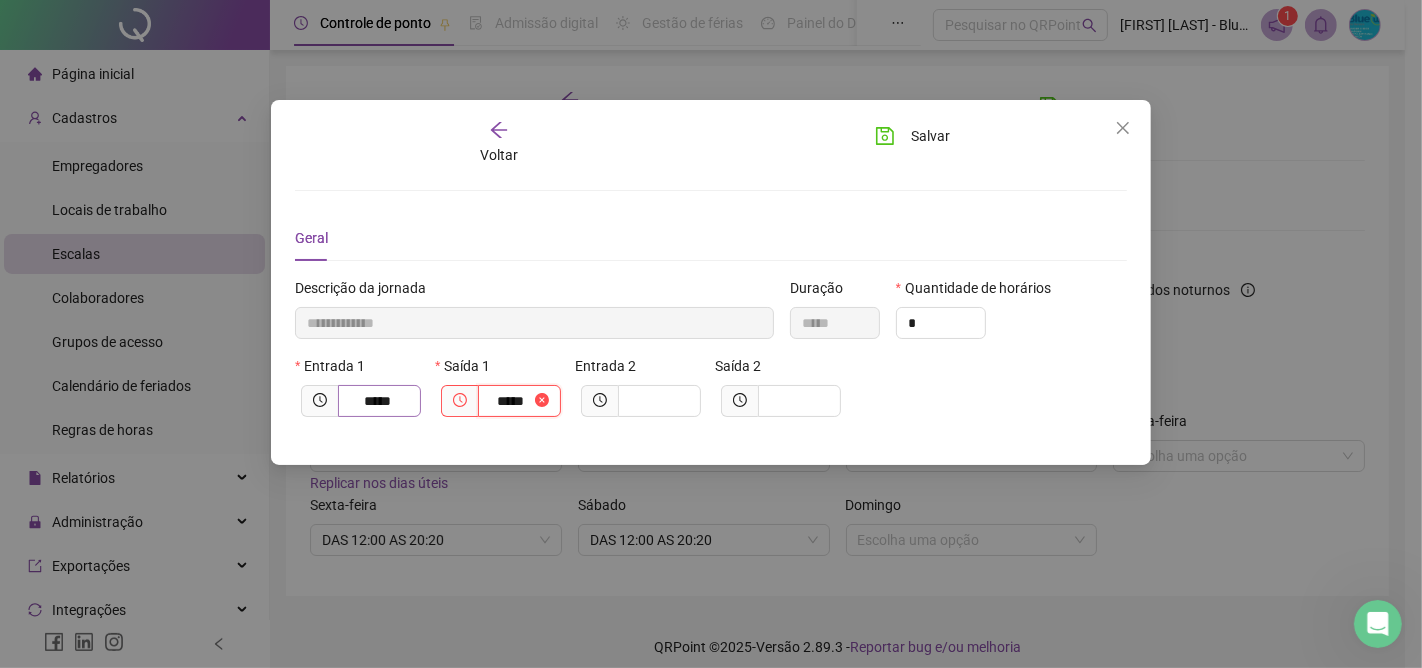 type on "**********" 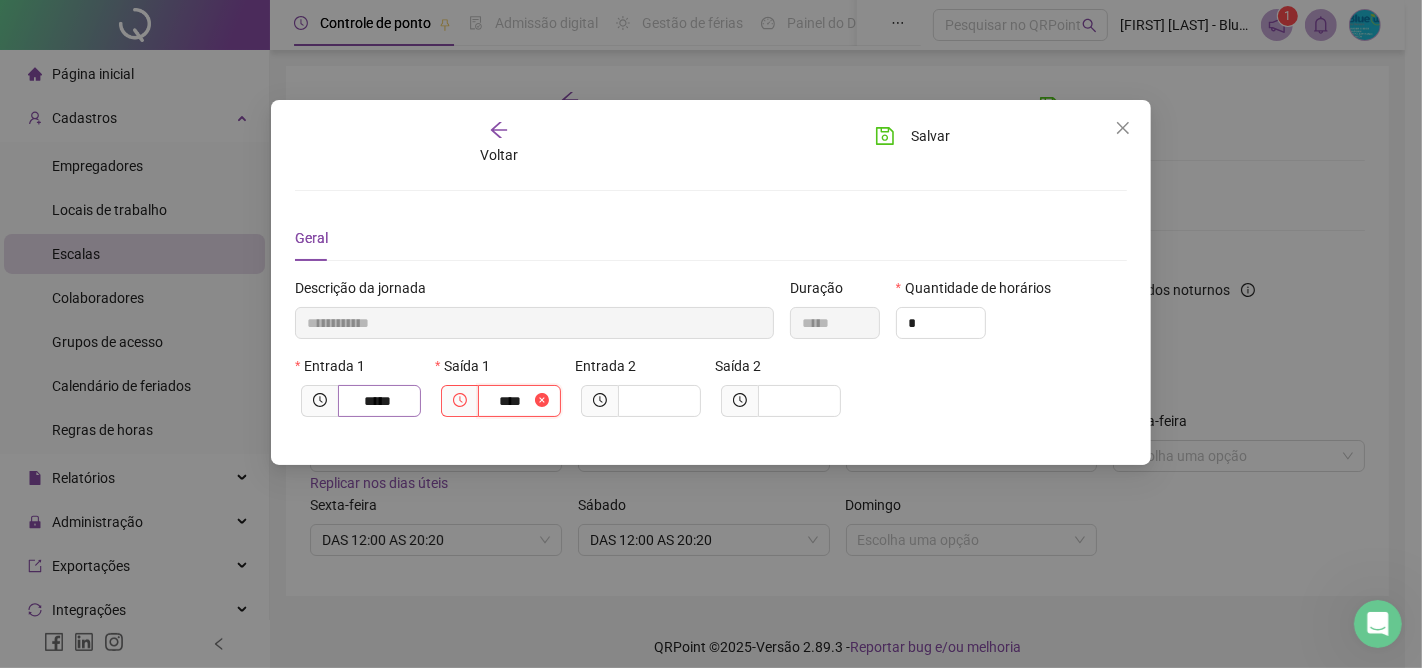 type on "**********" 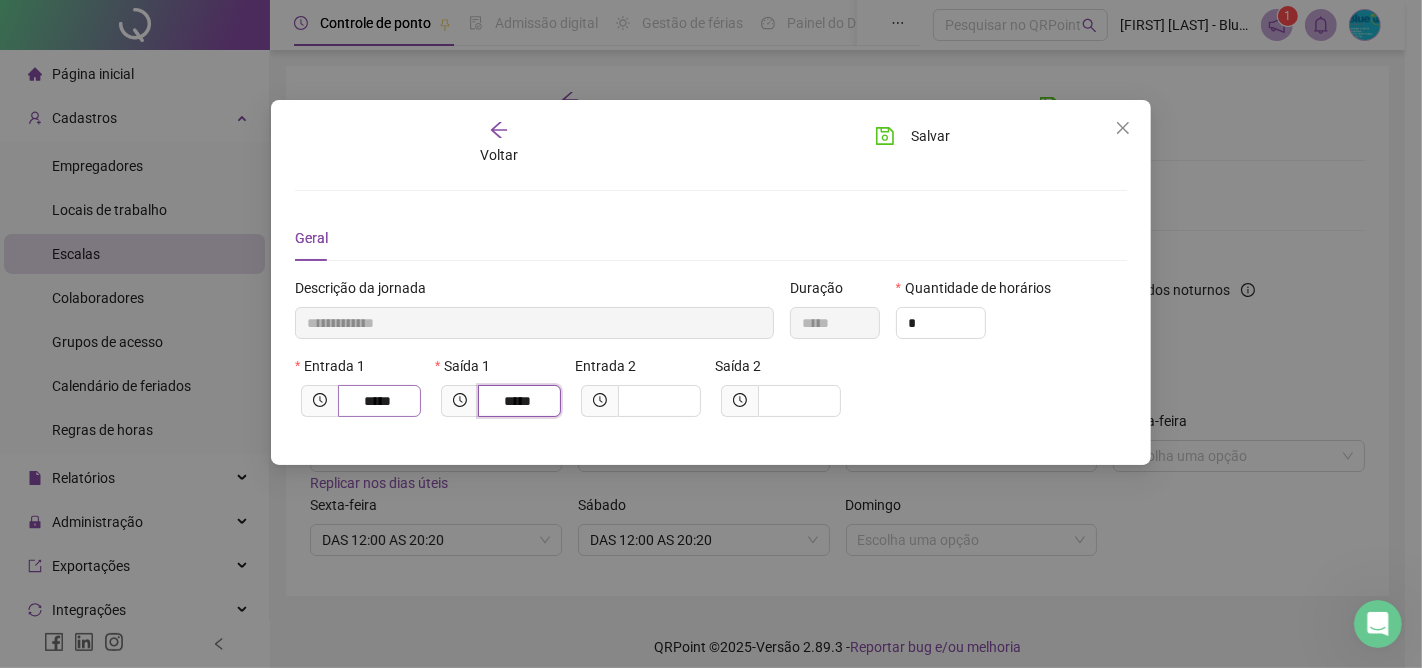 type on "**********" 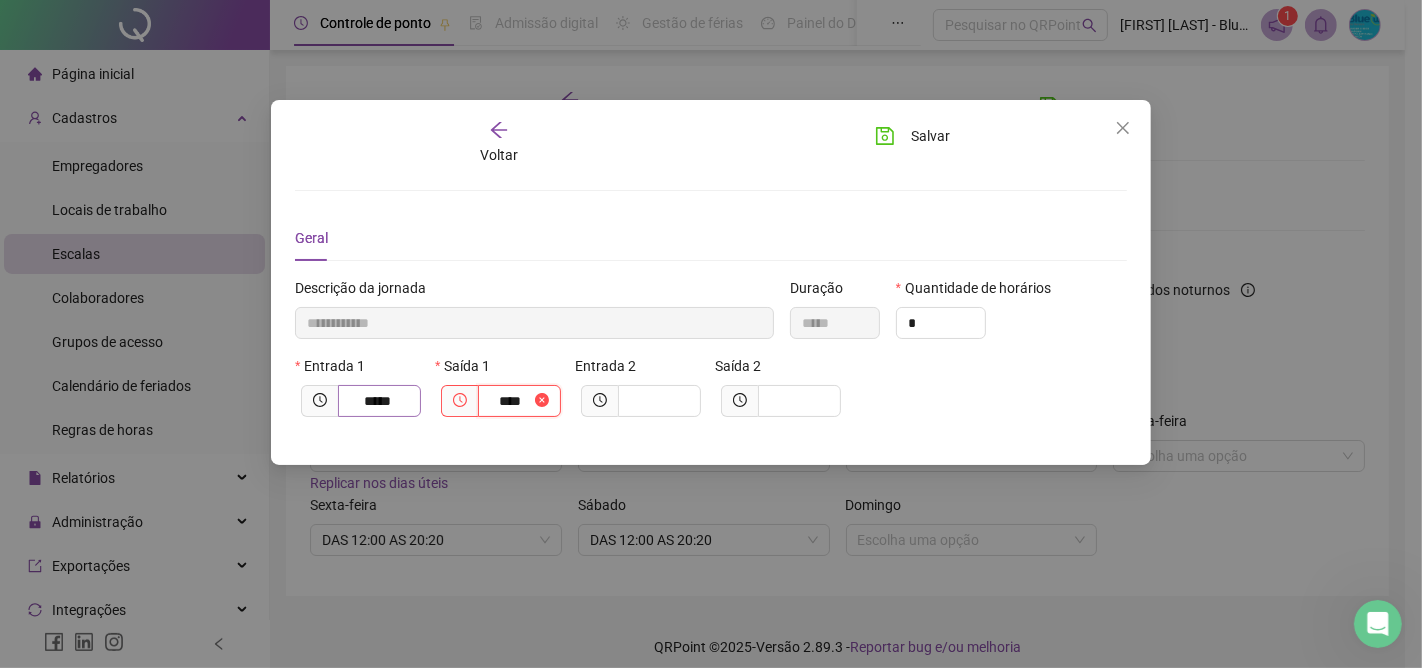 type on "**********" 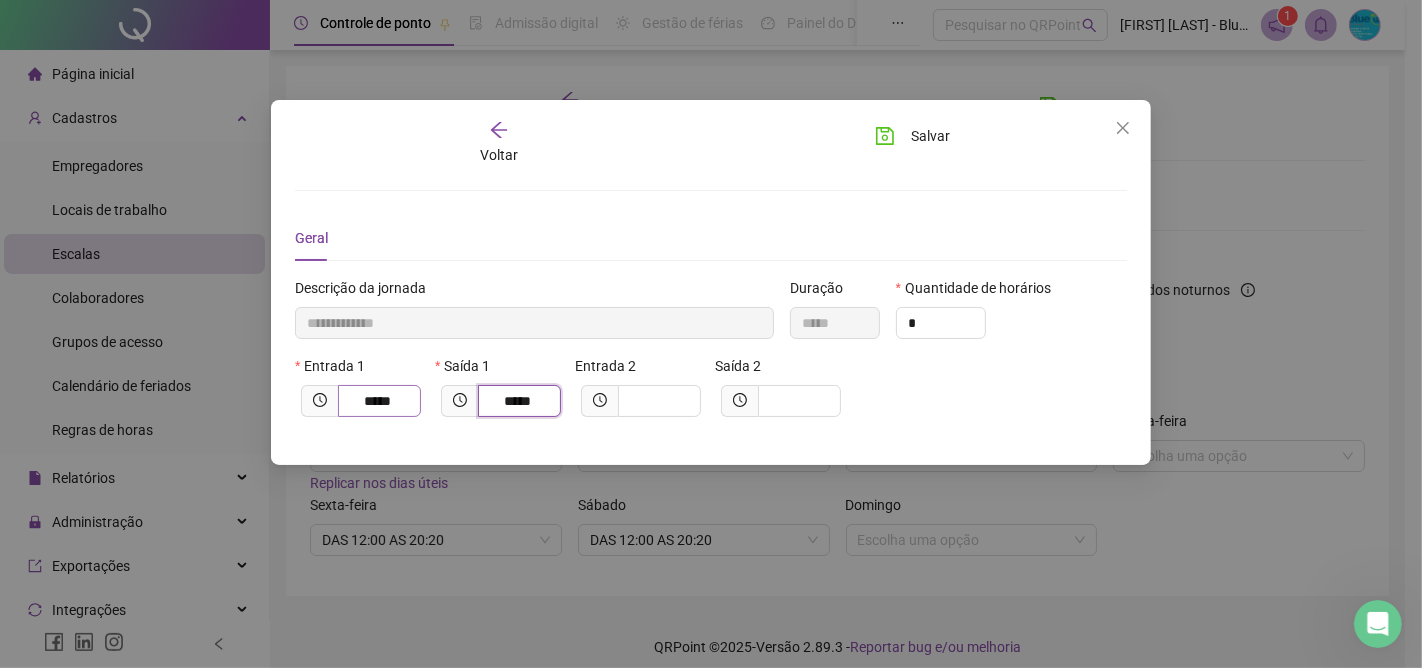 type on "*****" 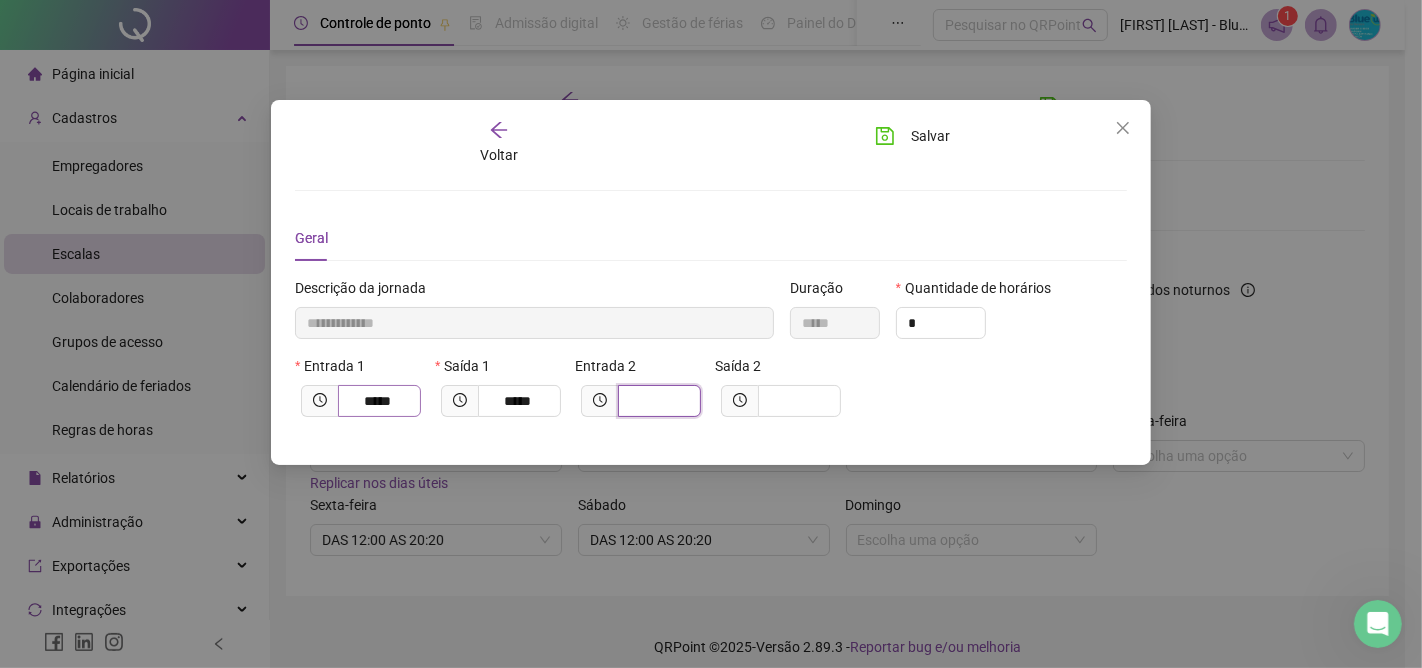 type on "**********" 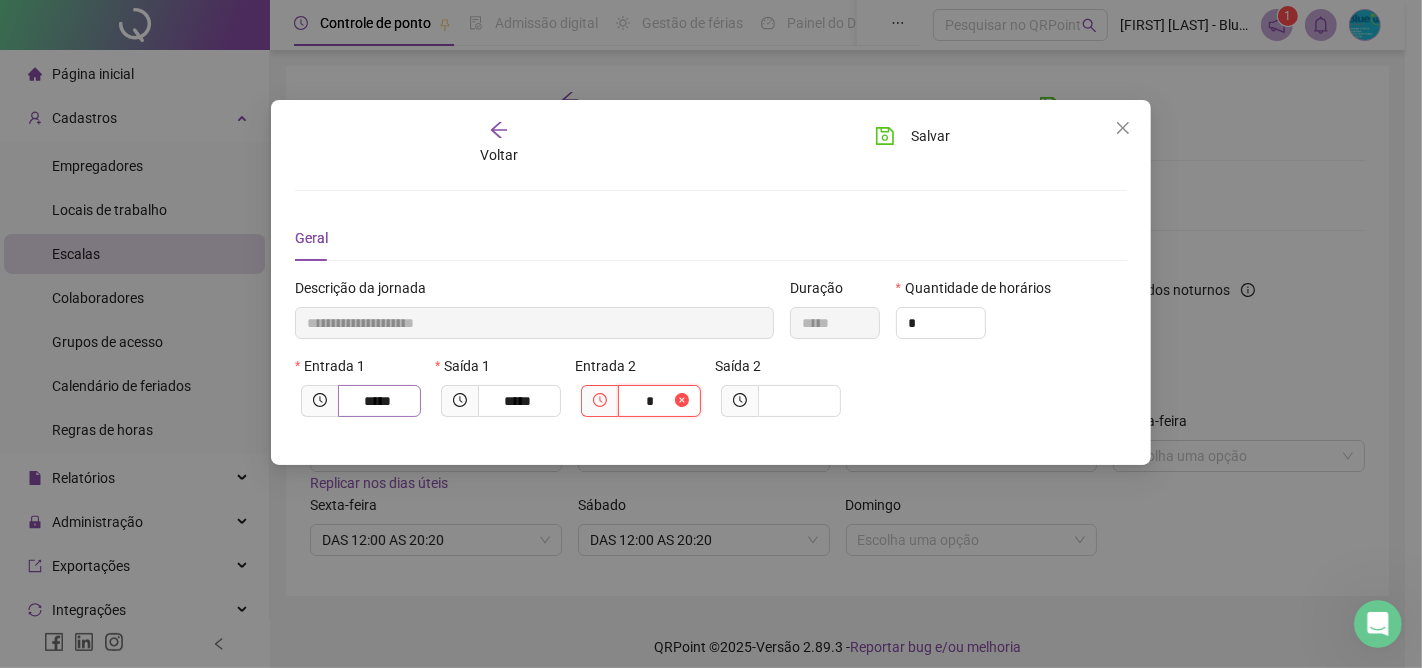type on "**********" 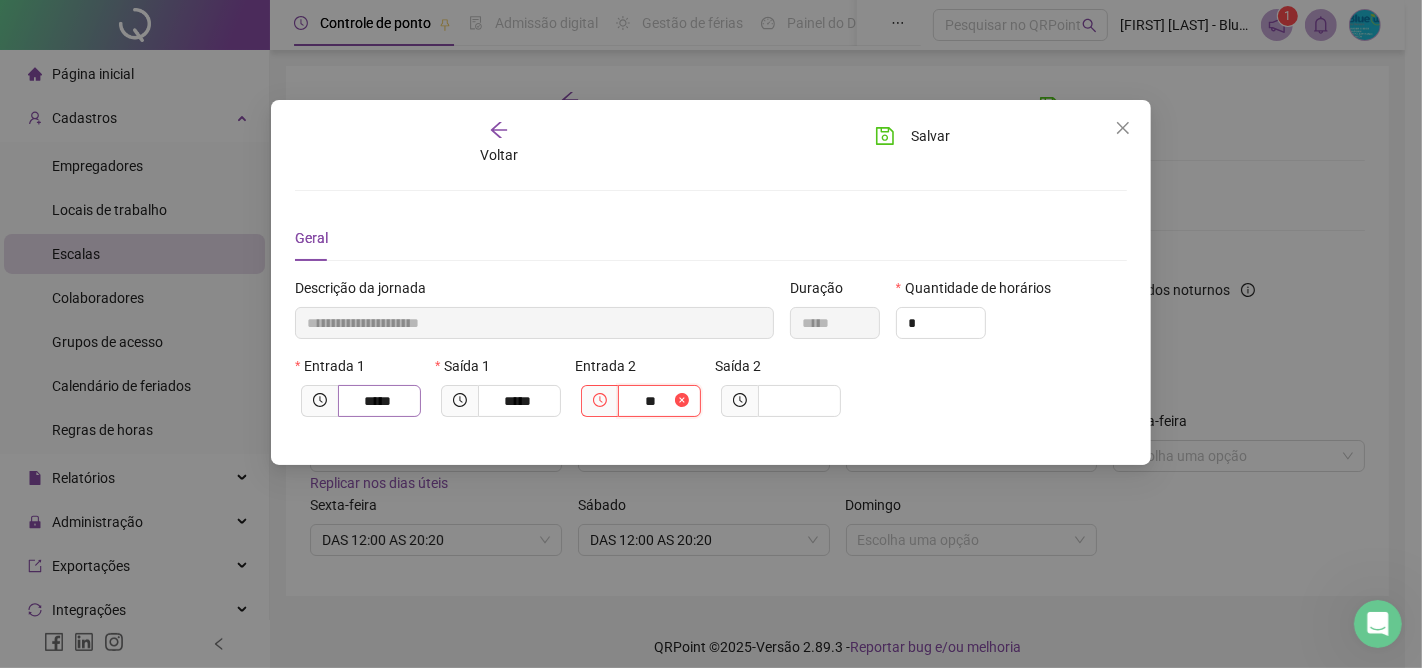 type on "**********" 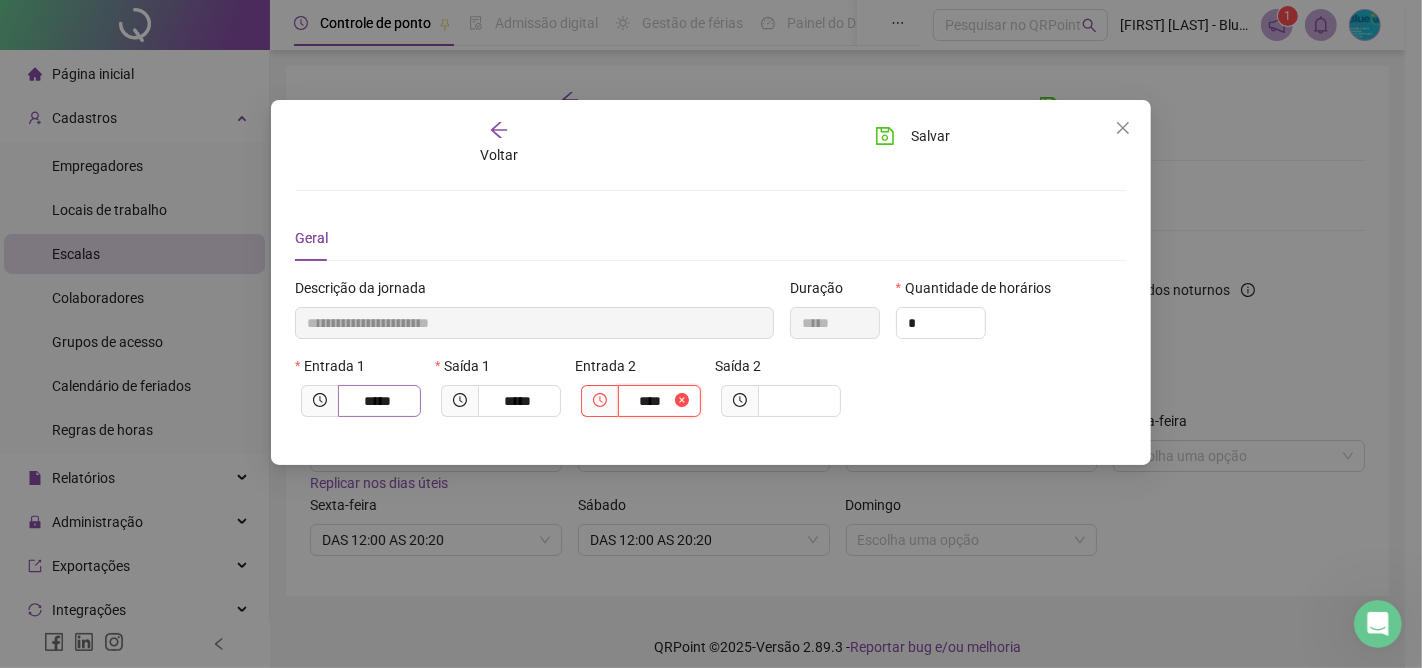 type on "**********" 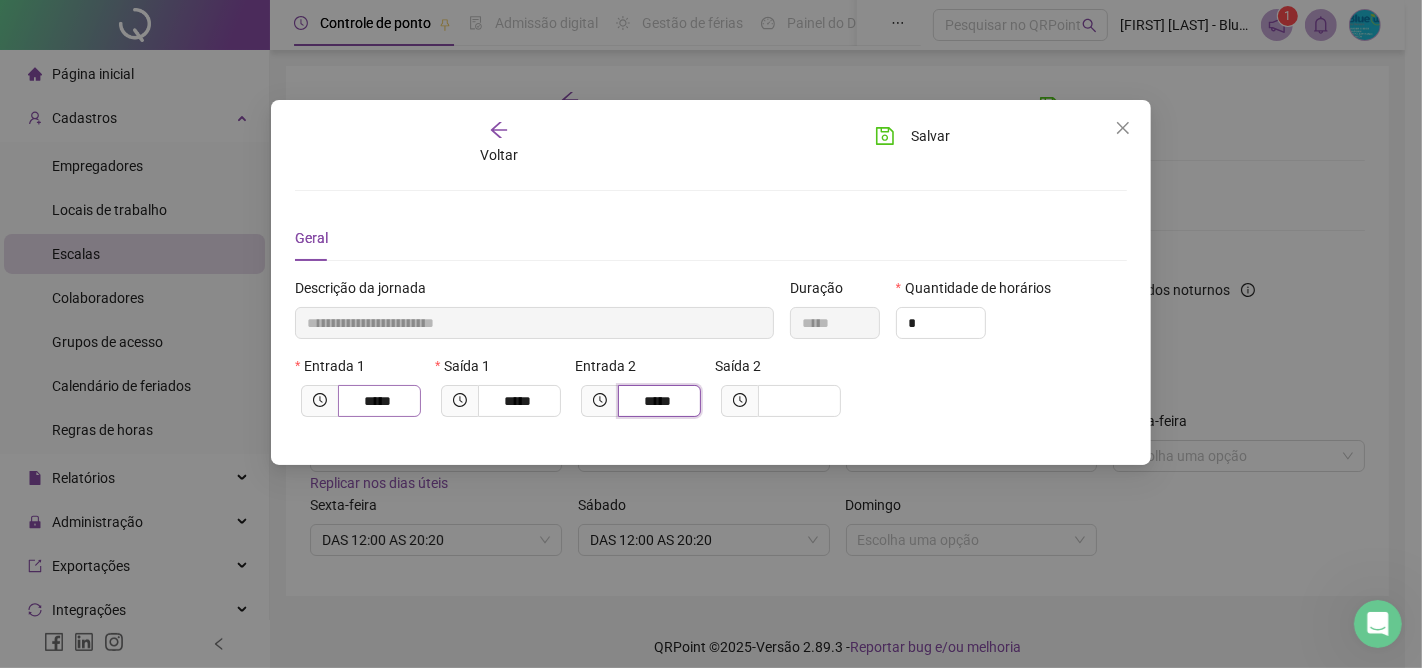 type on "*****" 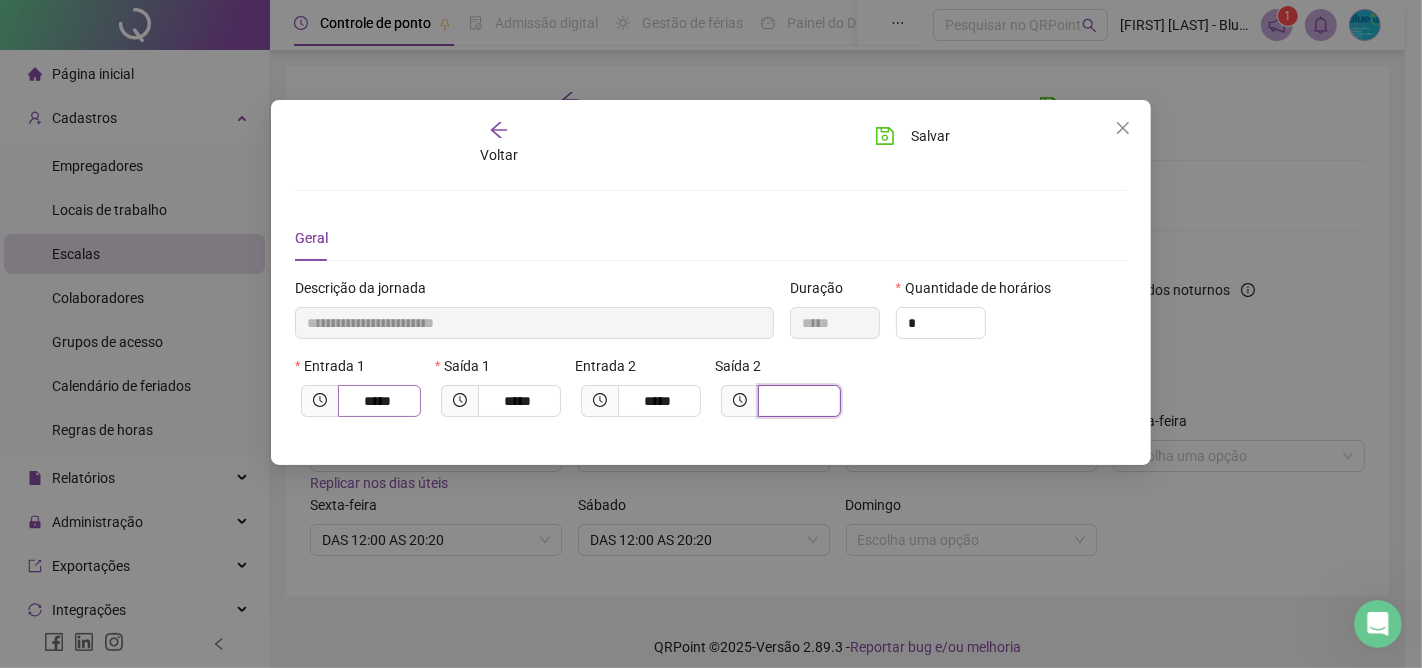 type on "**********" 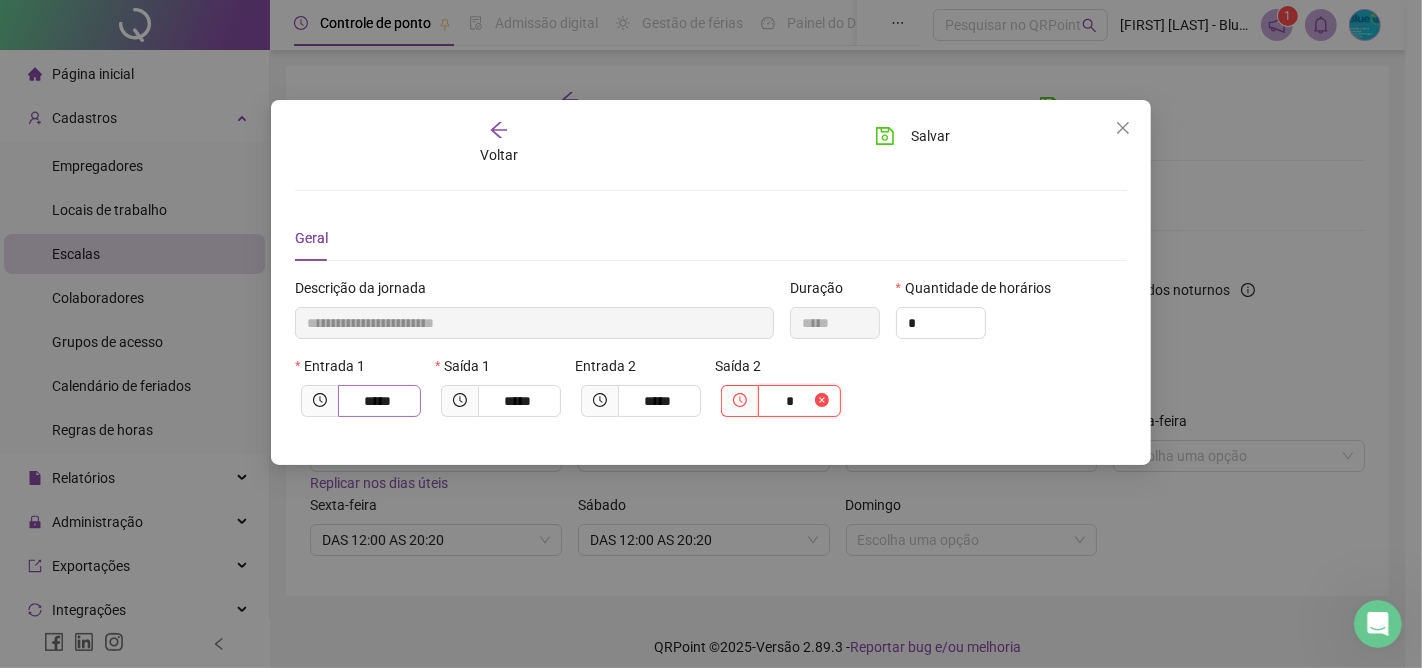 type on "**********" 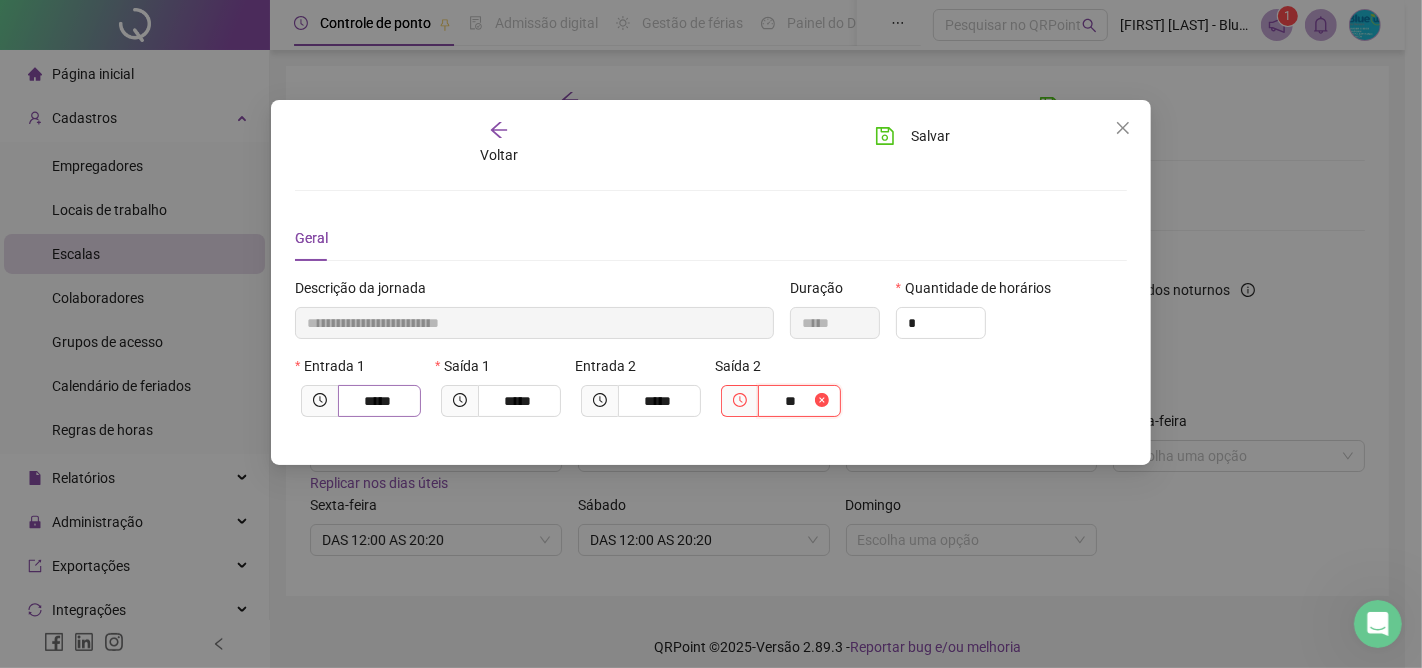 type on "**********" 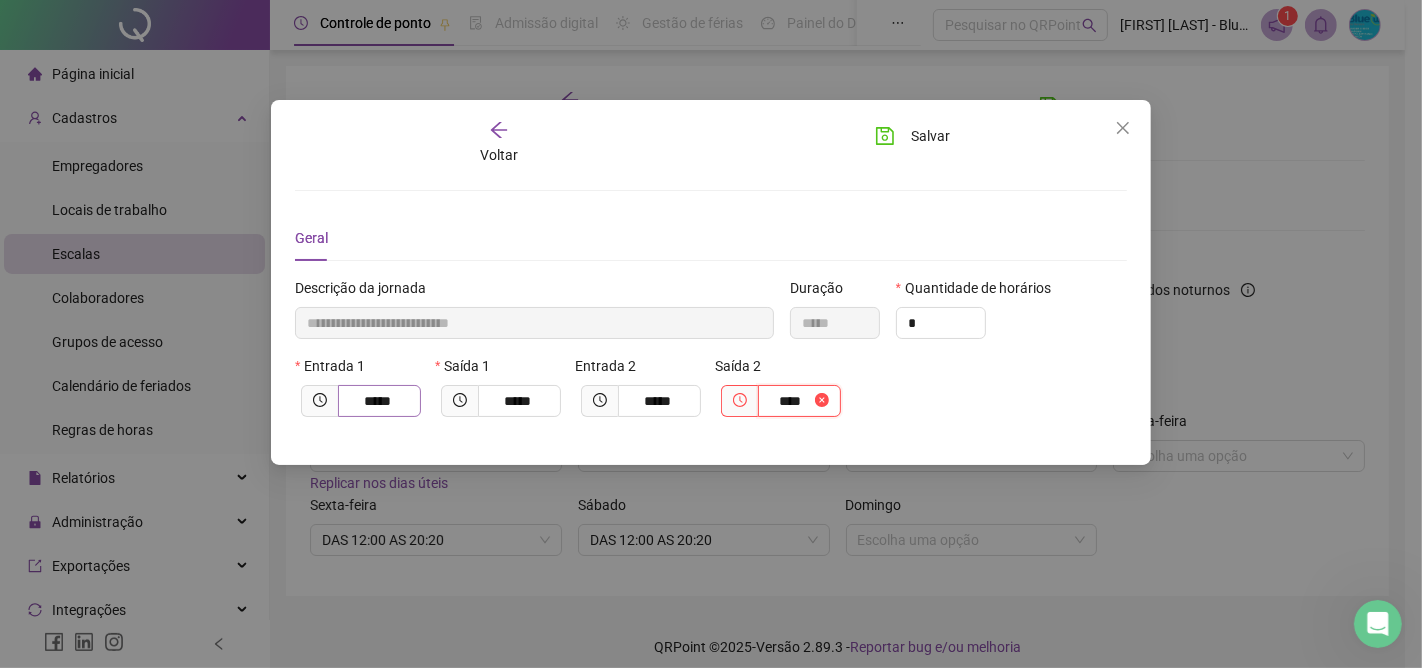 type on "**********" 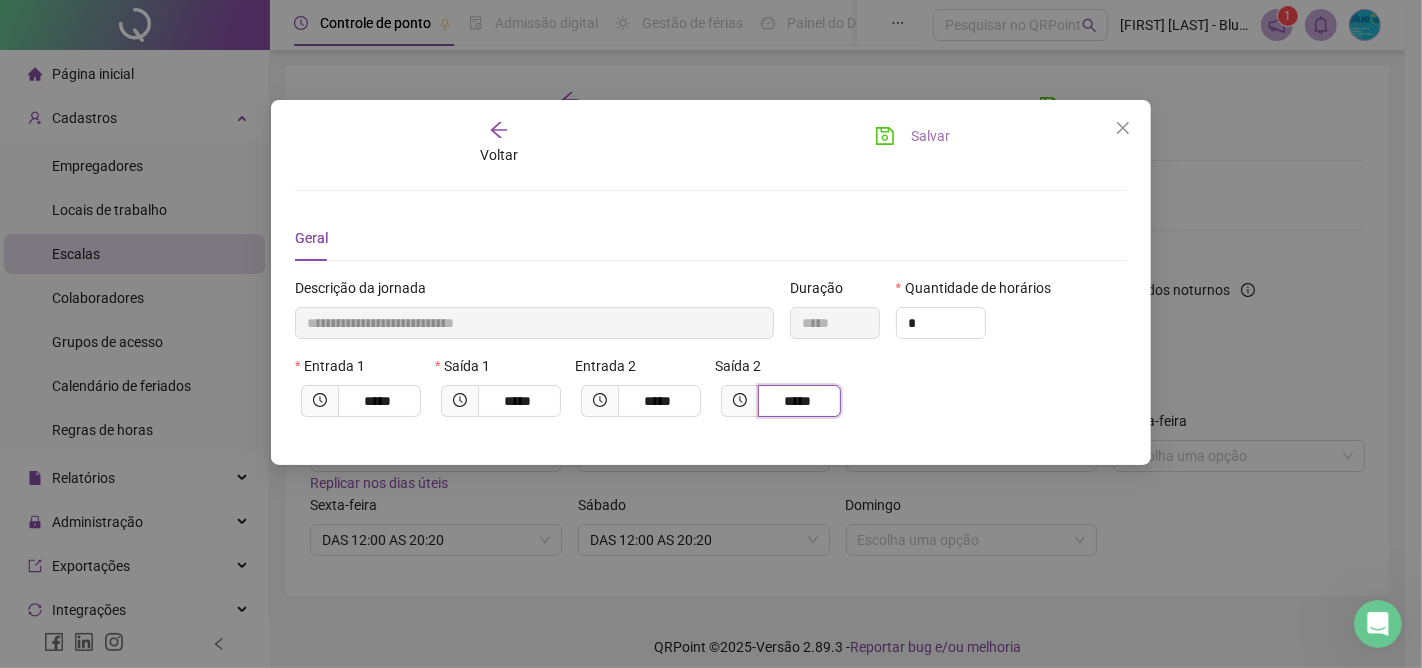 type on "*****" 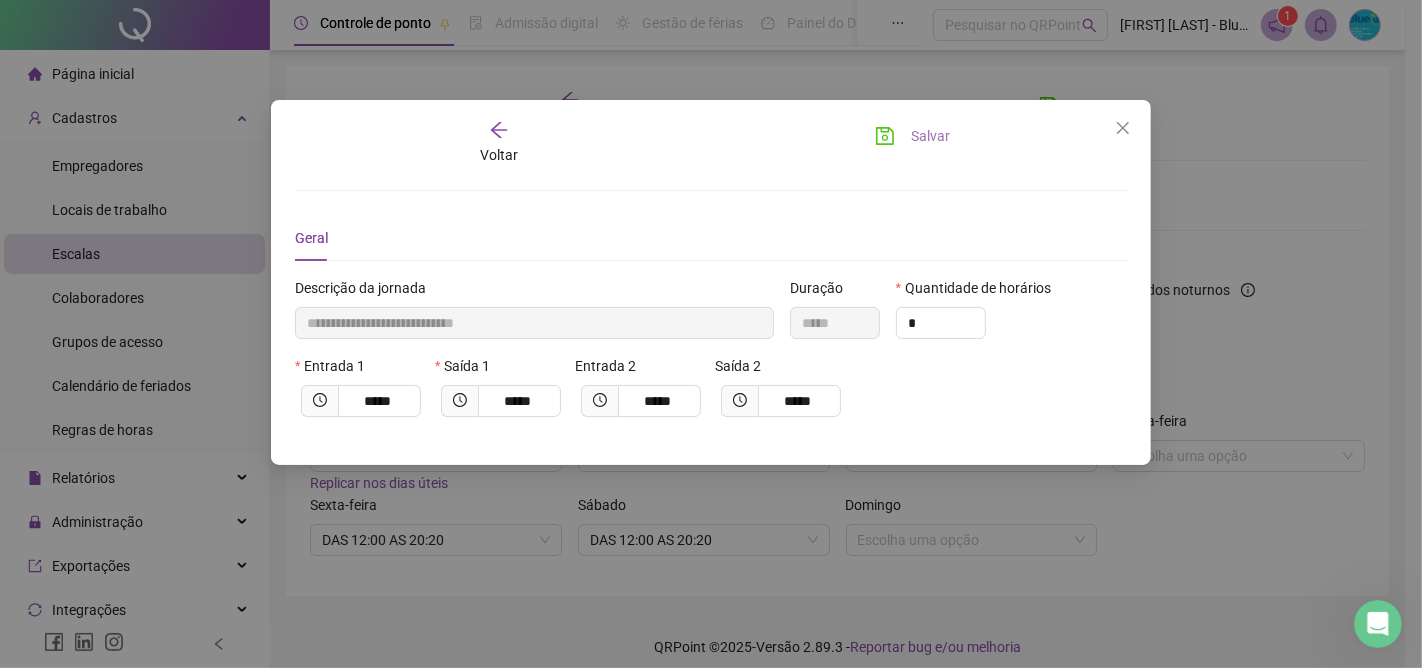 click on "Salvar" at bounding box center [930, 136] 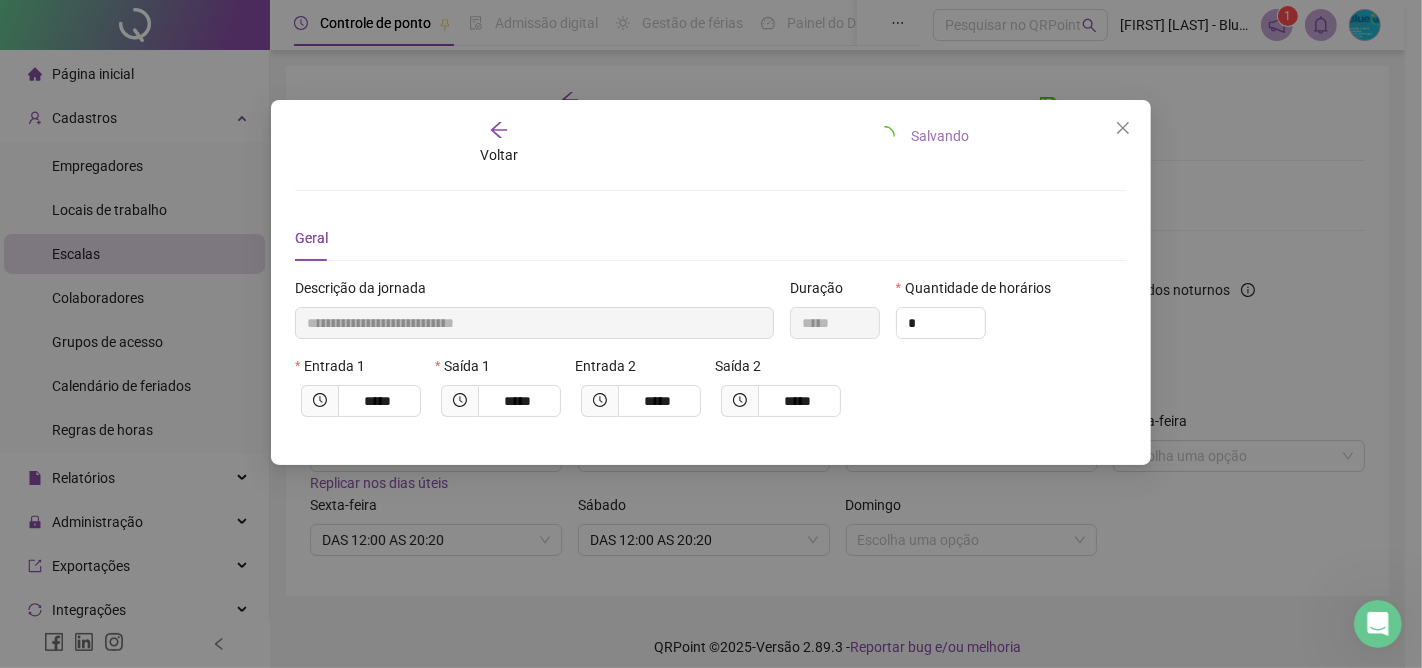 type 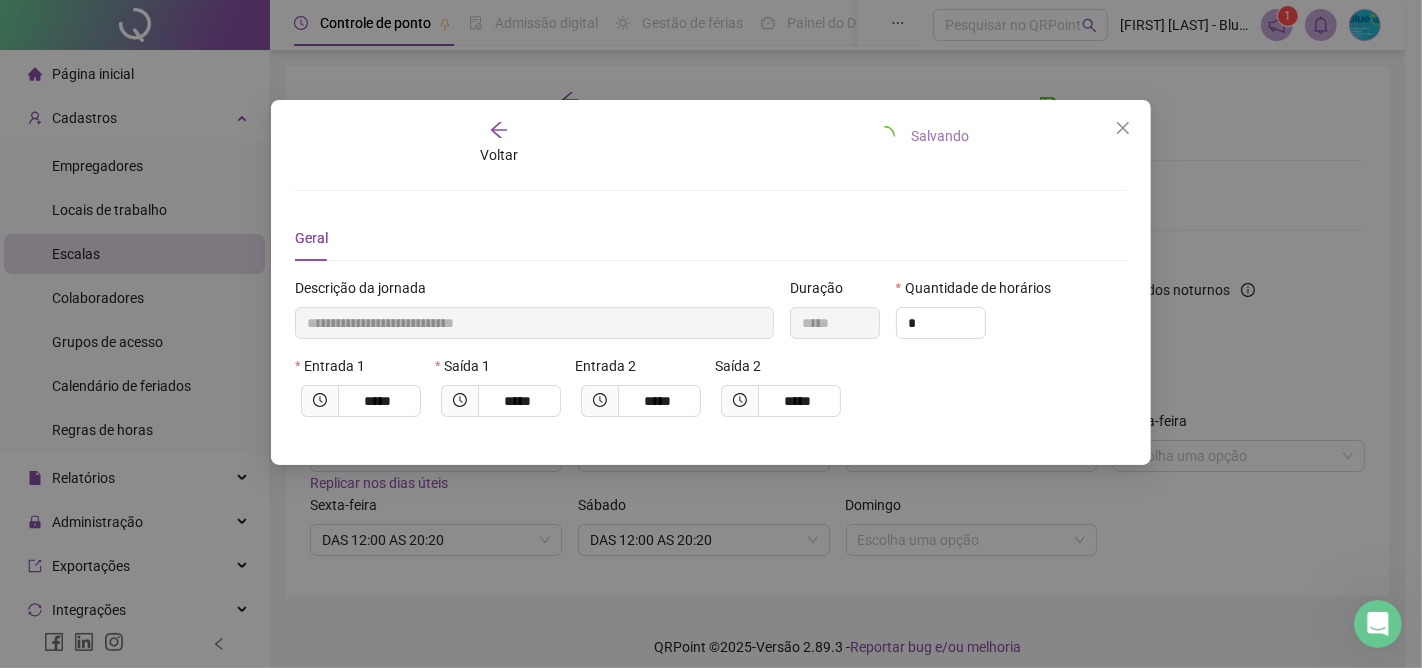 type 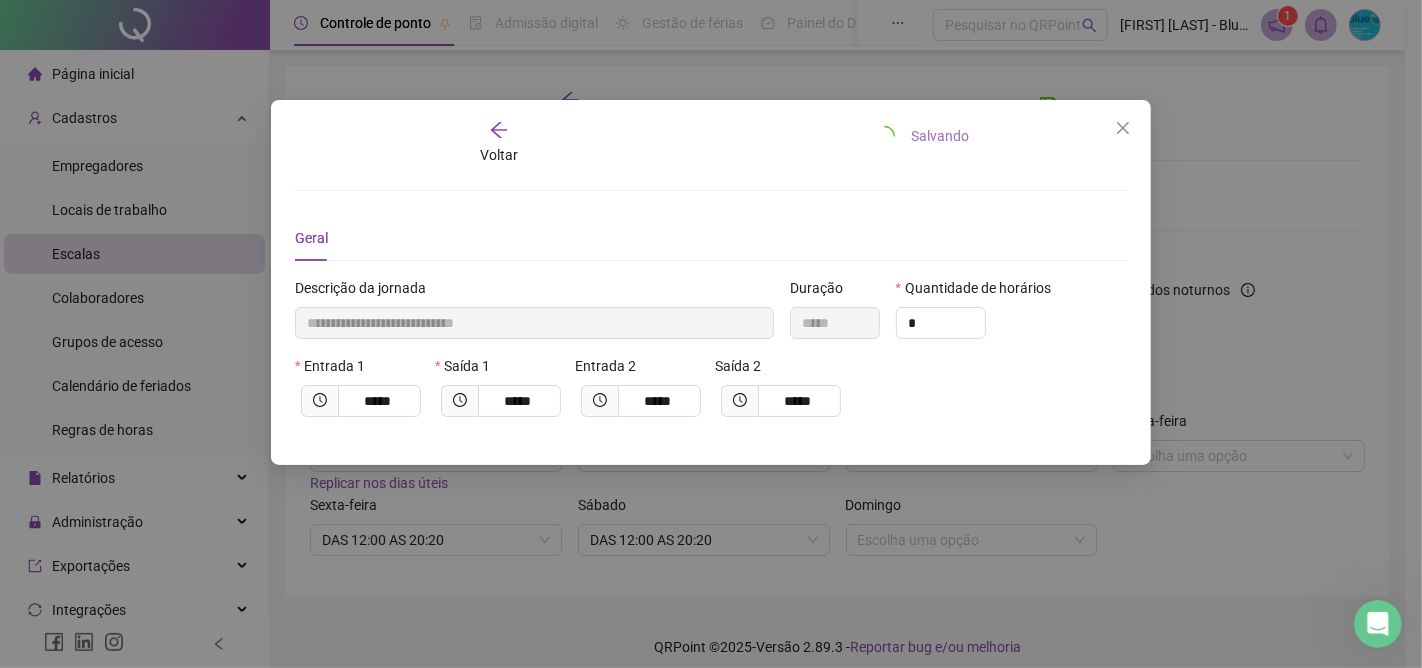 type 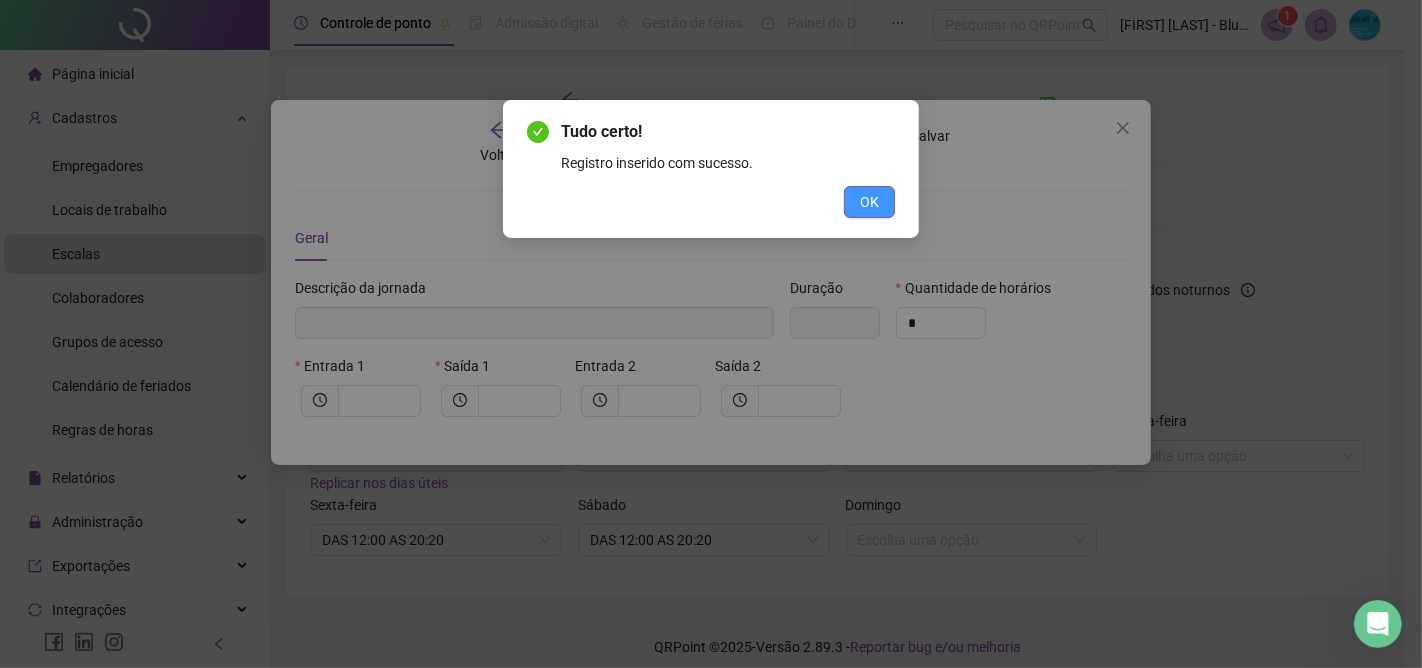 click on "OK" at bounding box center [869, 202] 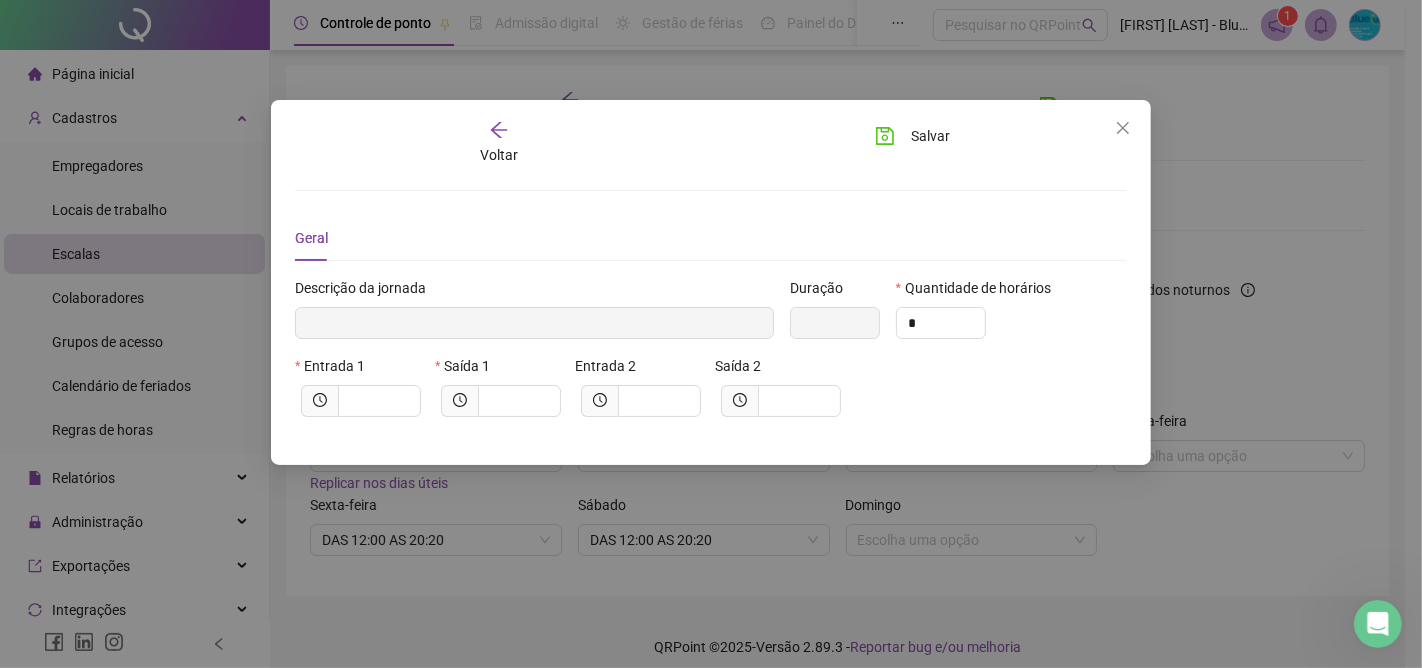 click 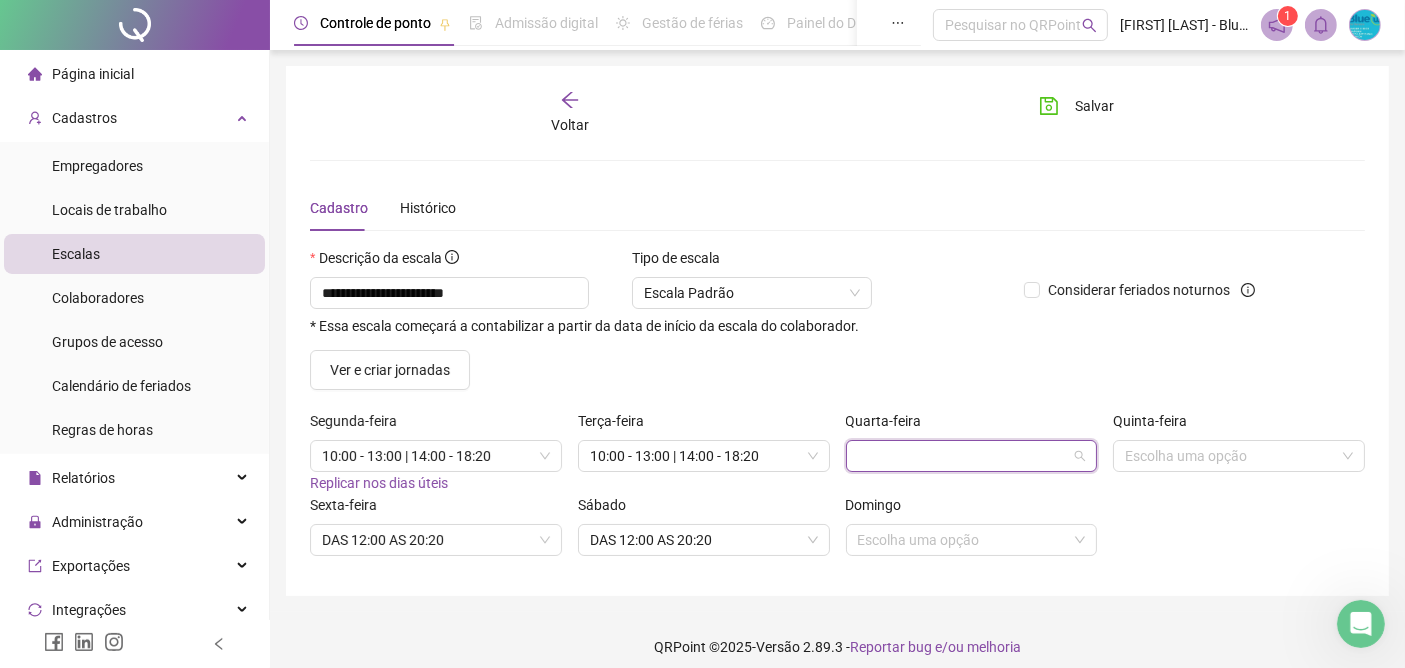 click at bounding box center [972, 456] 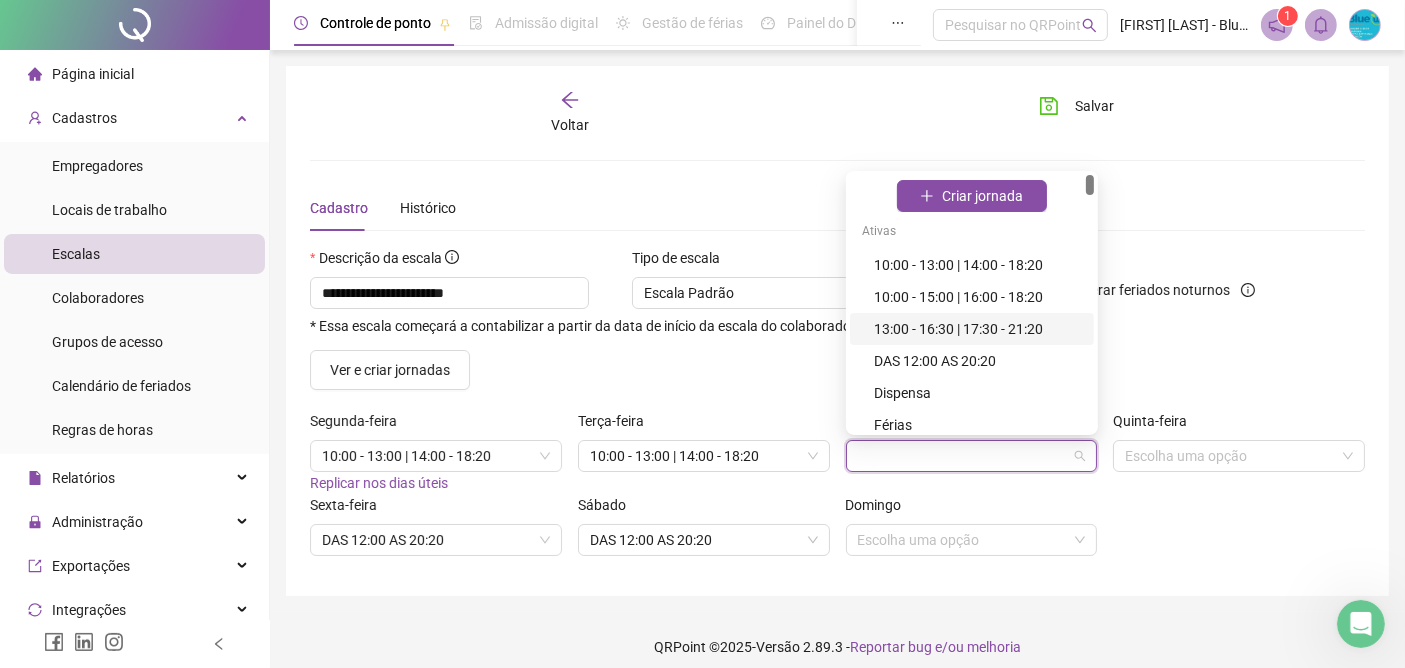 click on "13:00 - 16:30 | 17:30 - 21:20" at bounding box center (978, 329) 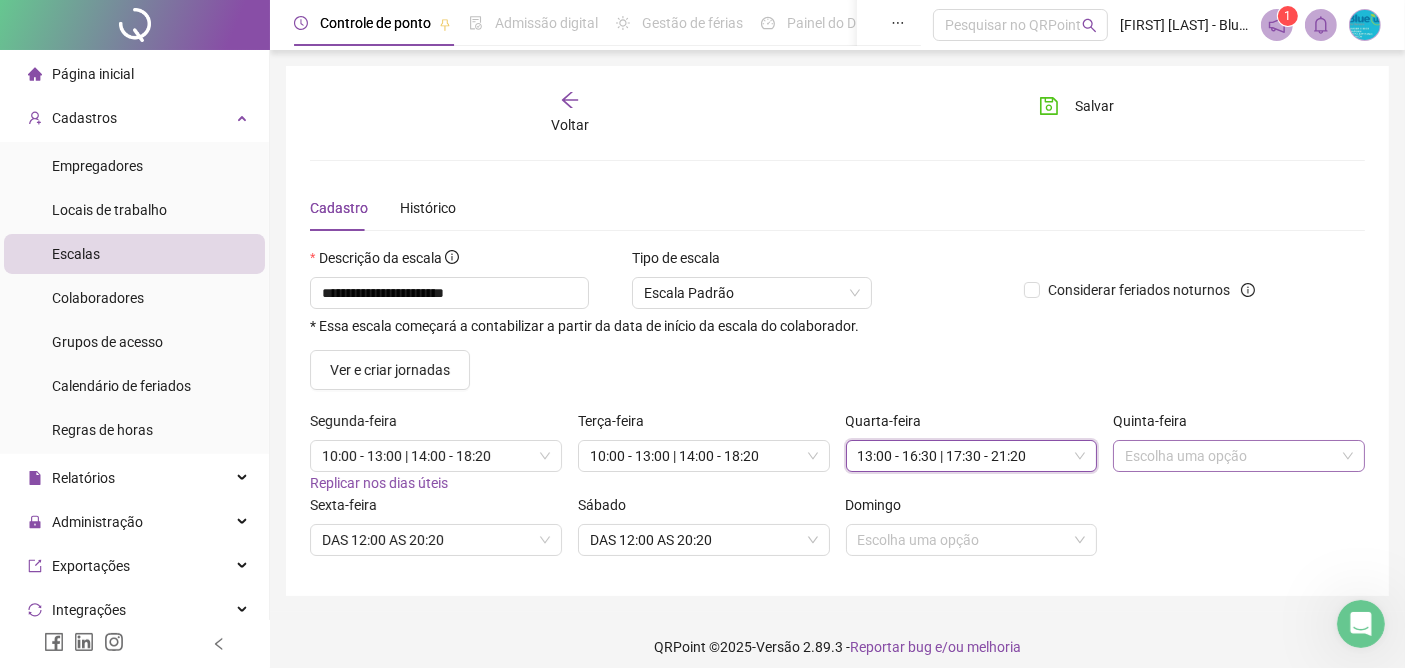 click at bounding box center [1230, 456] 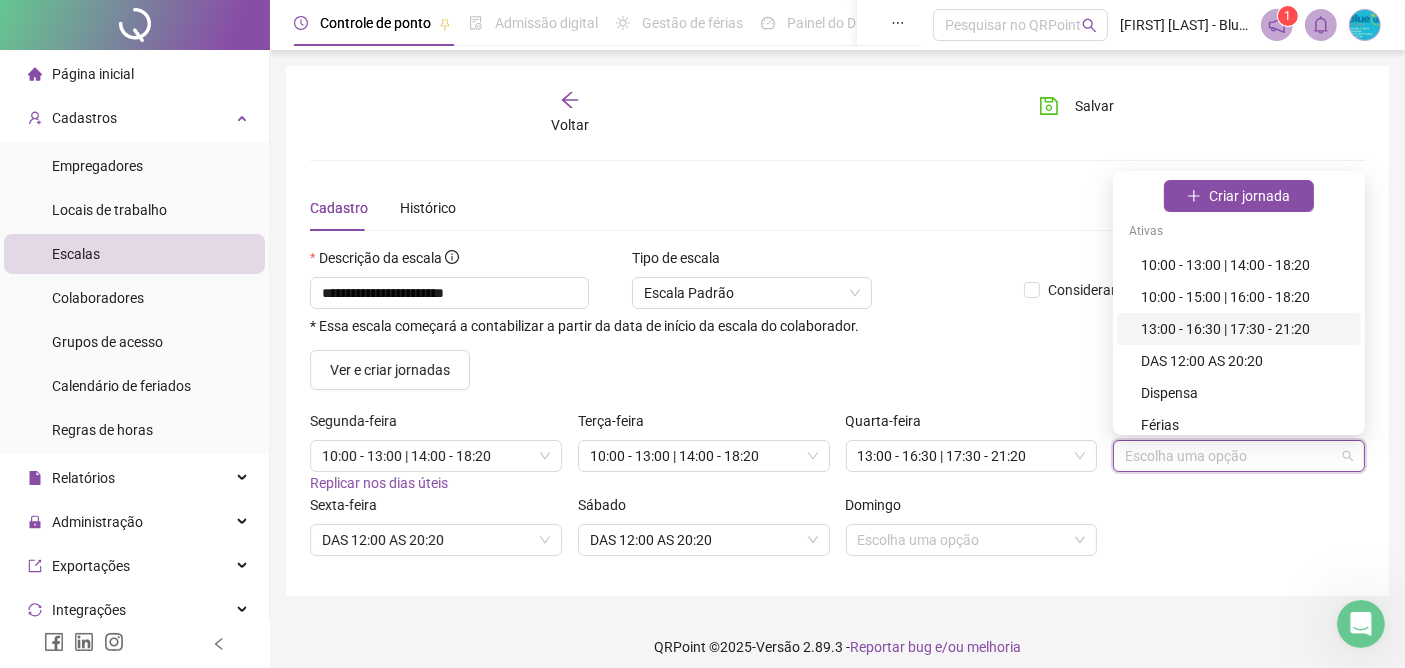 click on "13:00 - 16:30 | 17:30 - 21:20" at bounding box center (1245, 329) 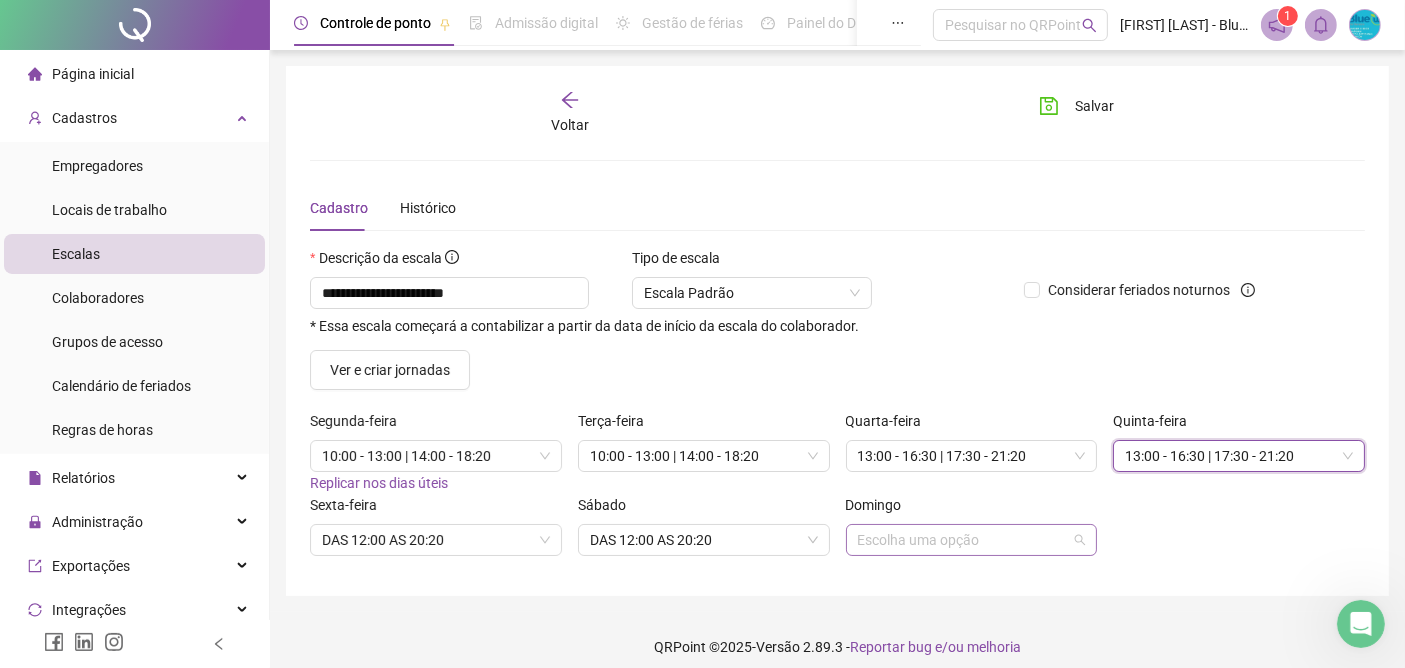 click at bounding box center (963, 540) 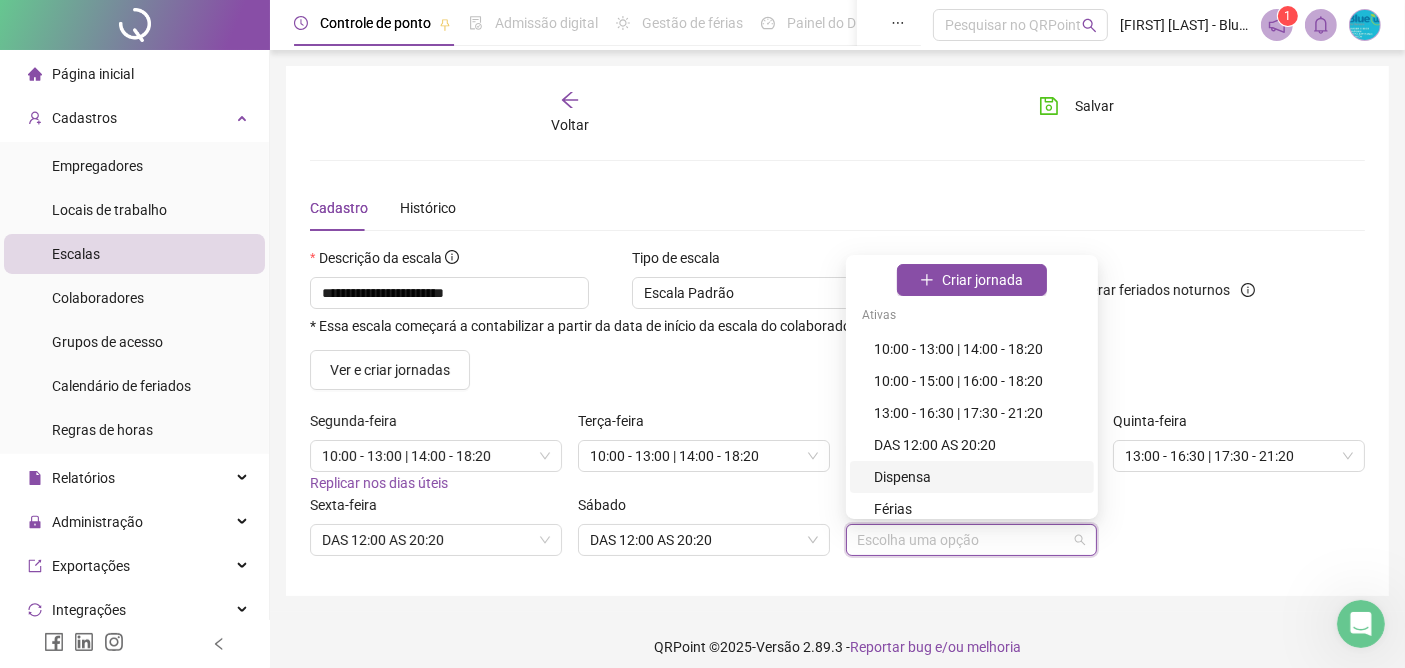 scroll, scrollTop: 111, scrollLeft: 0, axis: vertical 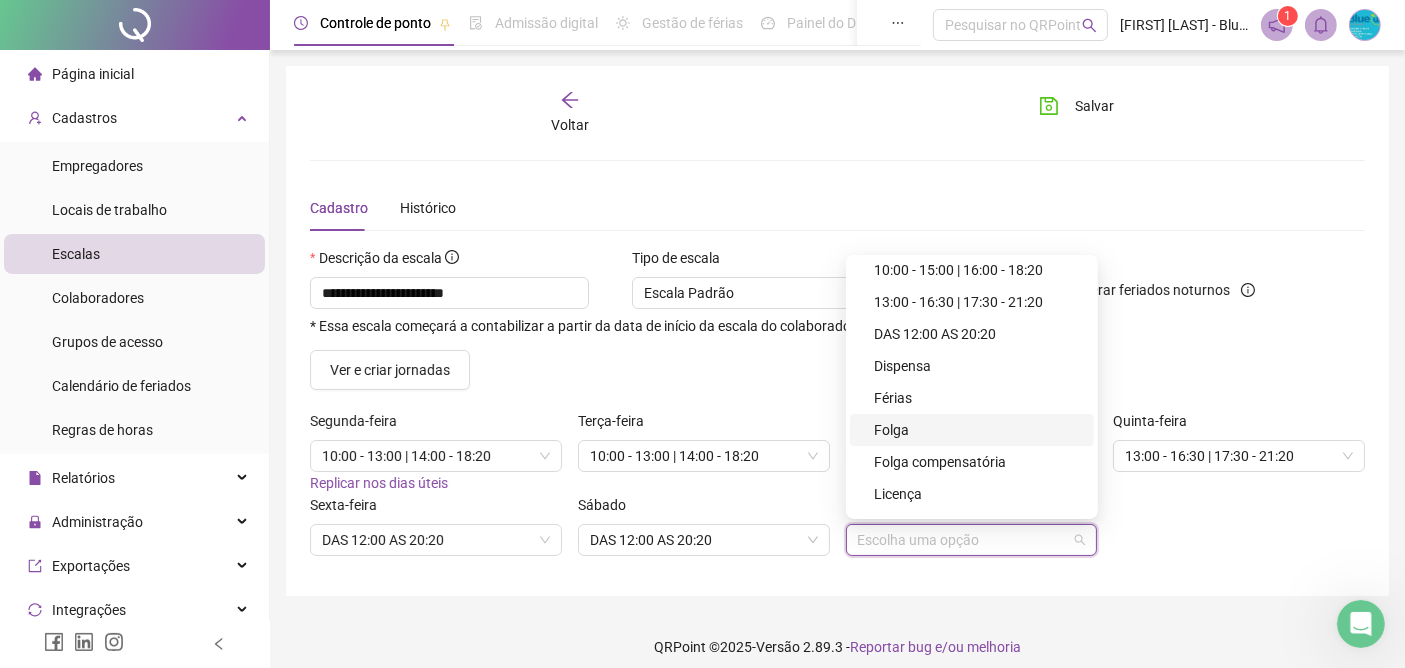 click on "Folga" at bounding box center [978, 430] 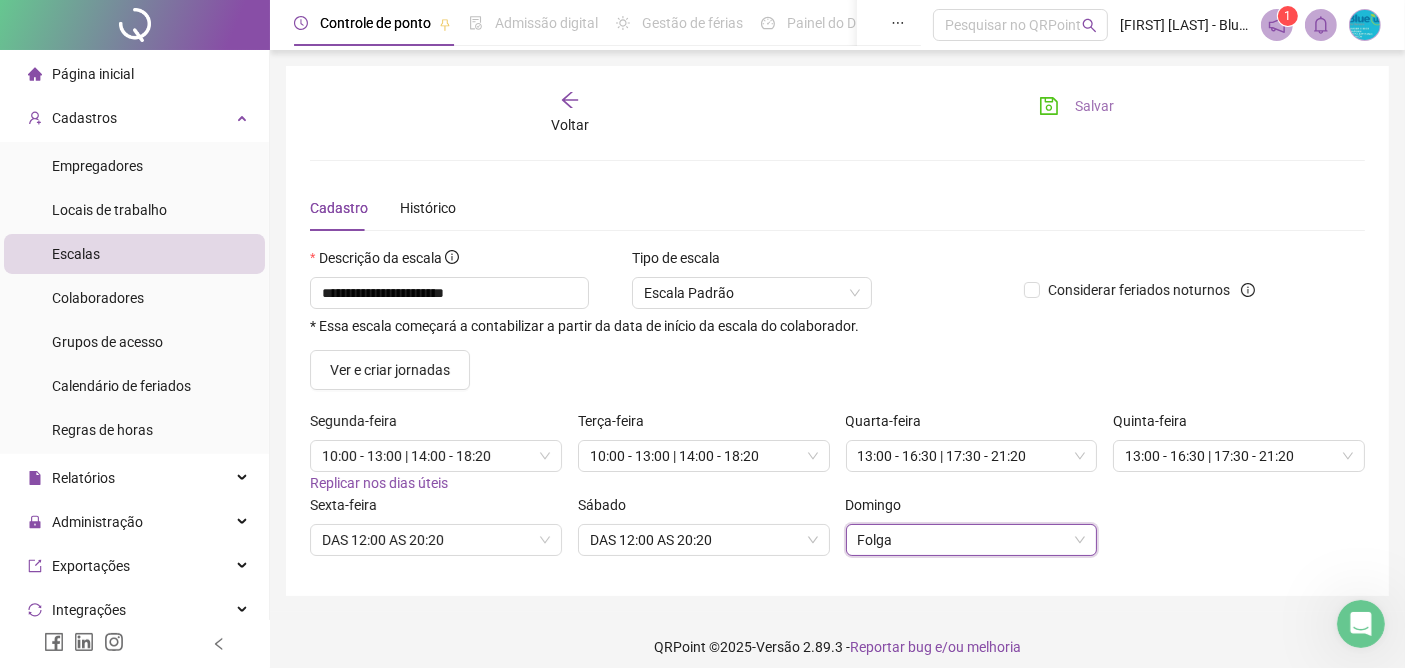 click on "Salvar" at bounding box center [1094, 106] 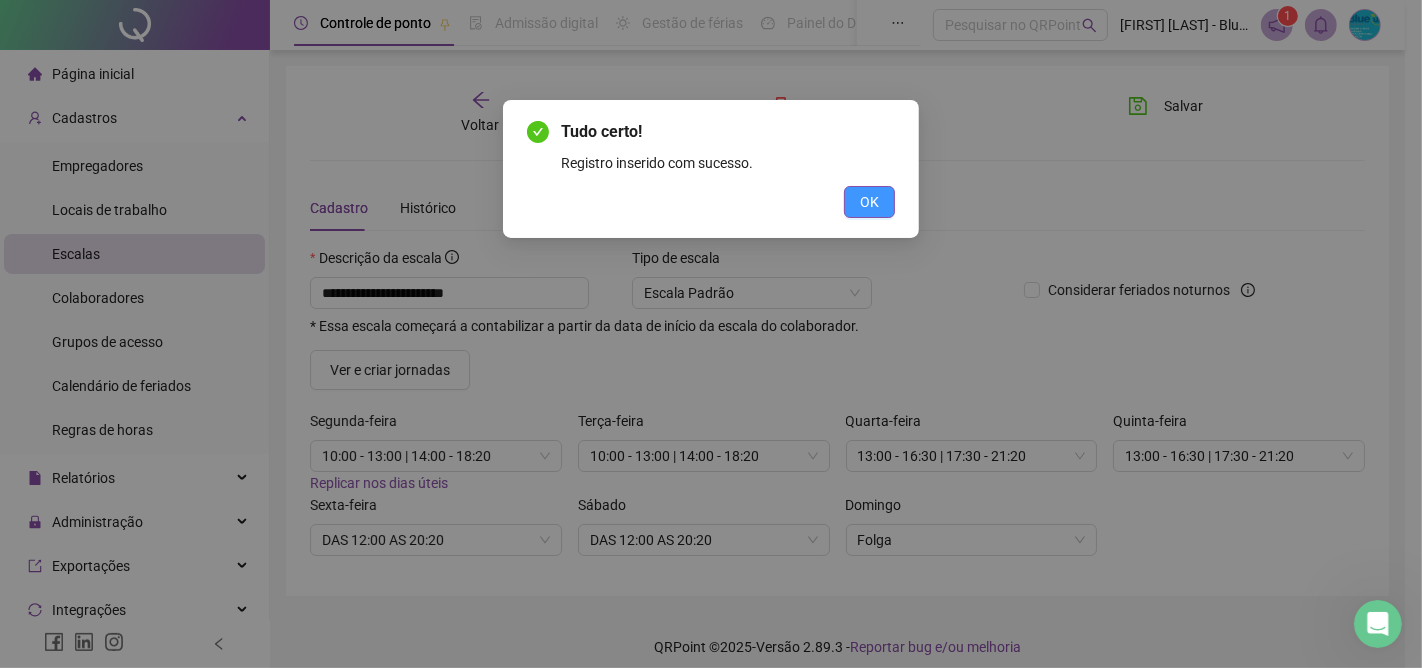click on "OK" at bounding box center (869, 202) 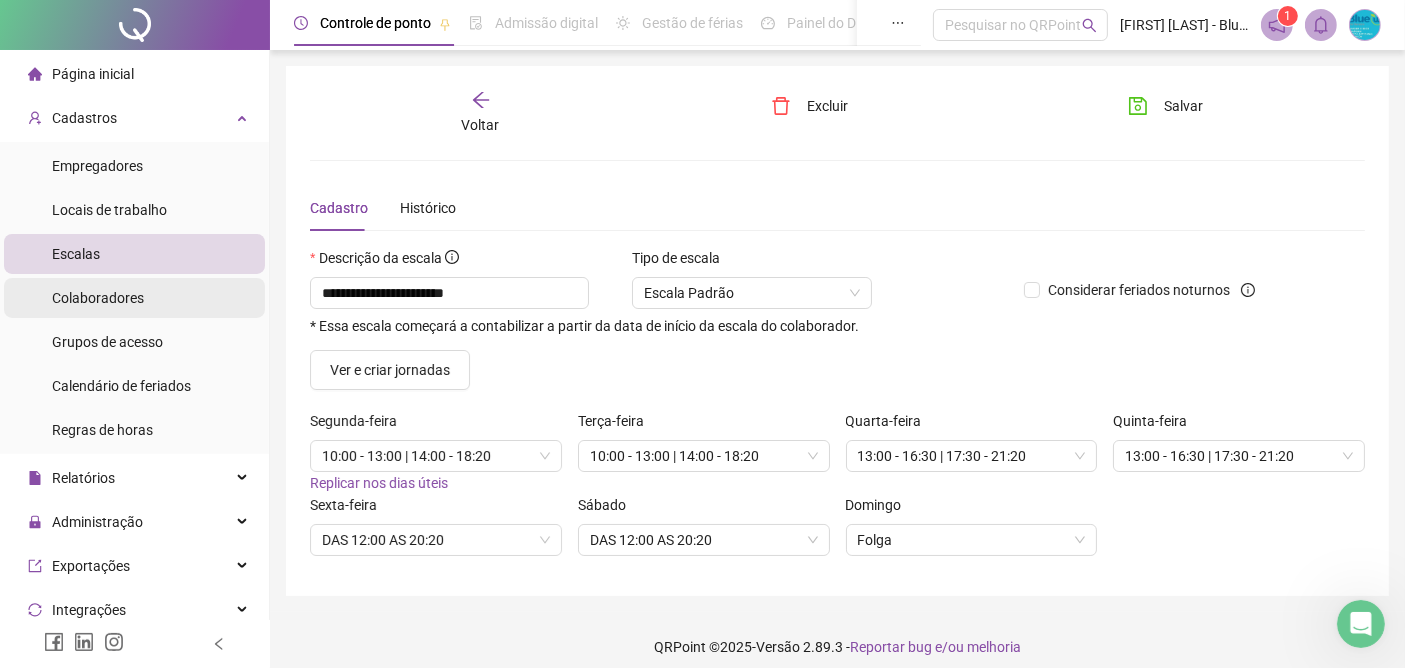 click on "Colaboradores" at bounding box center [98, 298] 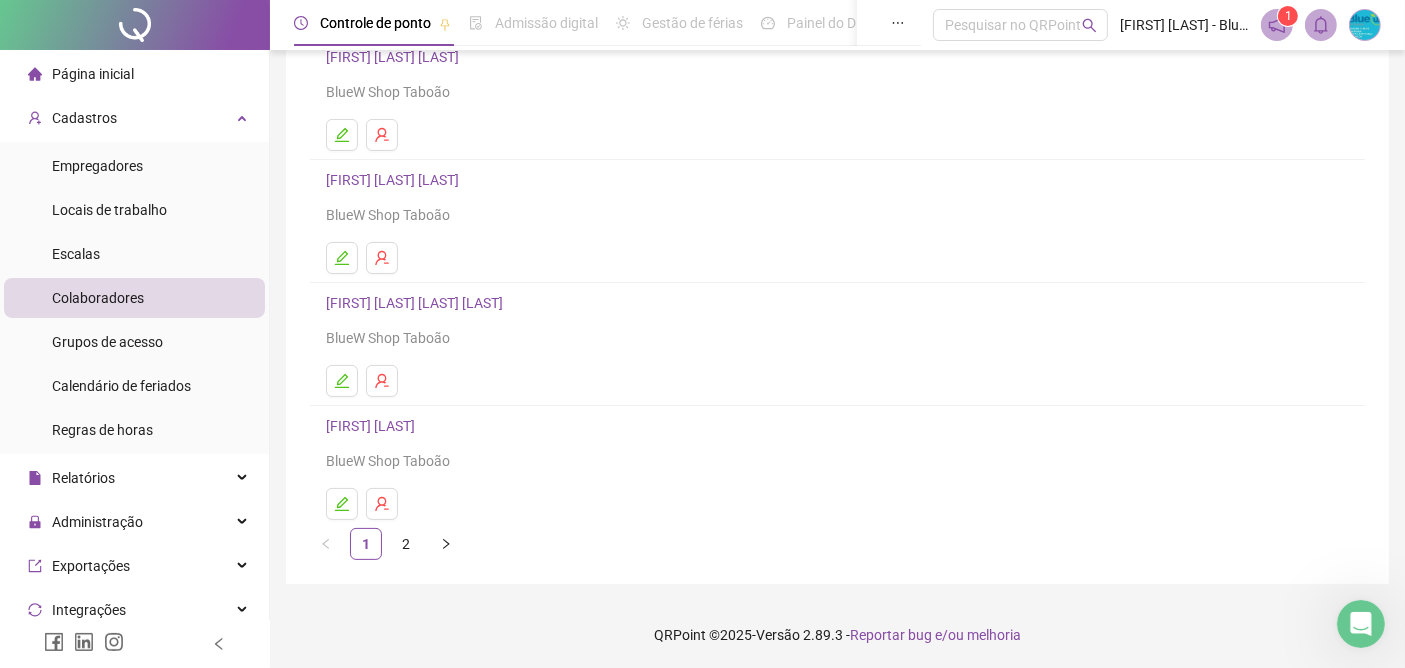 scroll, scrollTop: 298, scrollLeft: 0, axis: vertical 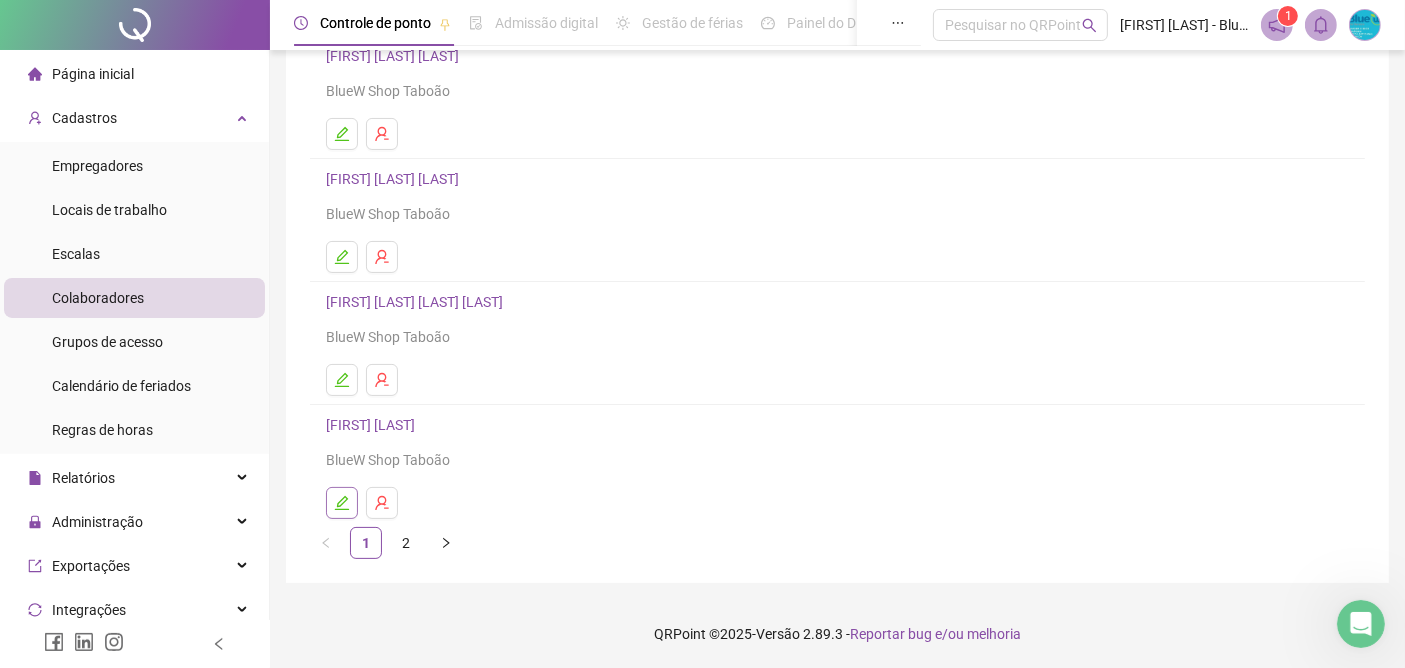 click 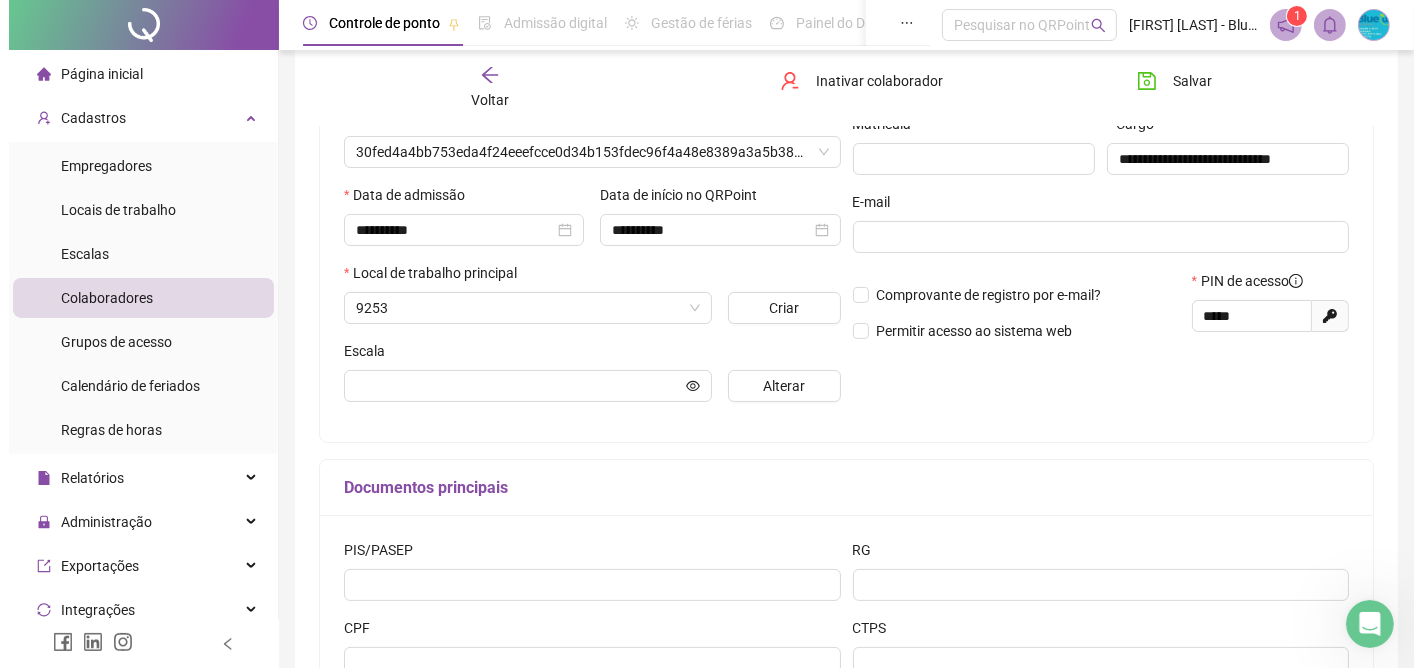 scroll, scrollTop: 308, scrollLeft: 0, axis: vertical 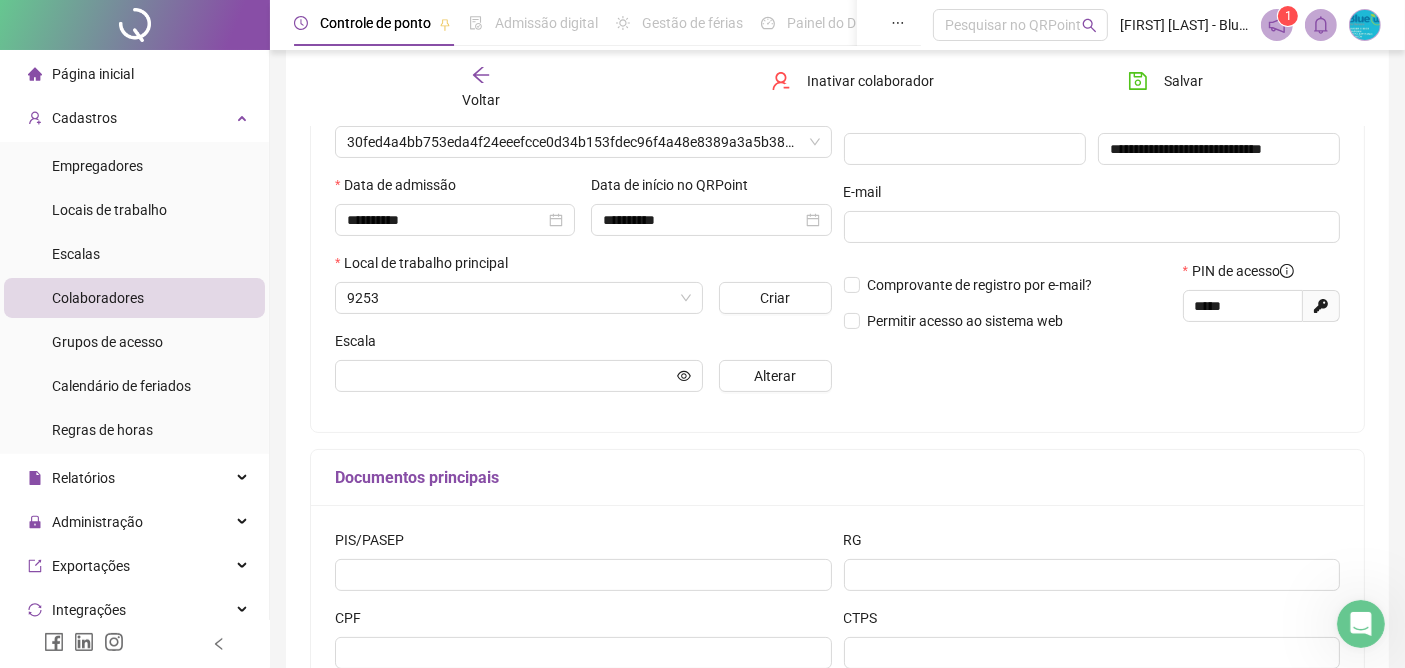 type on "**********" 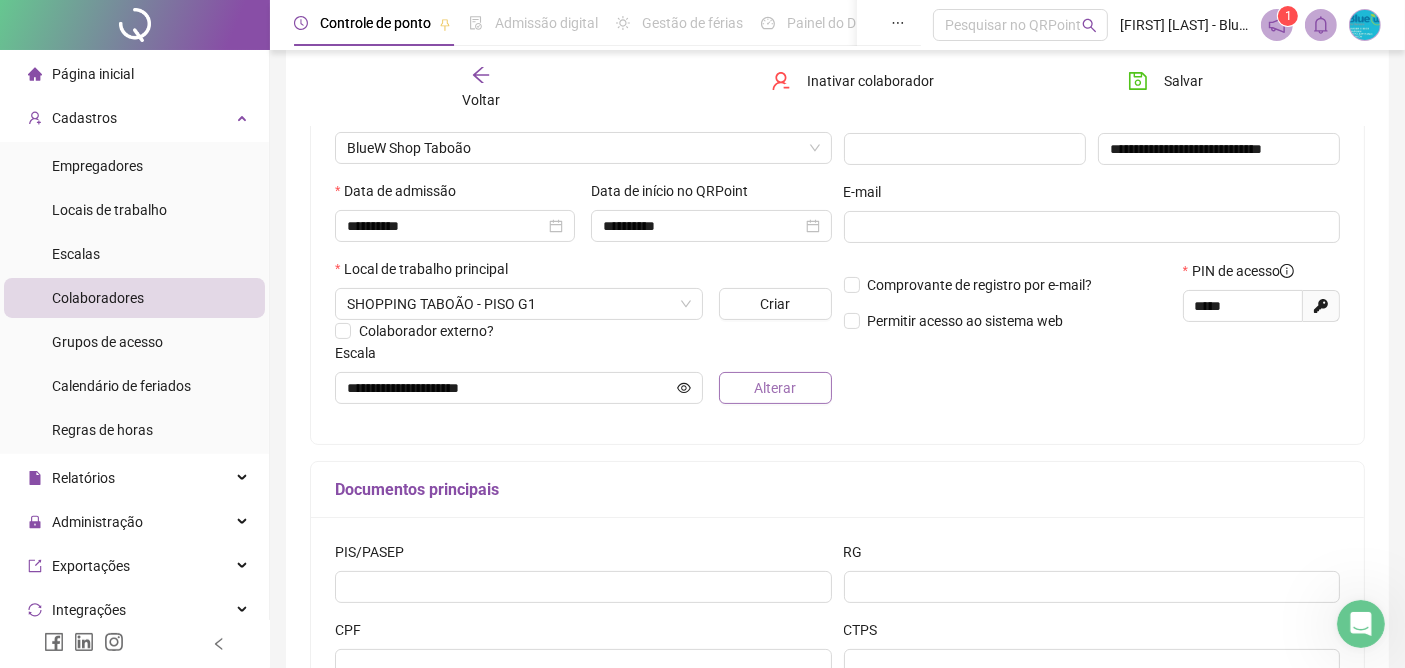 click on "Alterar" at bounding box center (775, 388) 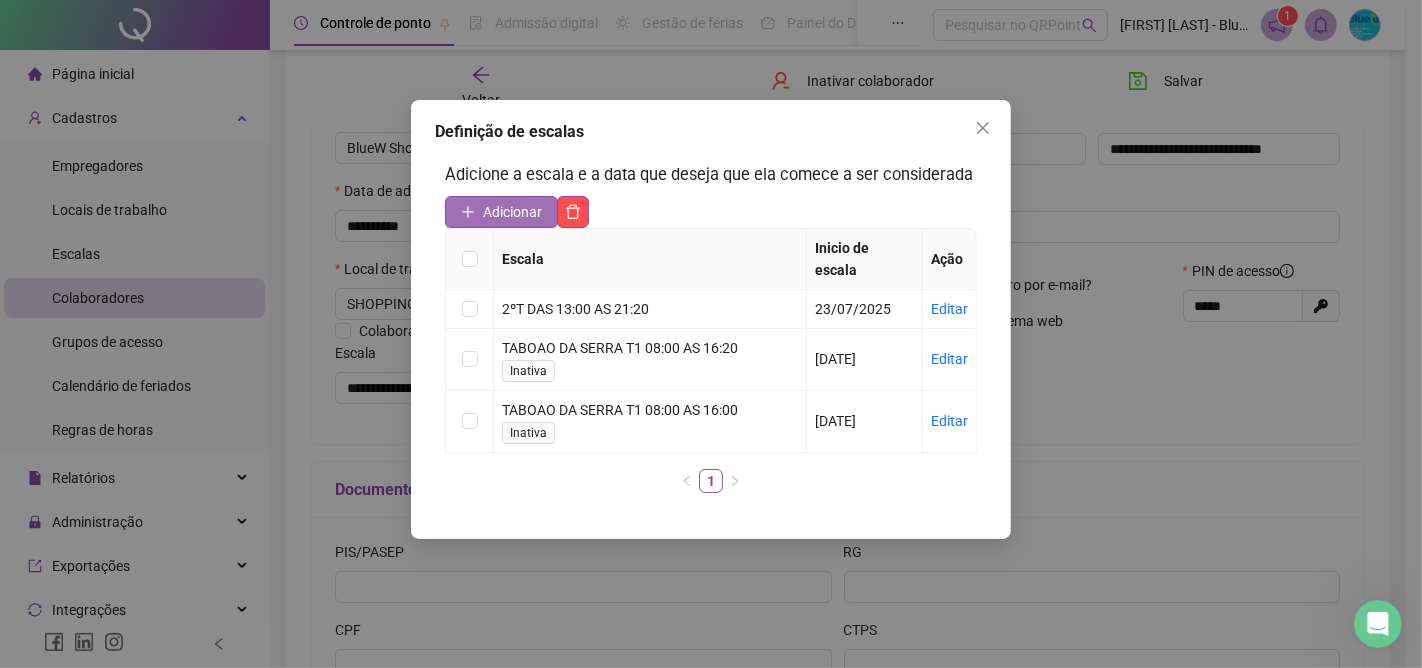 click 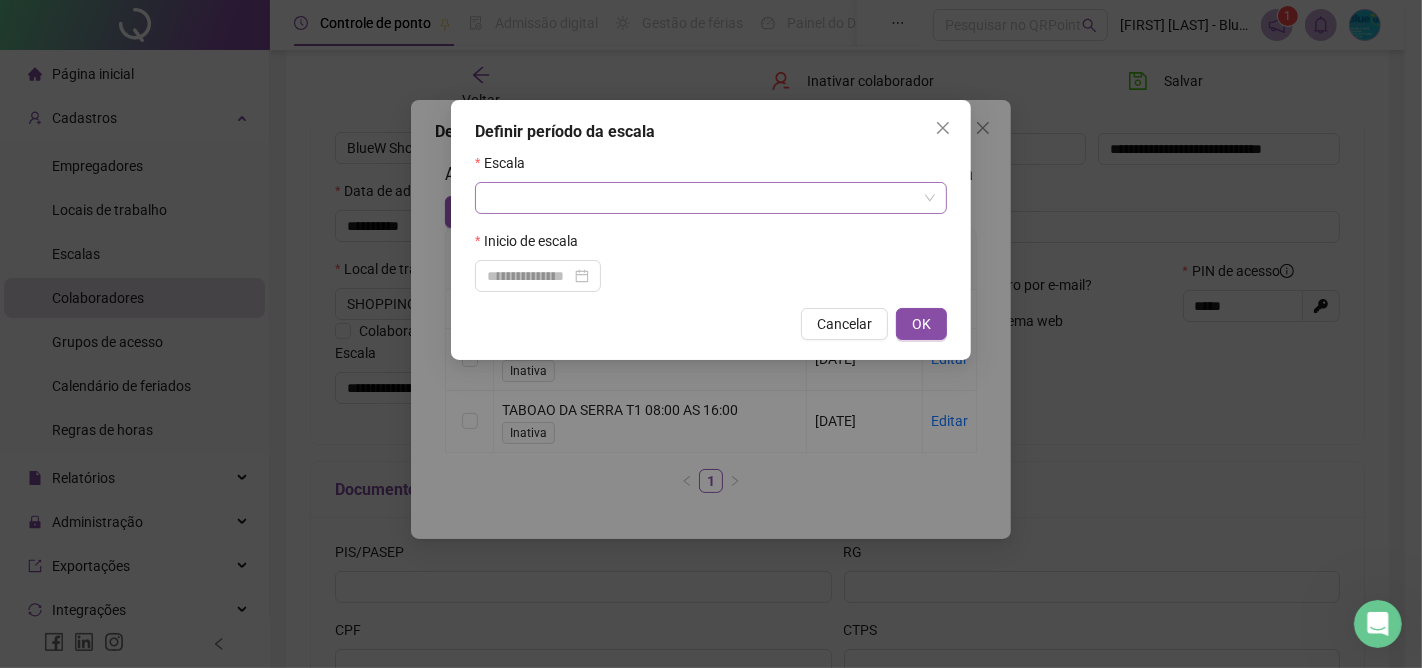 click at bounding box center [702, 198] 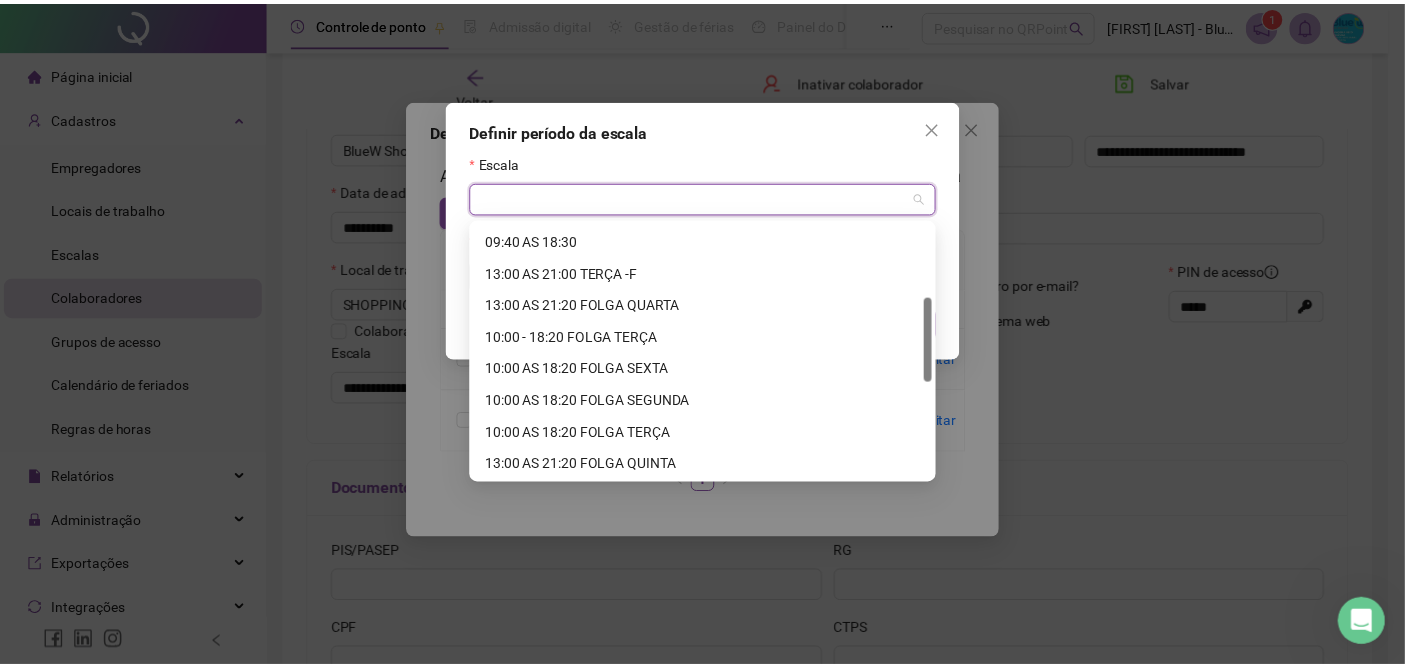 scroll, scrollTop: 511, scrollLeft: 0, axis: vertical 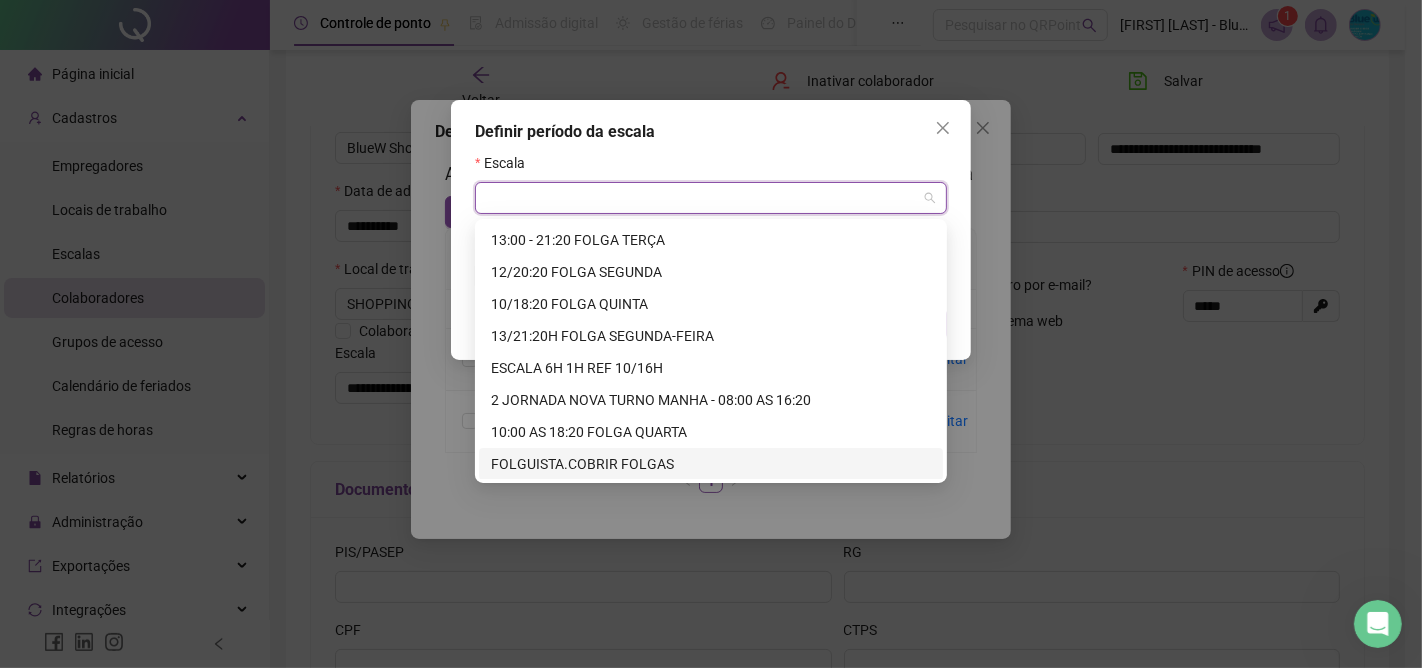 click on "FOLGUISTA.COBRIR FOLGAS" at bounding box center (711, 464) 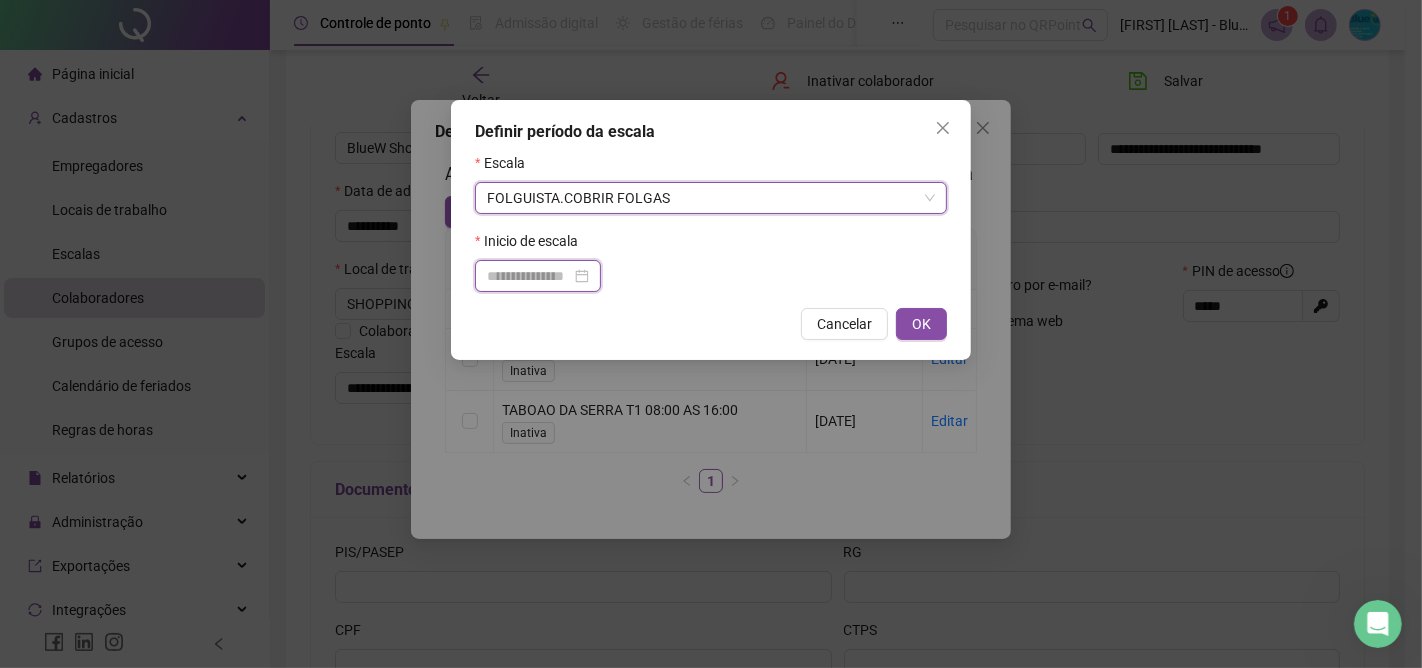 click at bounding box center [529, 276] 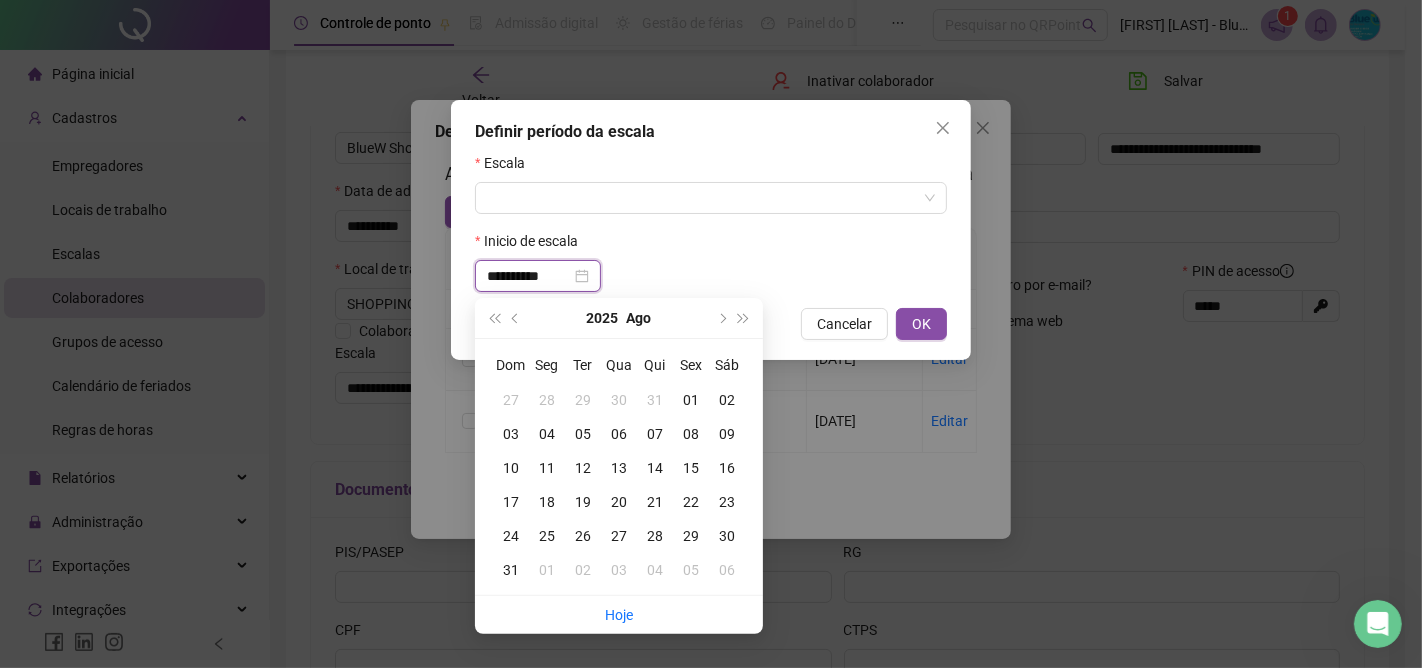type on "**********" 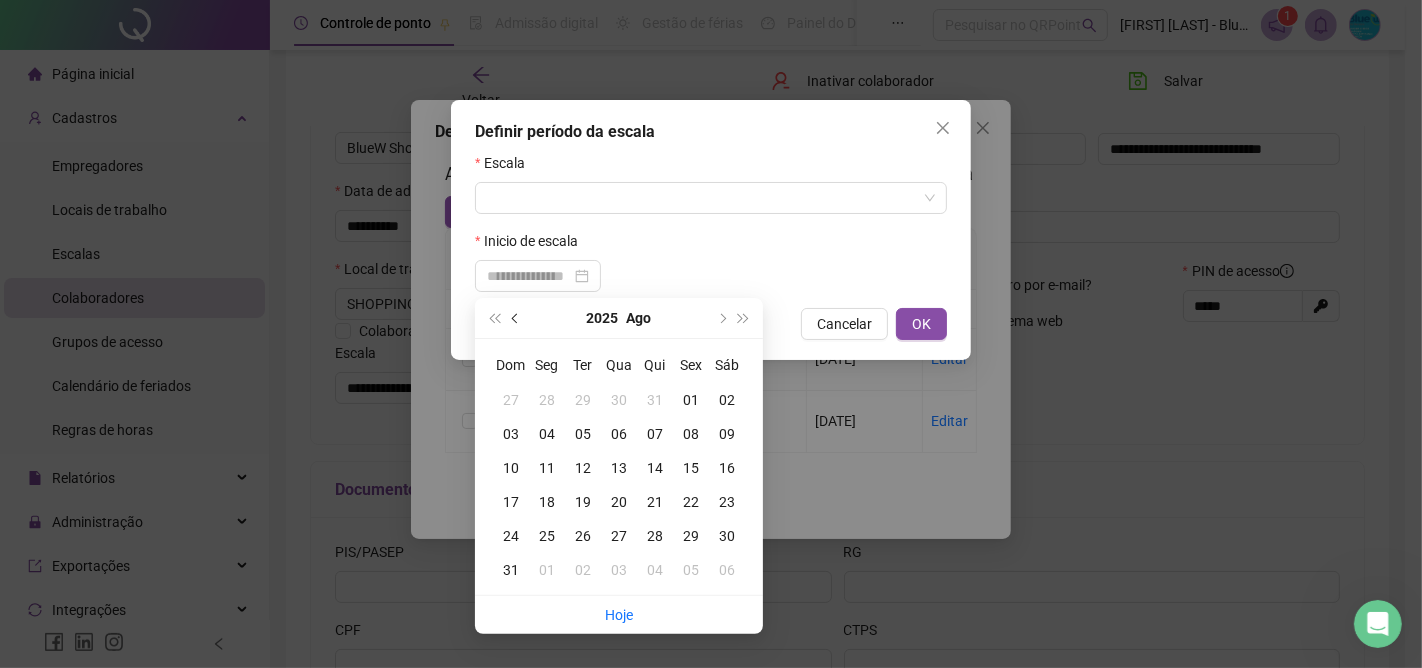 click at bounding box center (517, 318) 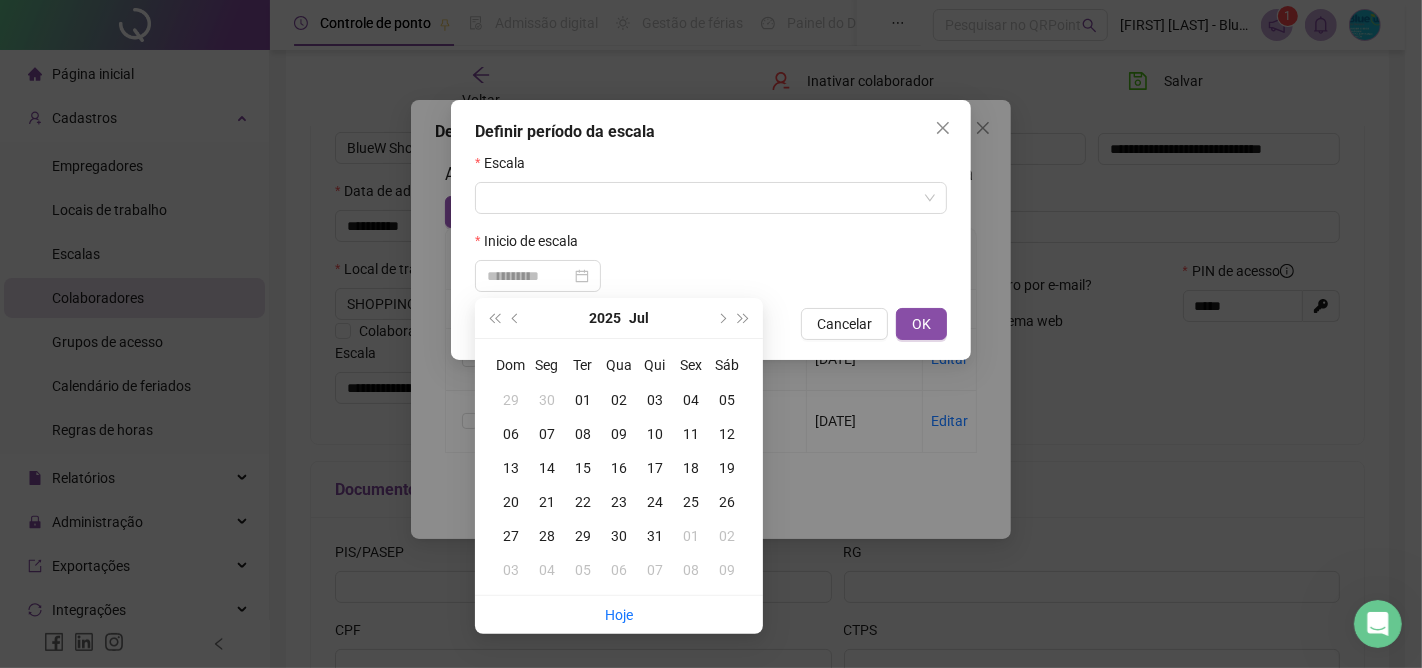 click on "26" at bounding box center (727, 502) 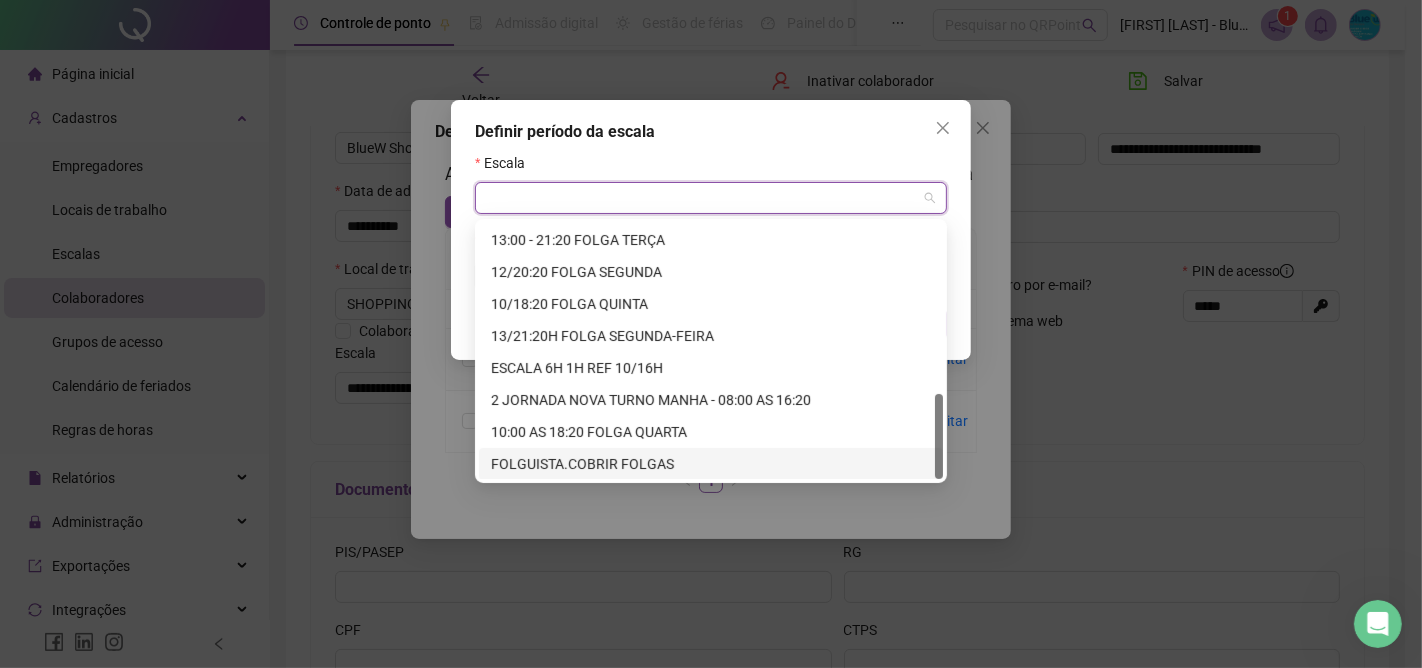 click at bounding box center [702, 198] 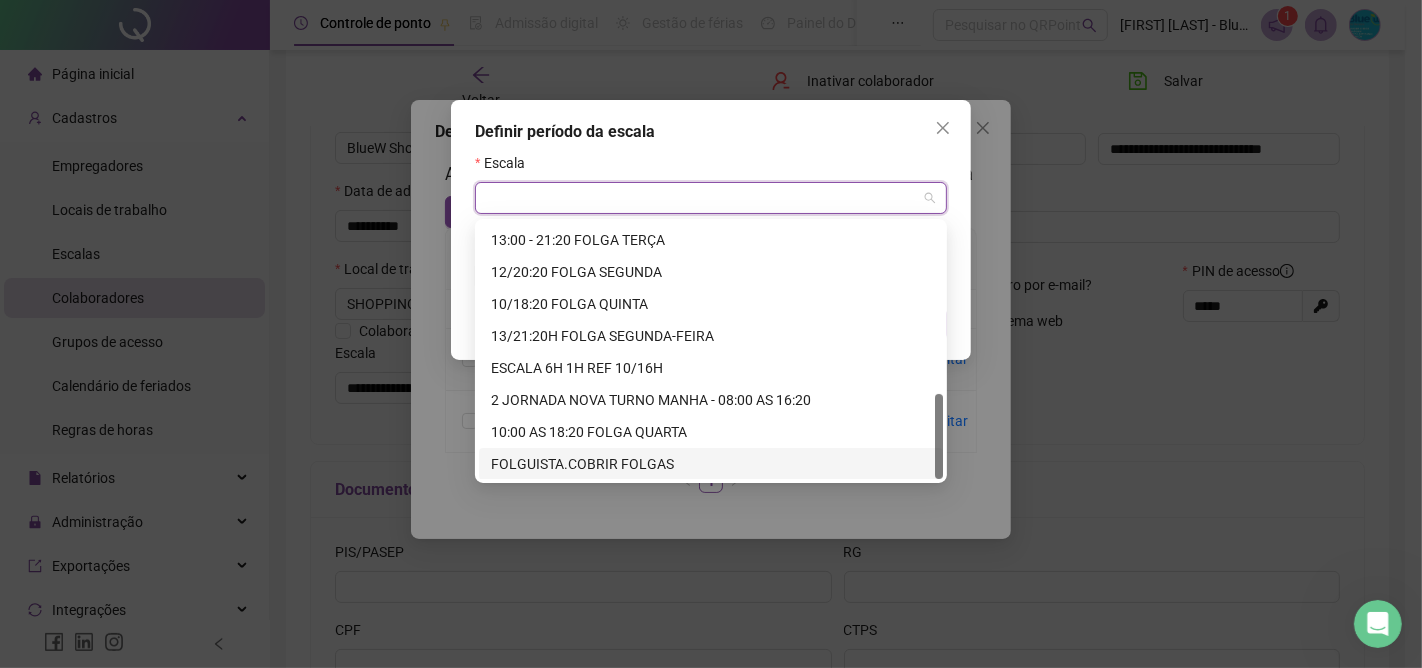 click on "FOLGUISTA.COBRIR FOLGAS" at bounding box center [711, 464] 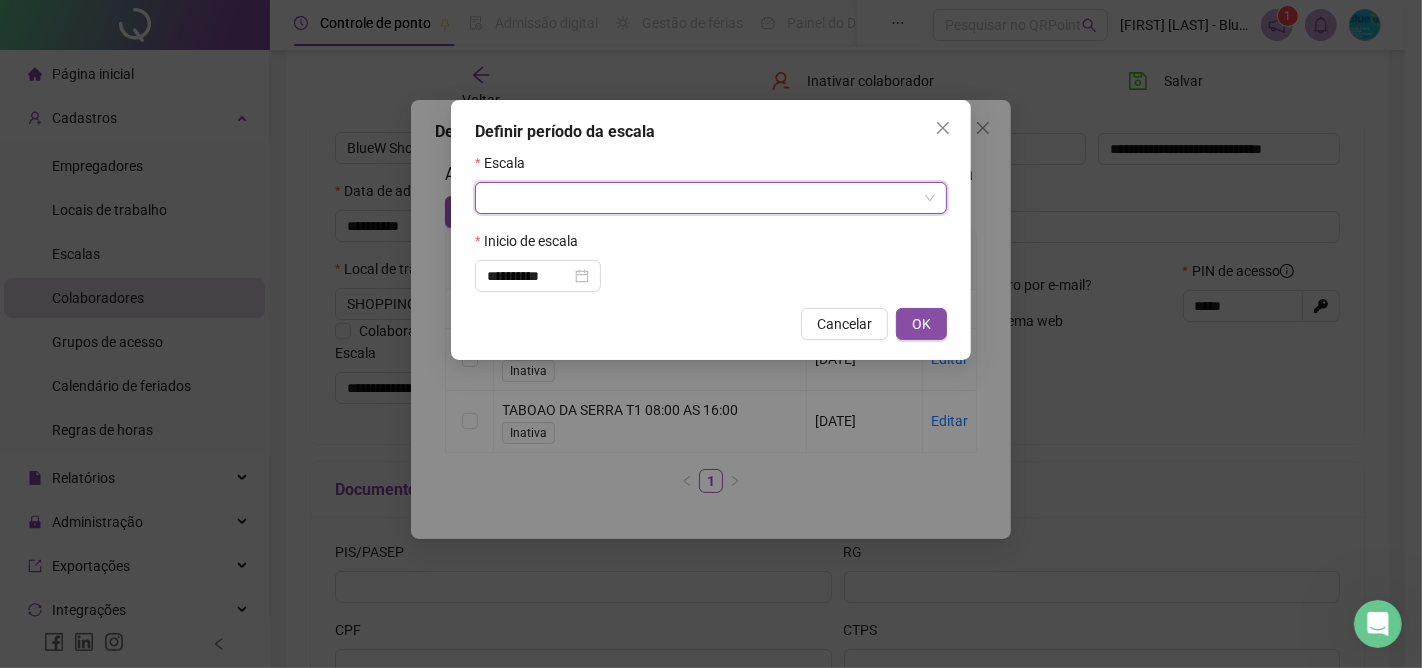 click at bounding box center (702, 198) 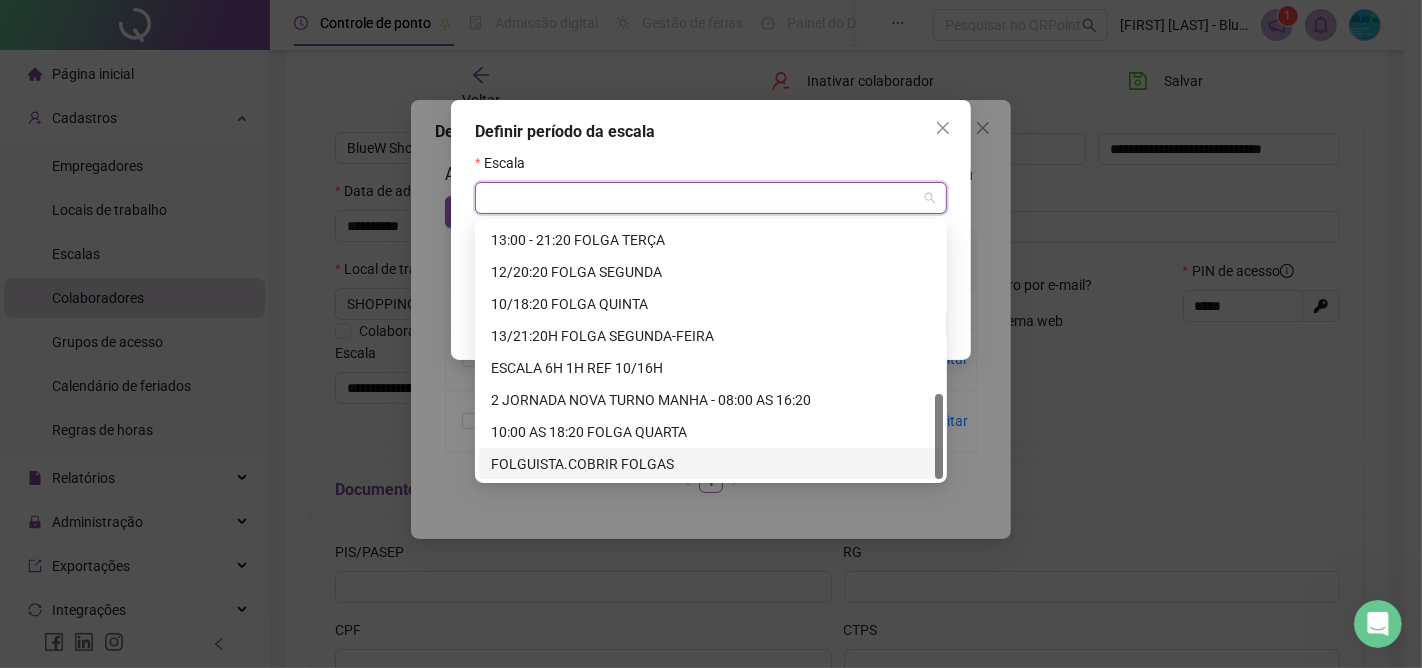 click on "FOLGUISTA.COBRIR FOLGAS" at bounding box center [711, 464] 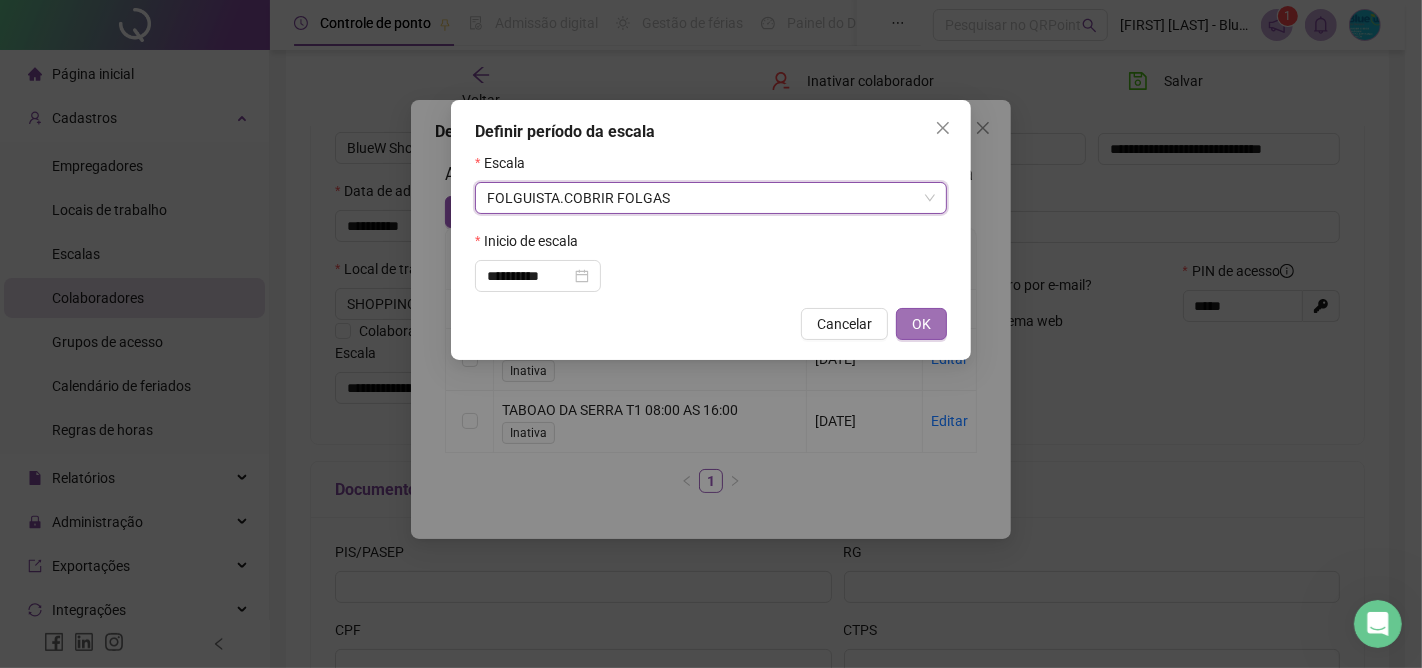 click on "OK" at bounding box center (921, 324) 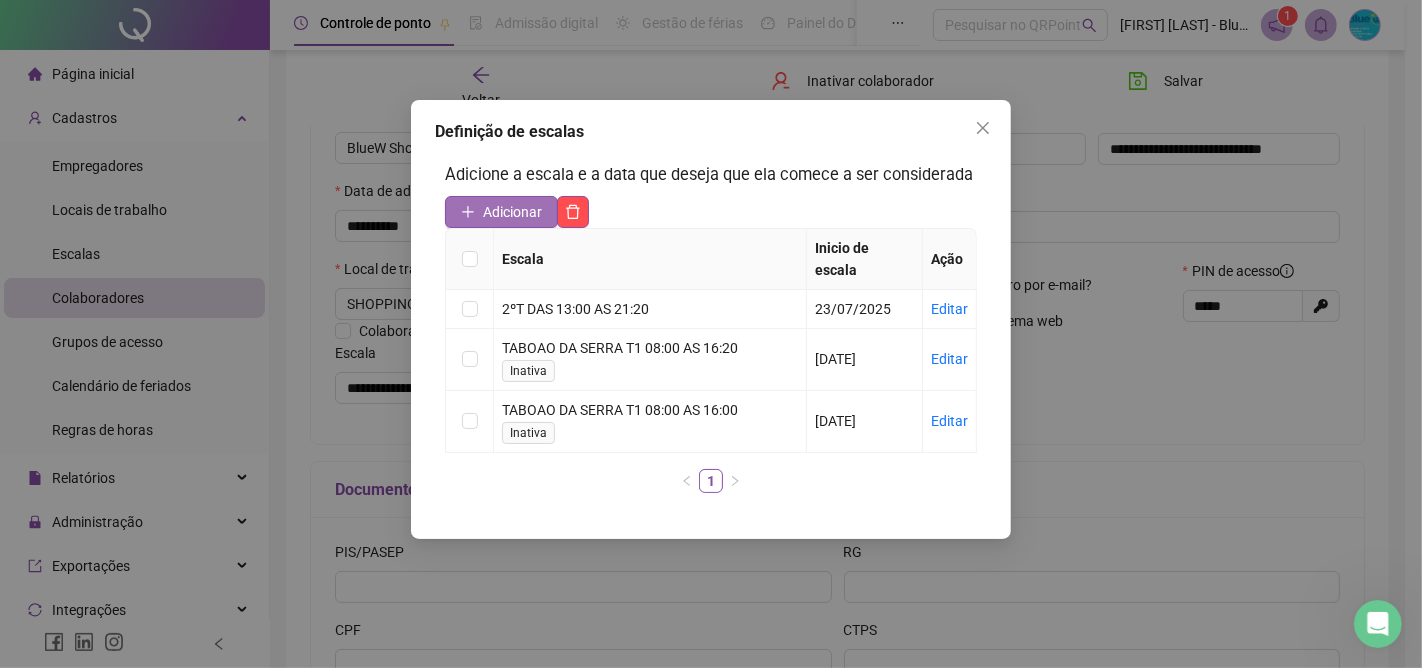 click 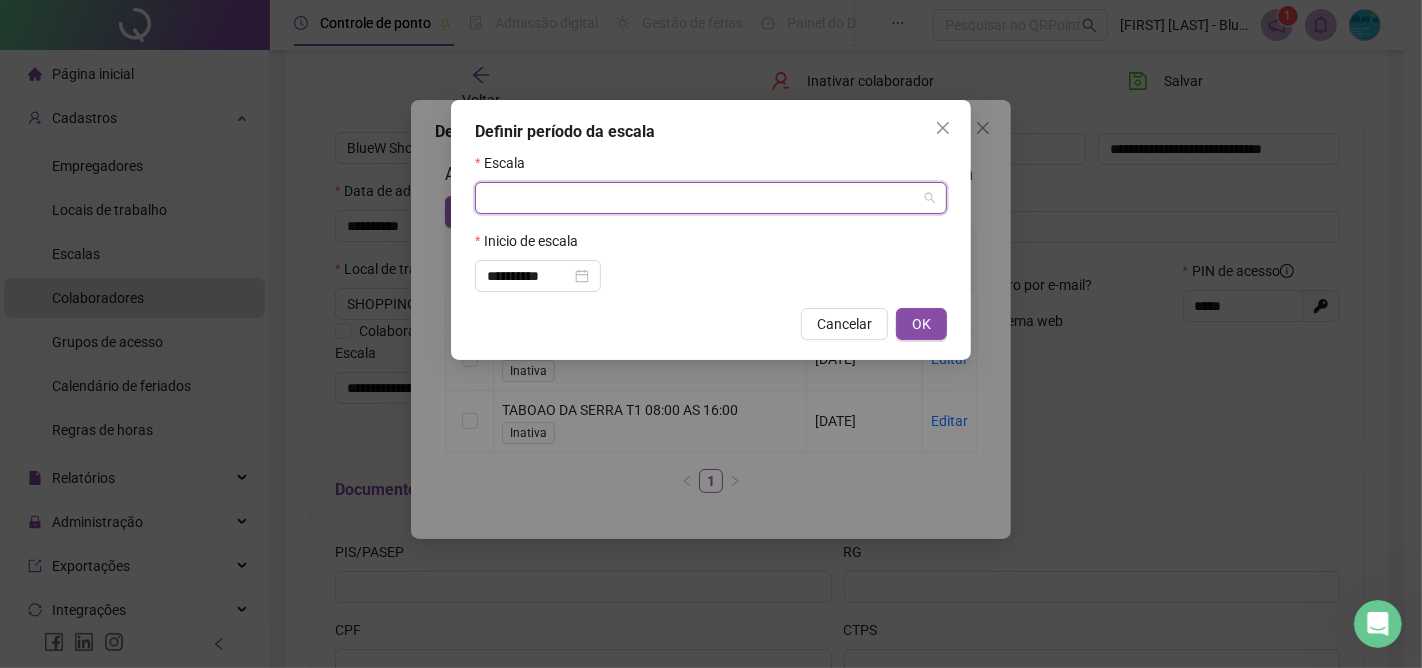 click at bounding box center (702, 198) 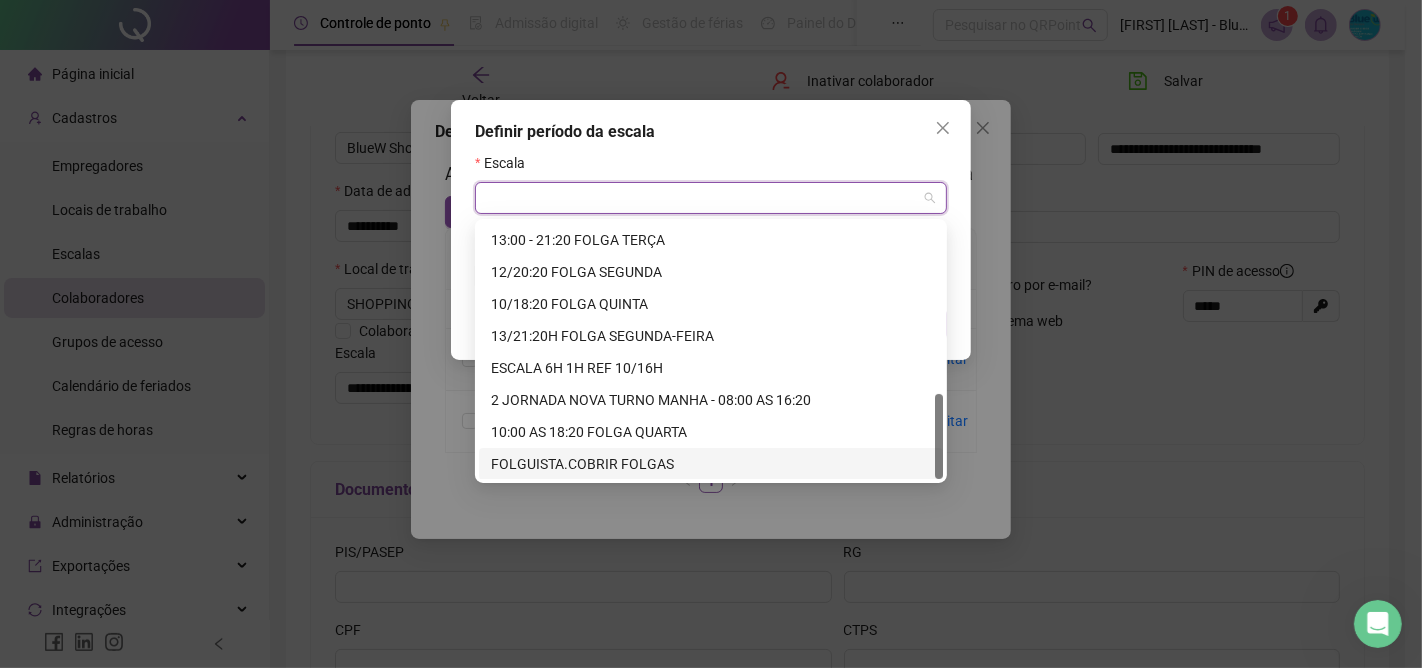 click on "FOLGUISTA.COBRIR FOLGAS" at bounding box center [711, 464] 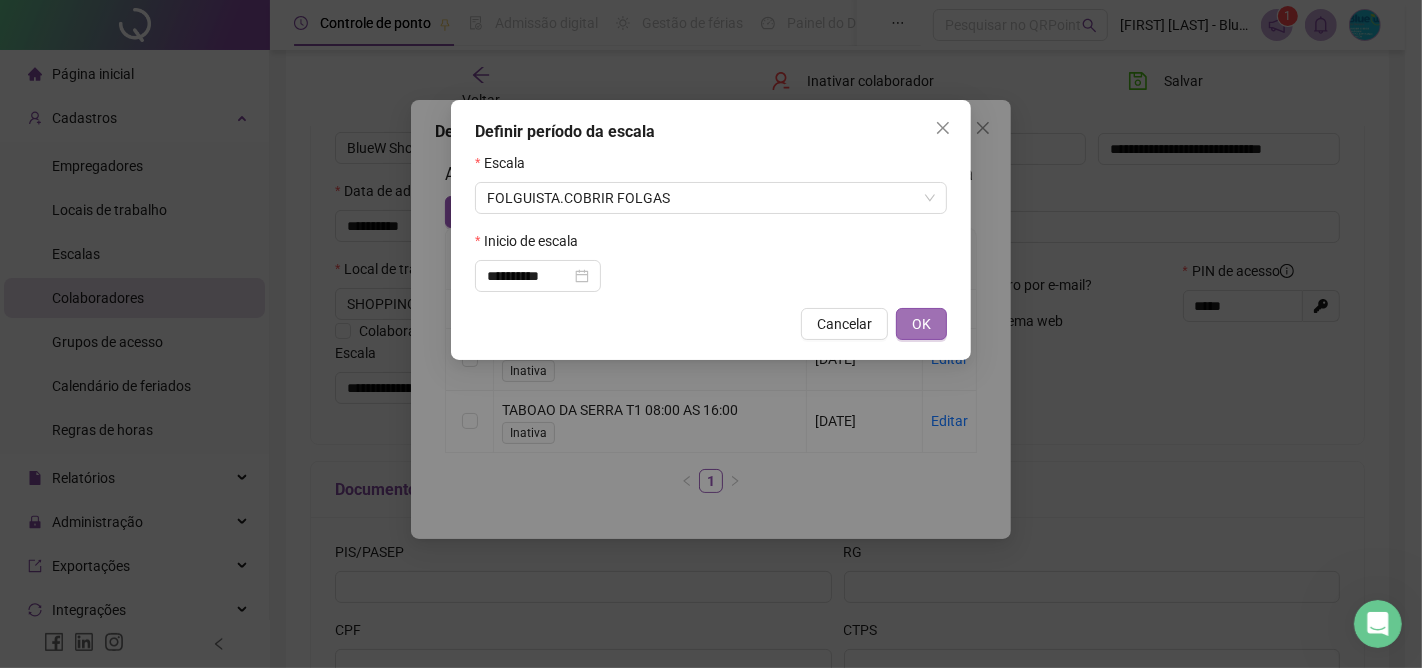 click on "OK" at bounding box center (921, 324) 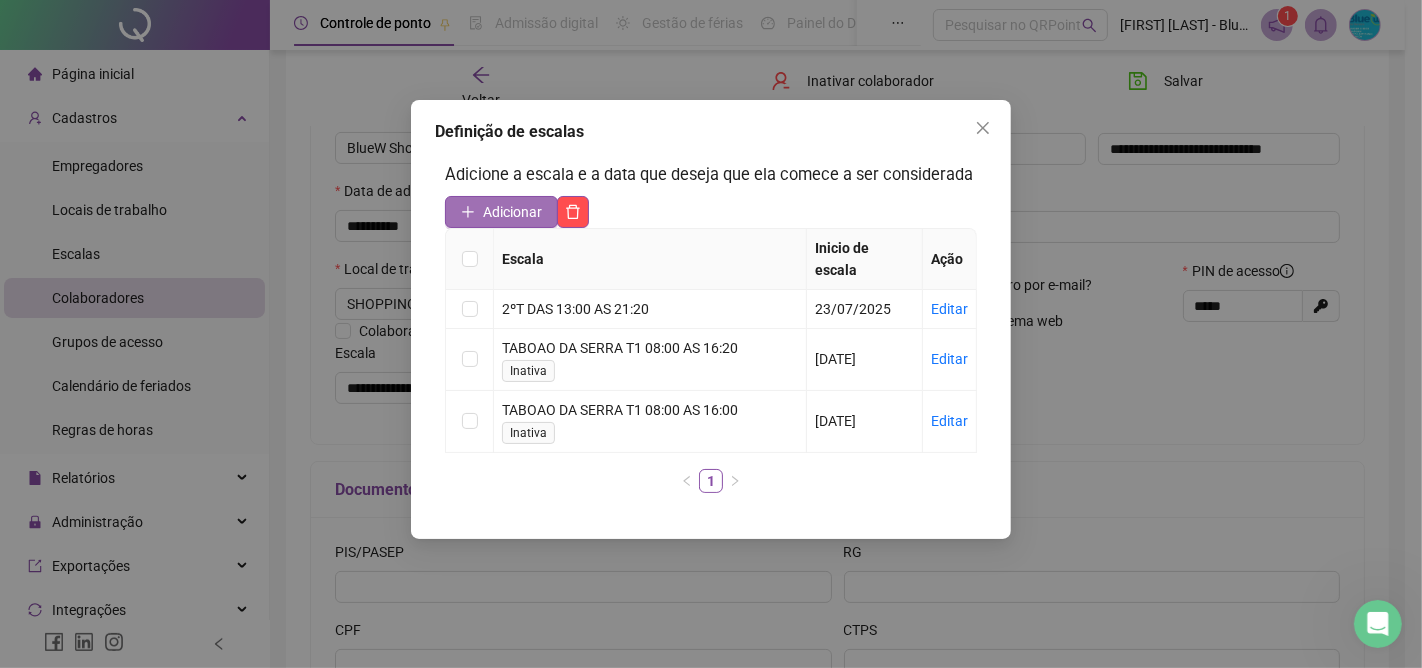 click on "Adicionar" at bounding box center (501, 212) 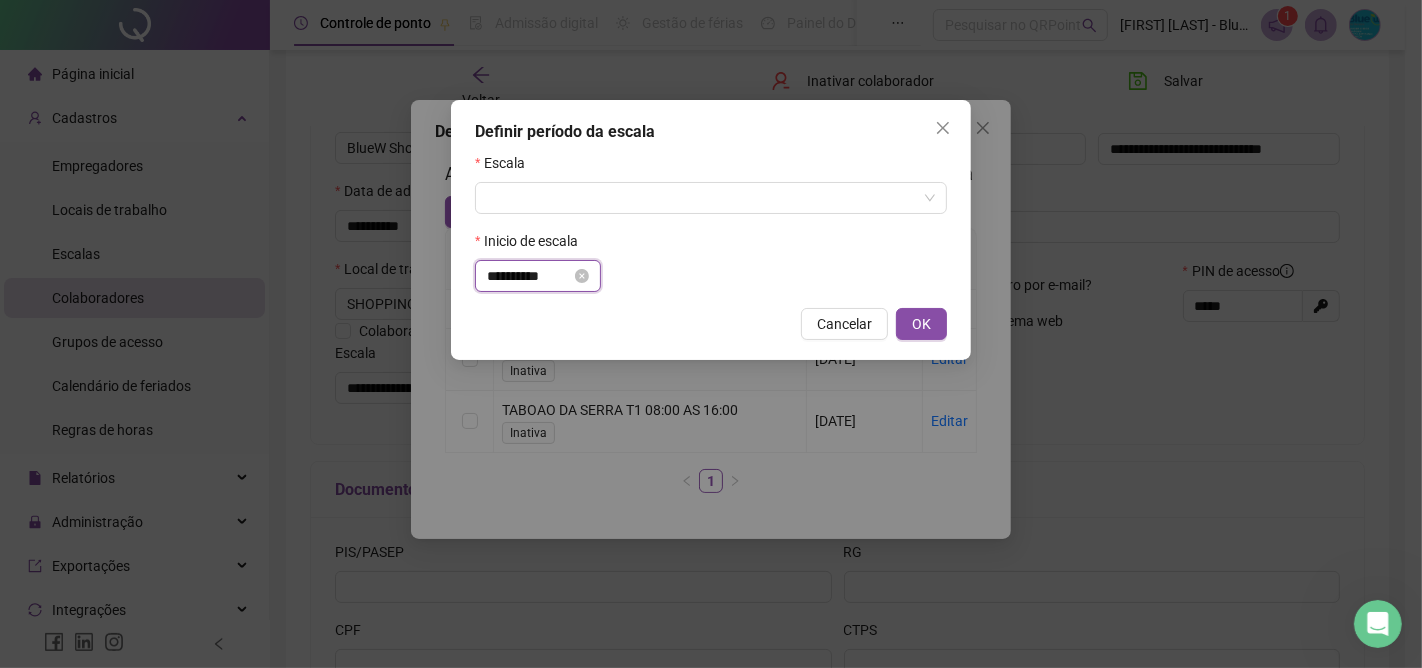 click on "**********" at bounding box center (529, 276) 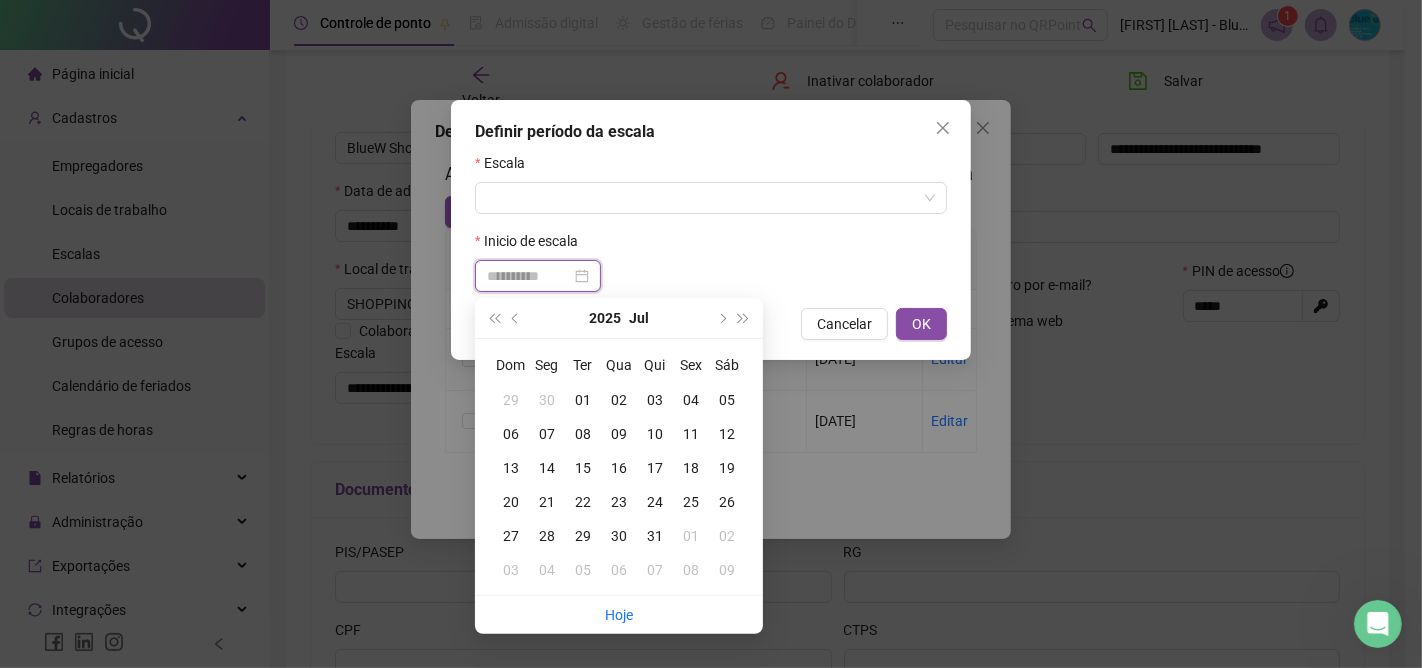 type on "**********" 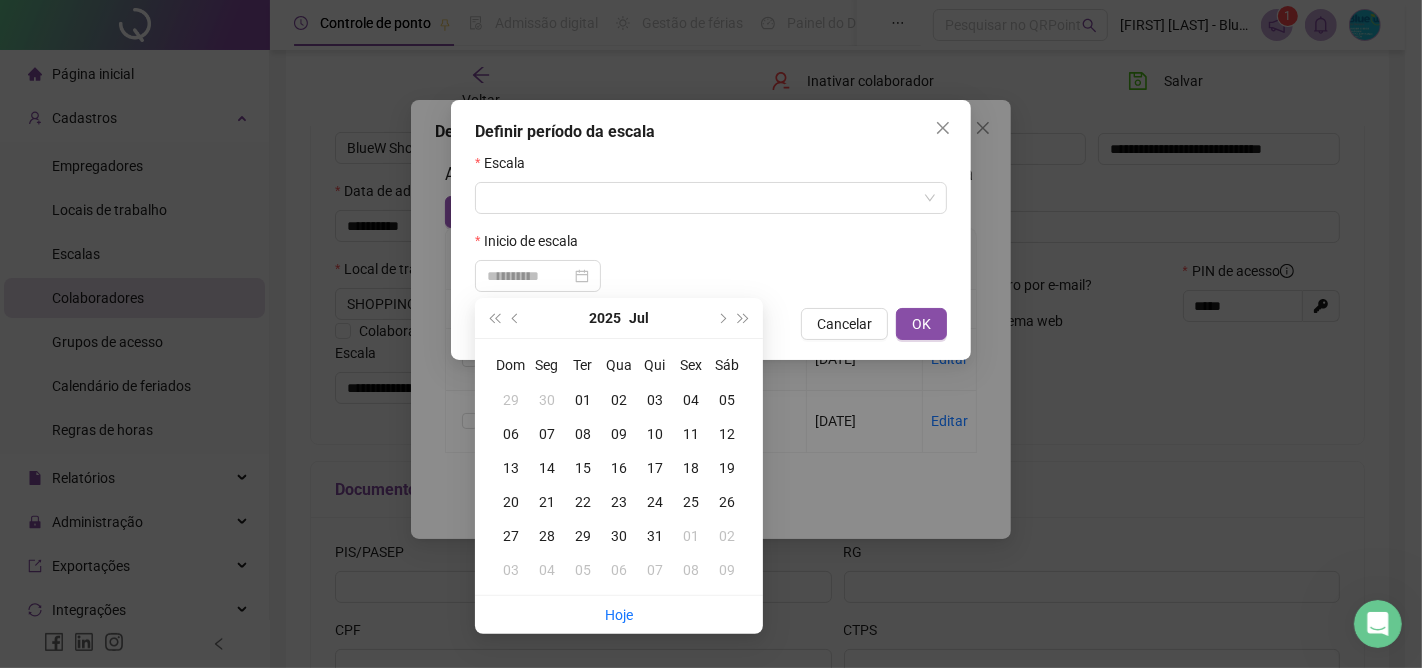 click on "01" at bounding box center [583, 400] 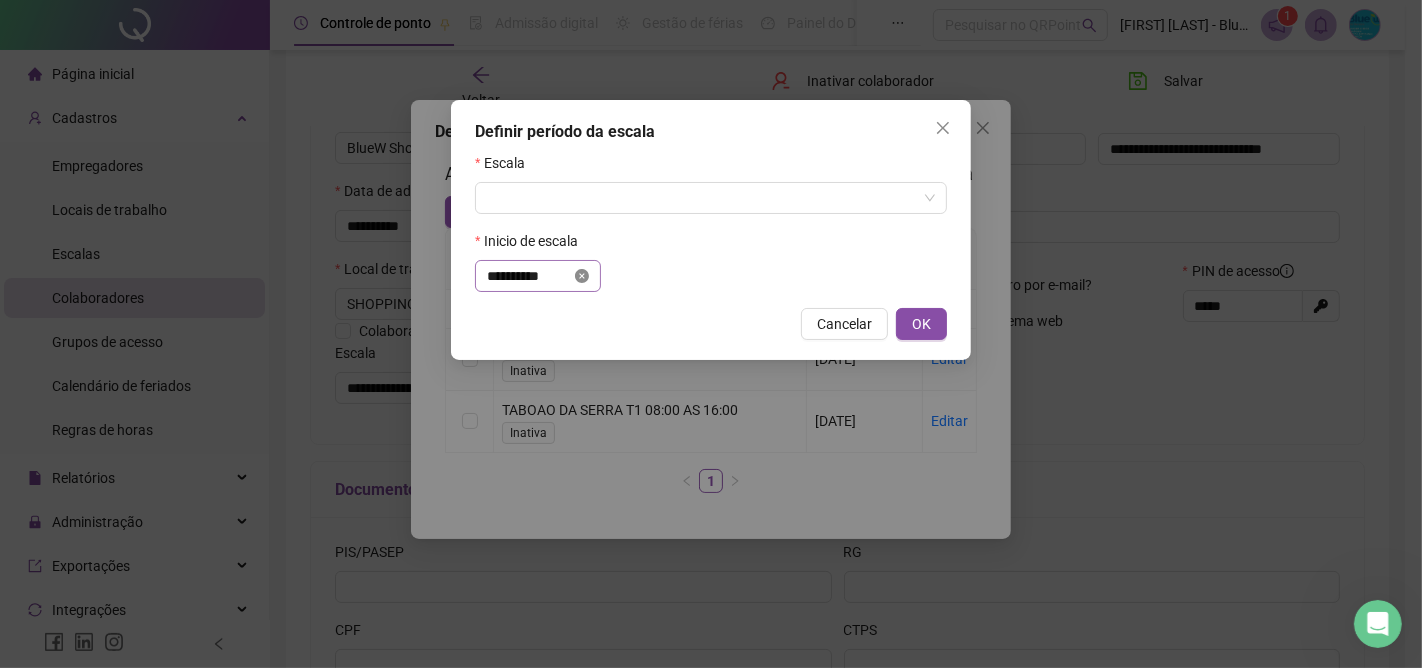 click 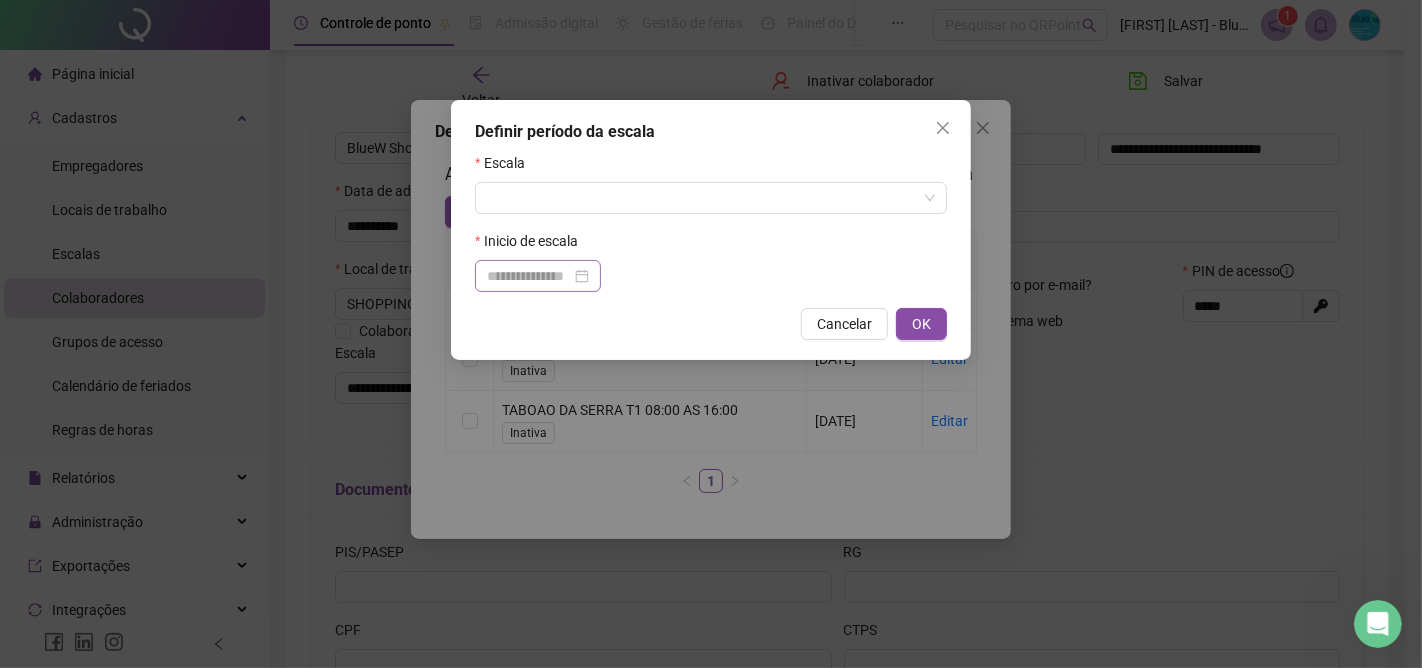 click at bounding box center (538, 276) 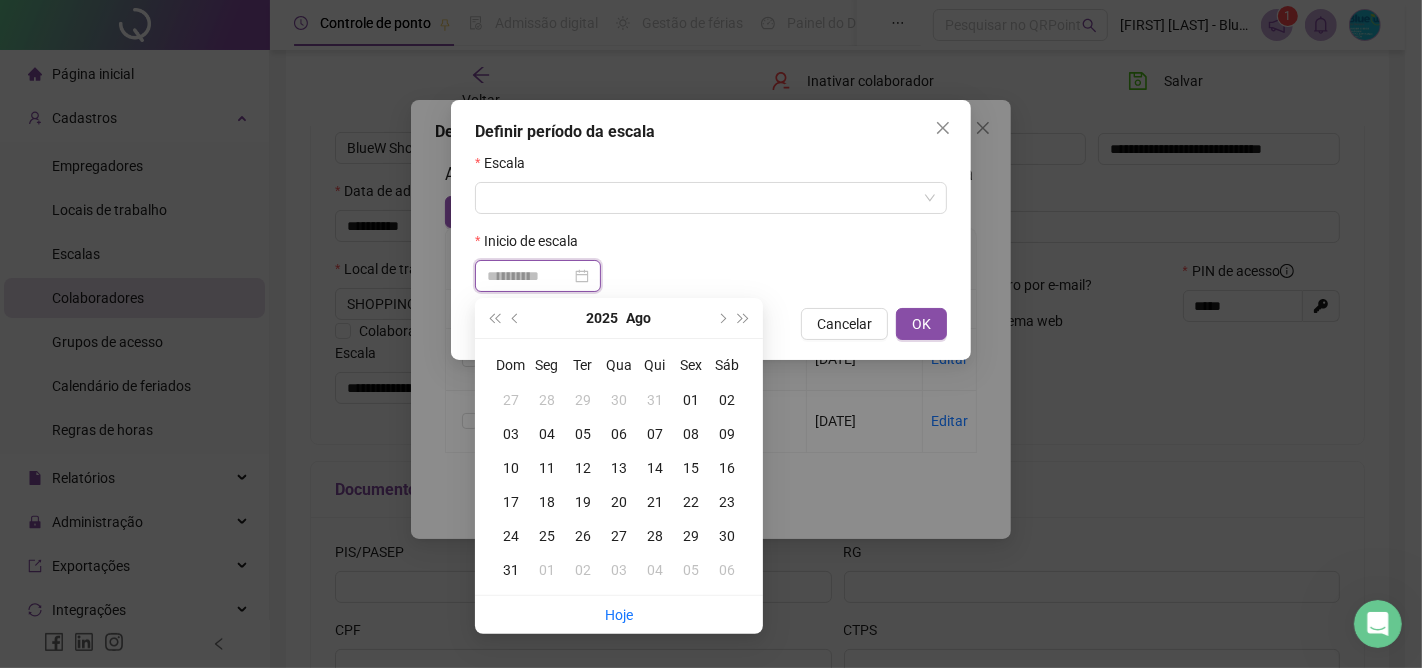 type on "**********" 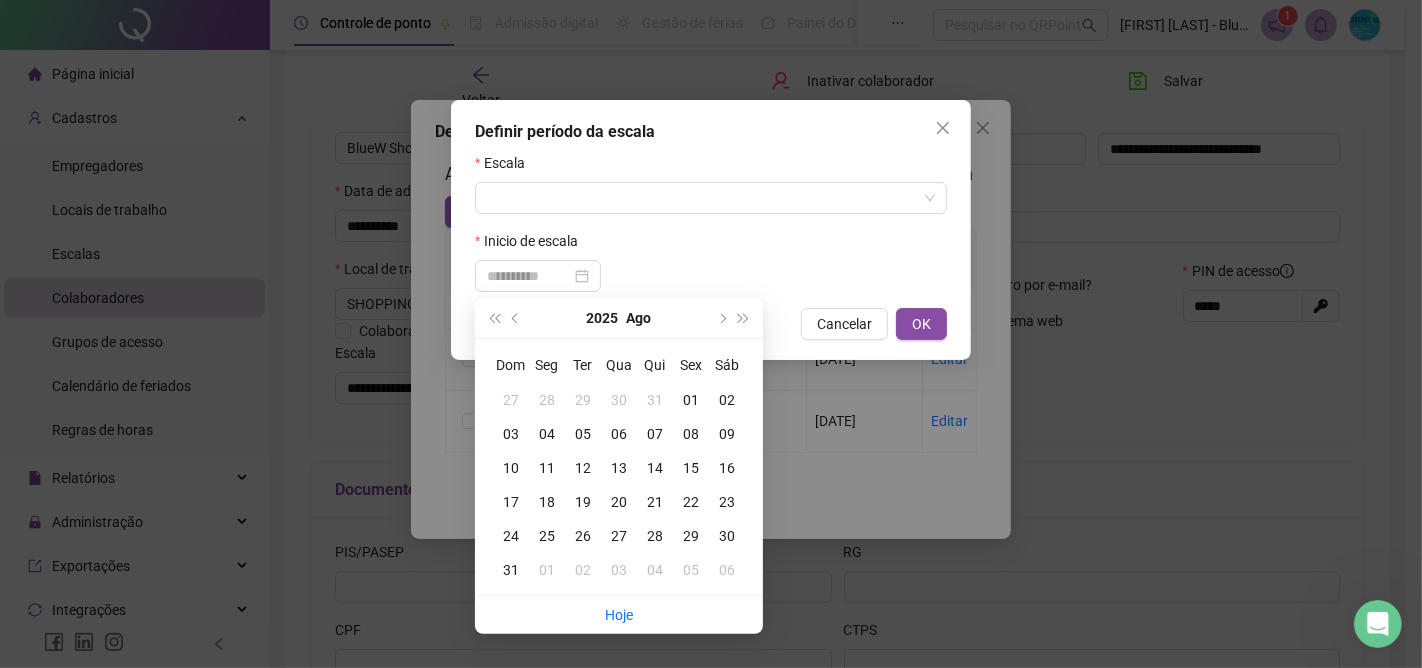 click on "01" at bounding box center (691, 400) 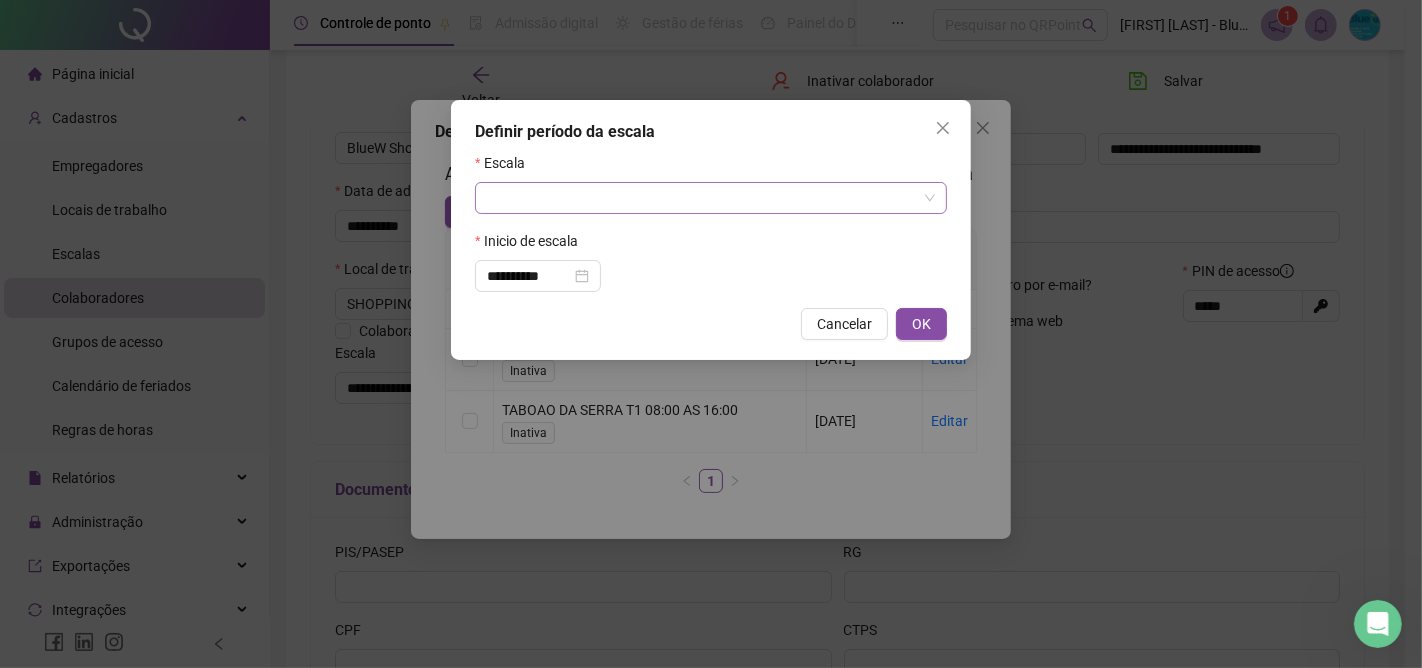 click at bounding box center [702, 198] 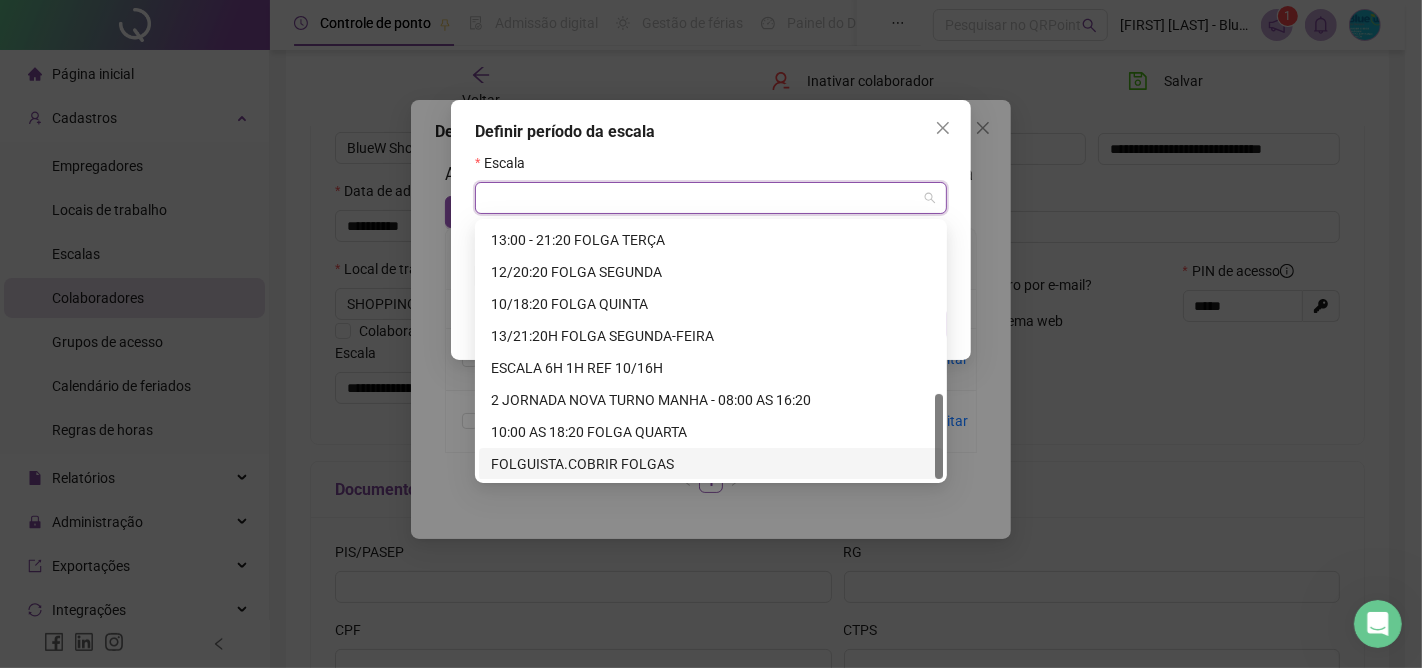 click on "FOLGUISTA.COBRIR FOLGAS" at bounding box center [711, 464] 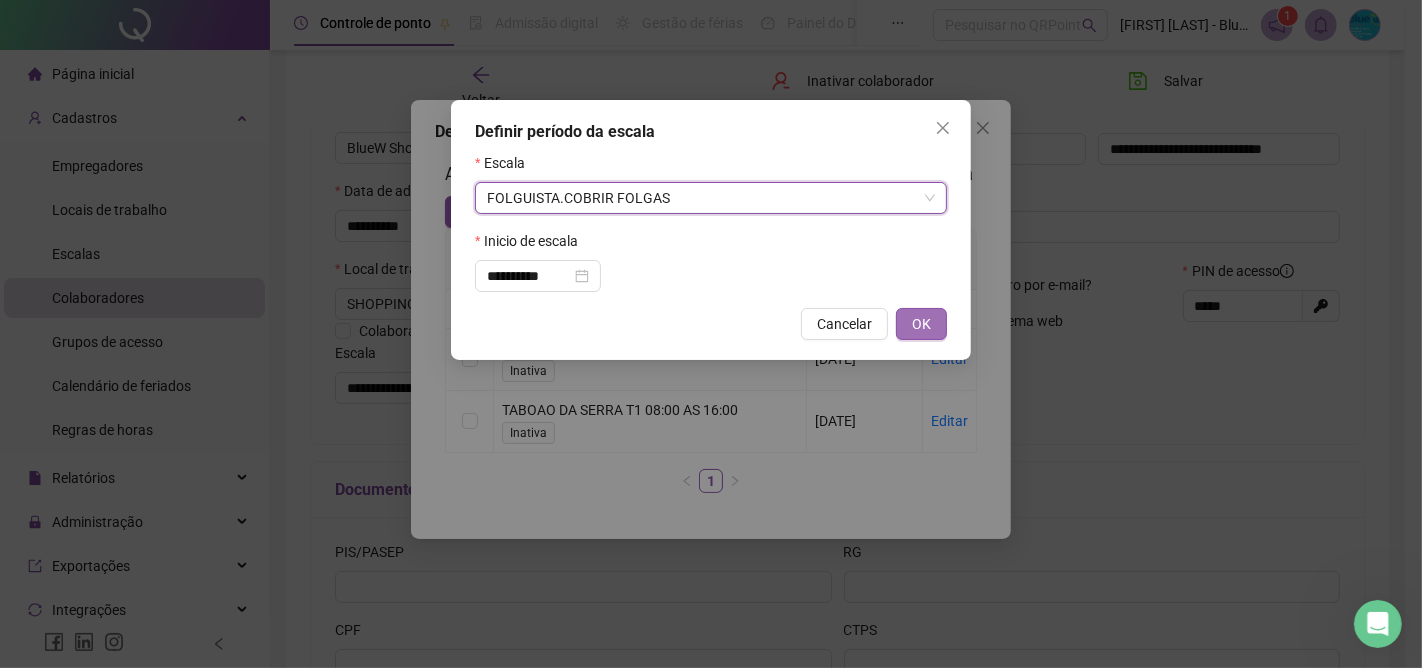 click on "OK" at bounding box center [921, 324] 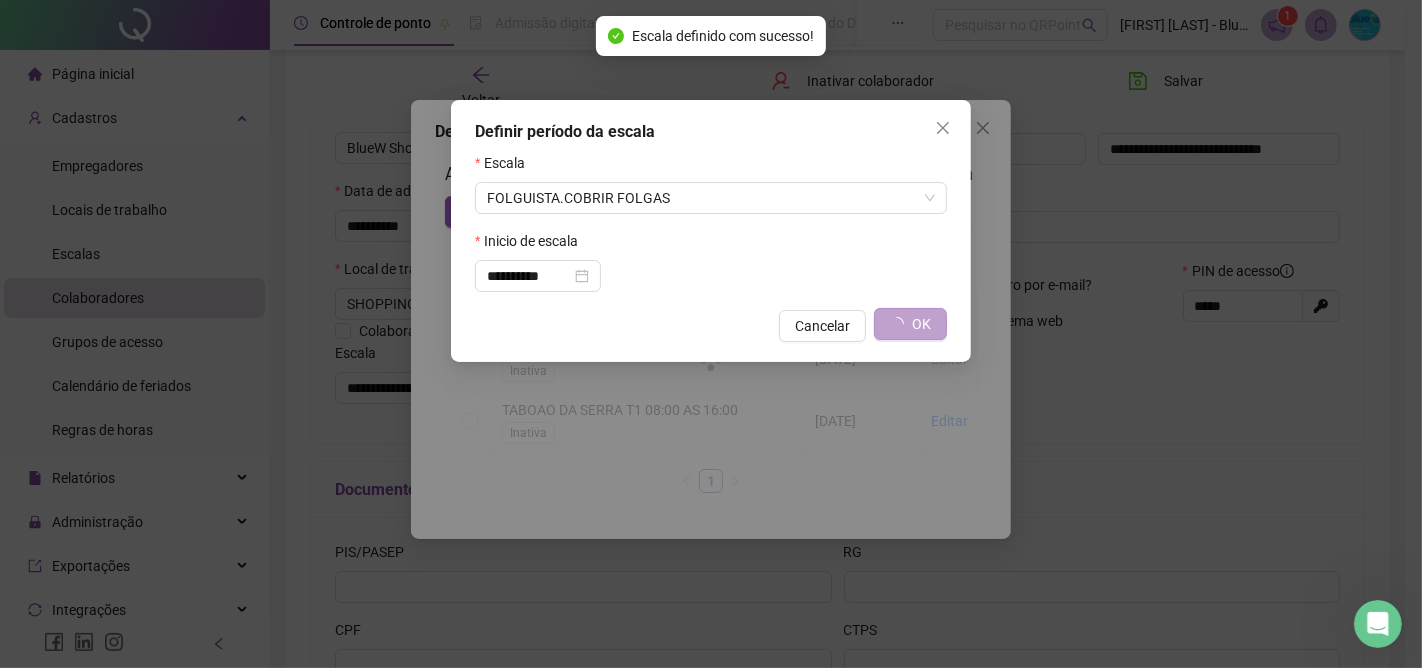 type on "**********" 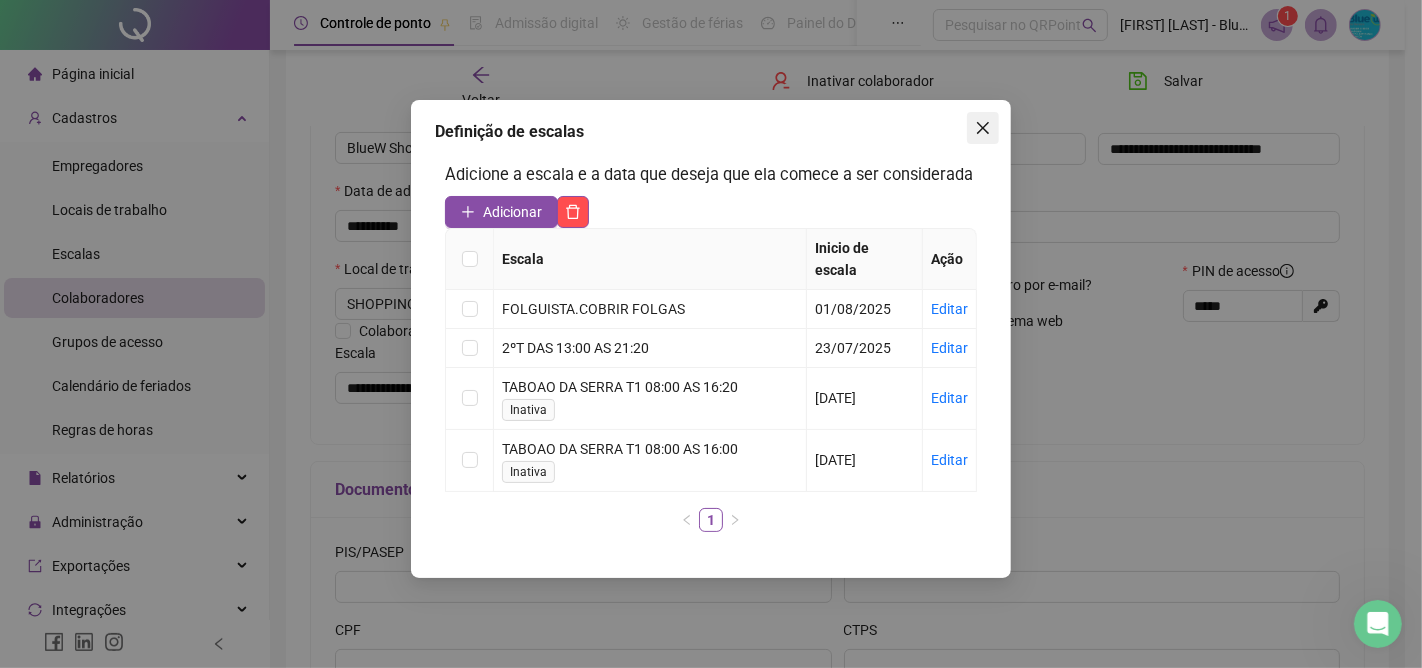 click at bounding box center [983, 128] 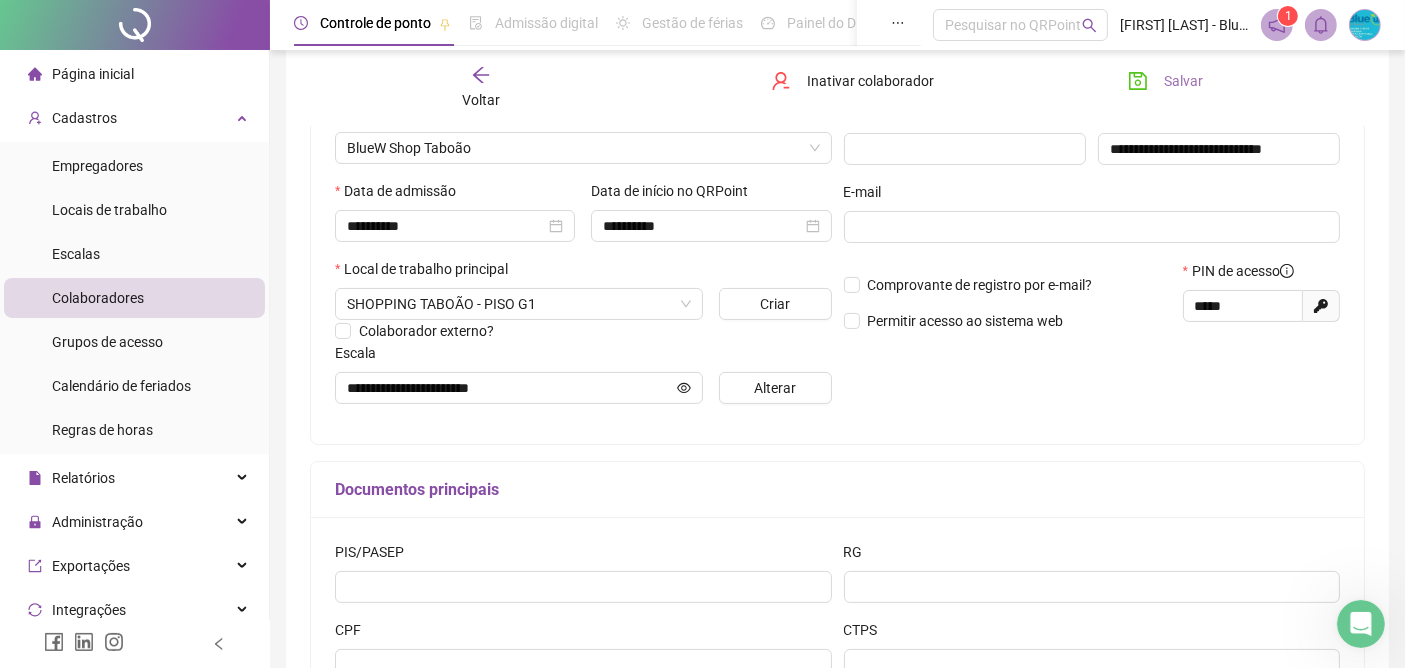 click on "Salvar" at bounding box center (1183, 81) 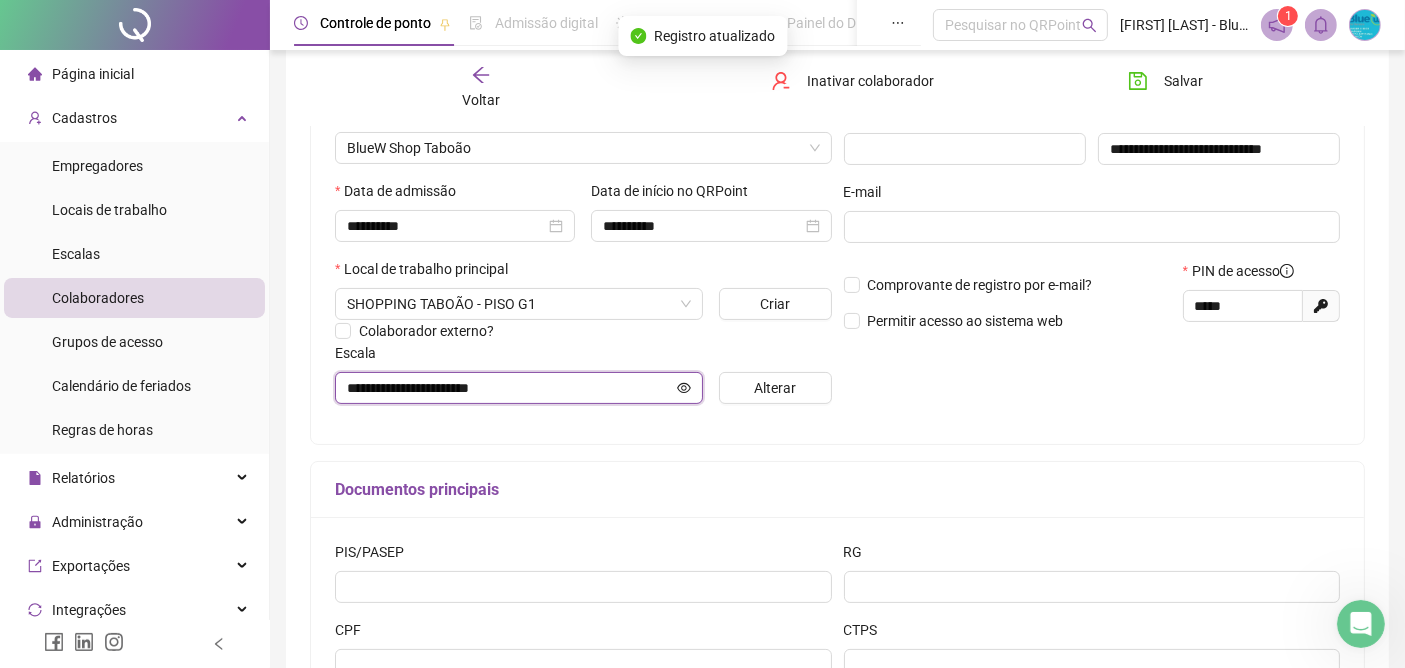 click 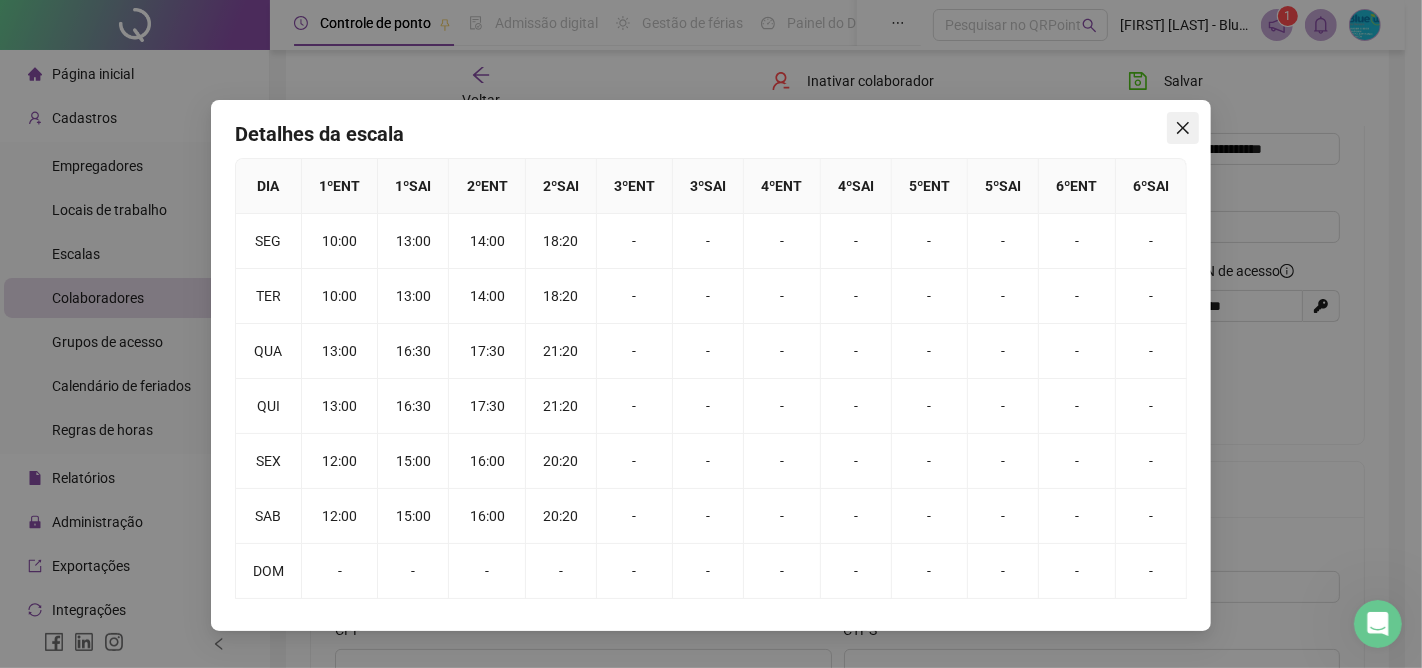 click 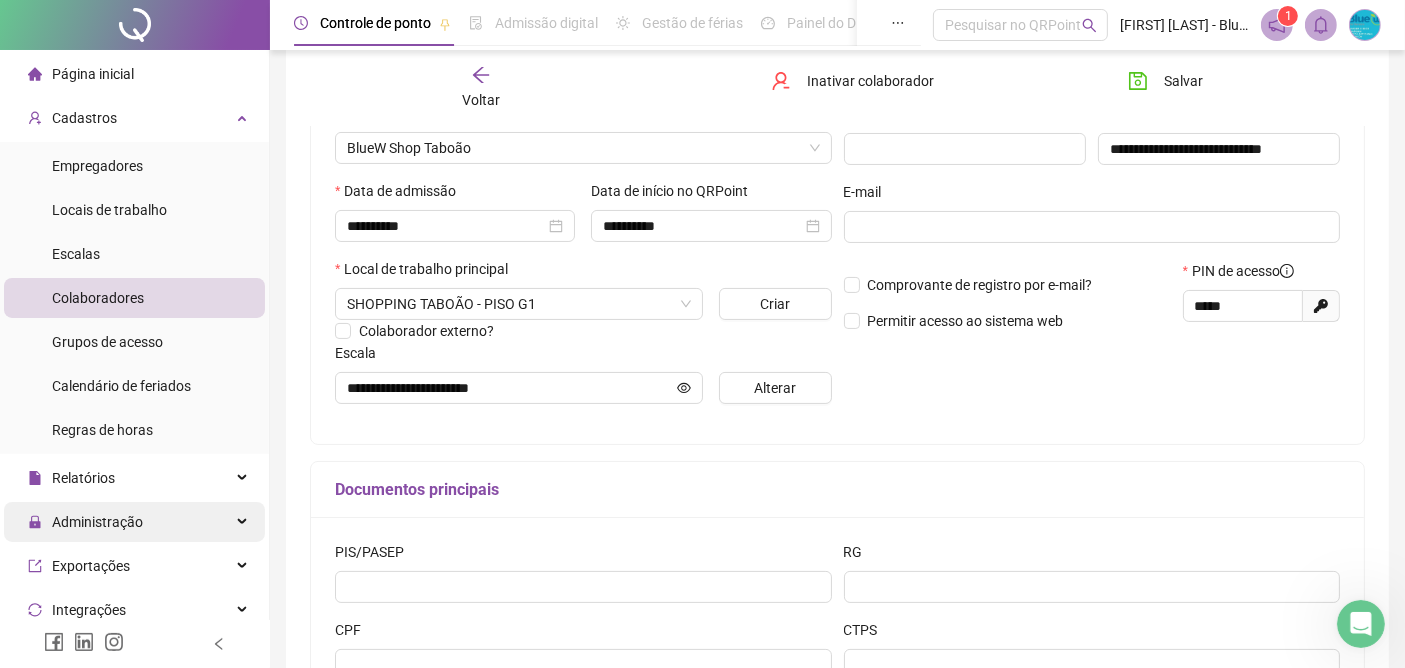 click on "Administração" at bounding box center [97, 522] 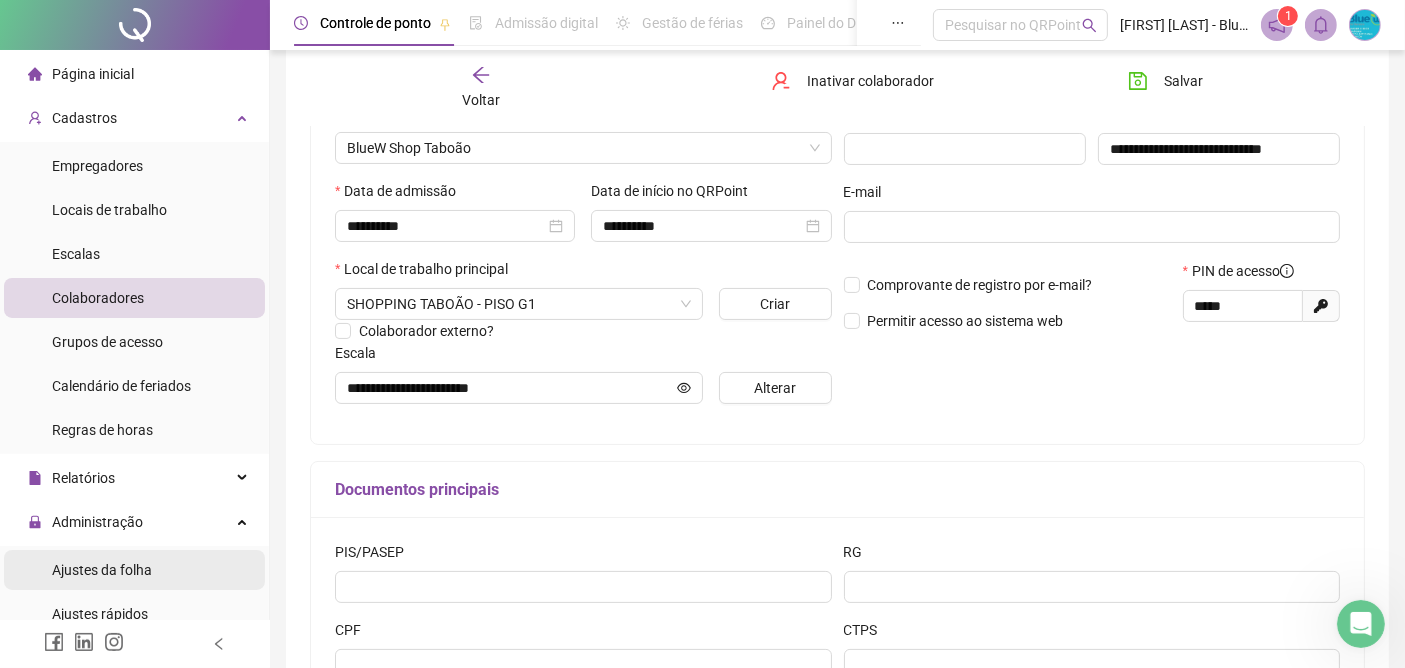 click on "Ajustes da folha" at bounding box center (102, 570) 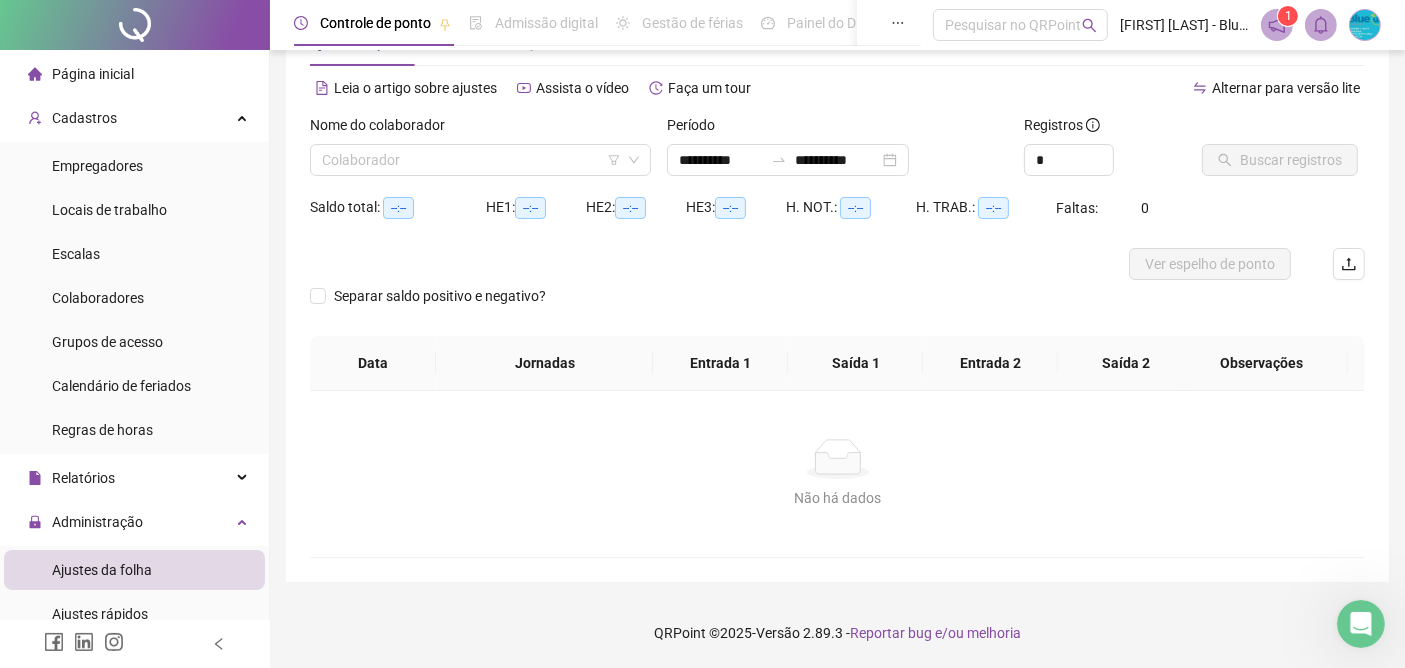 scroll, scrollTop: 68, scrollLeft: 0, axis: vertical 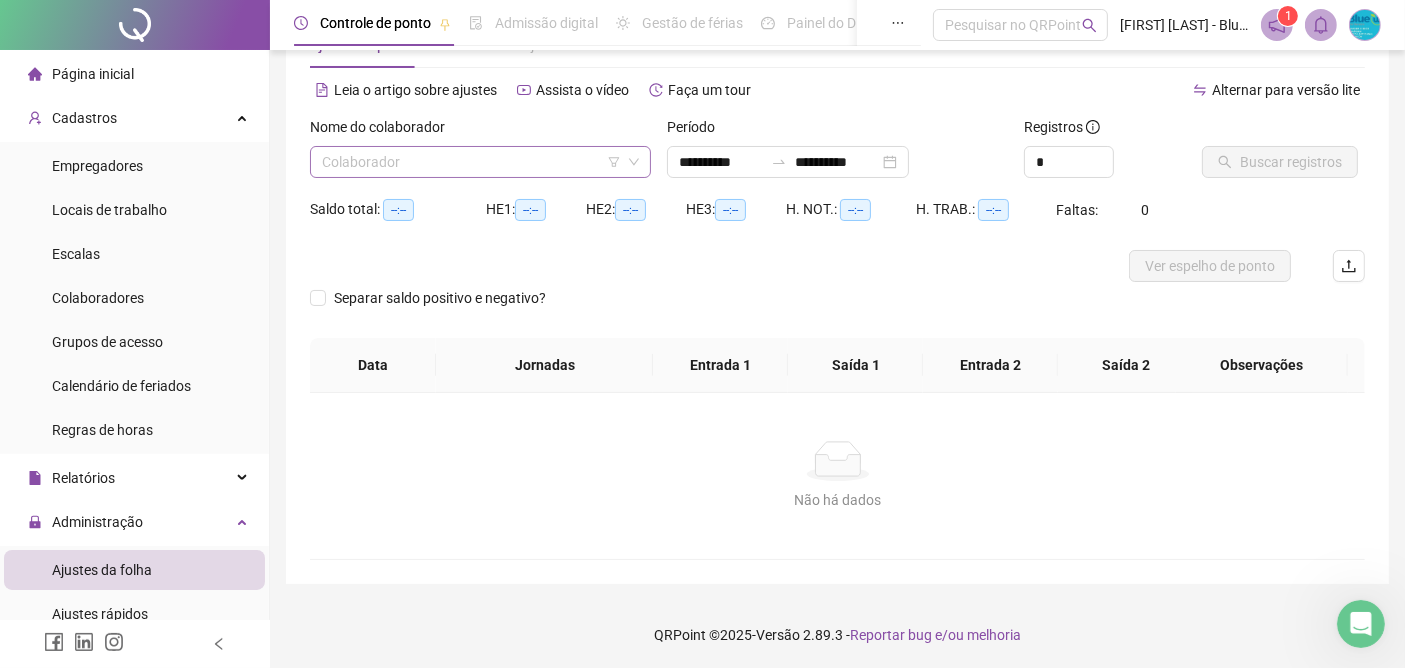 click at bounding box center [471, 162] 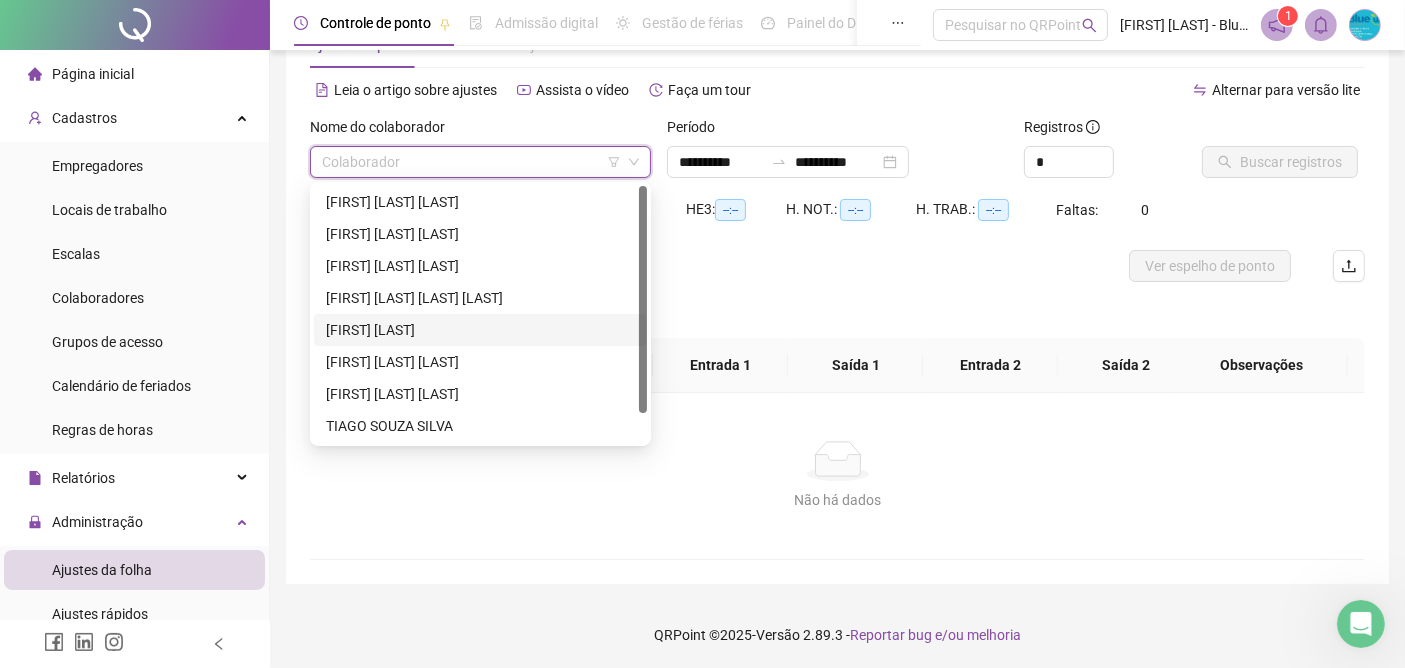 click on "[FIRST] [LAST]" at bounding box center (480, 330) 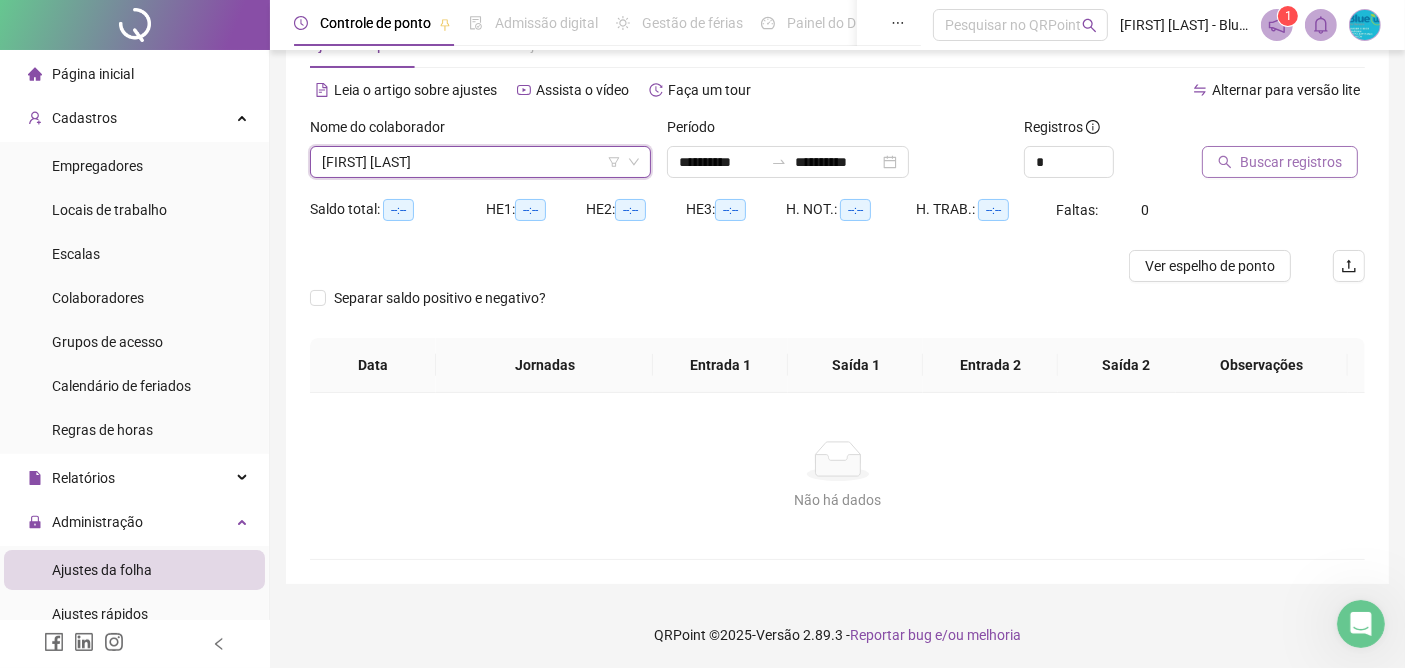 click on "Buscar registros" at bounding box center [1291, 162] 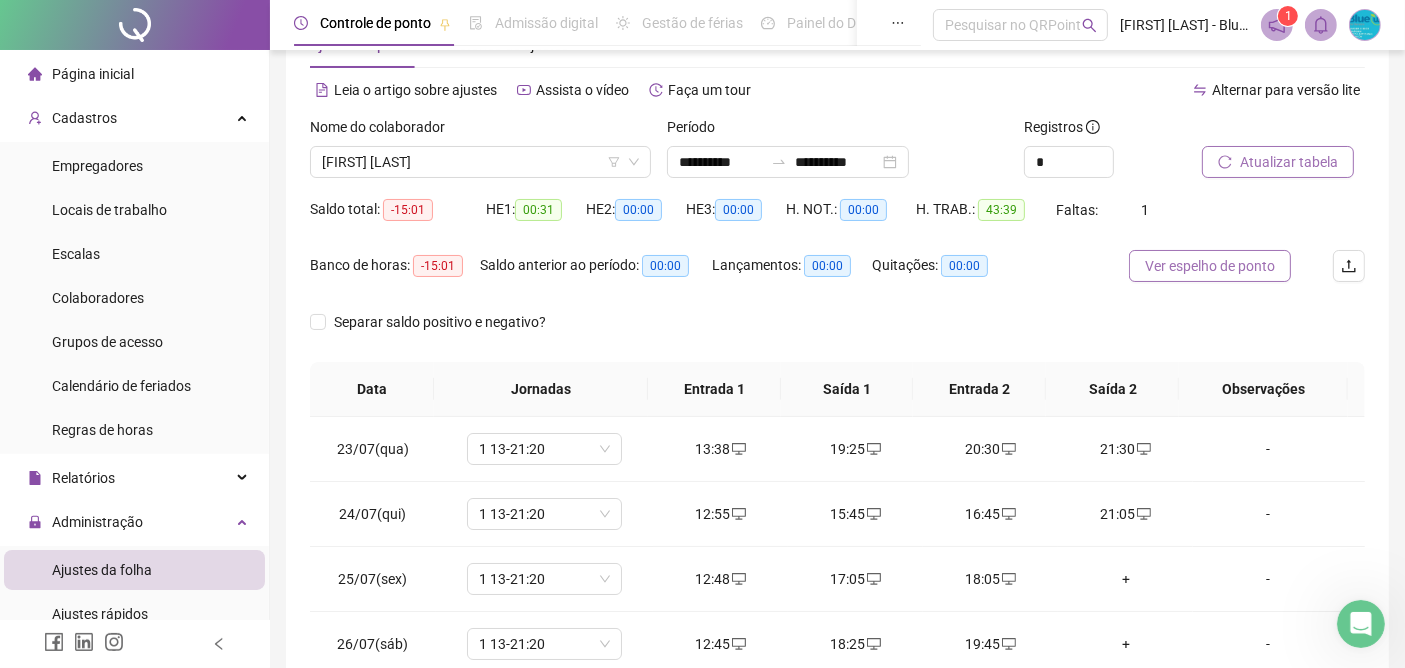 click on "Ver espelho de ponto" at bounding box center (1210, 266) 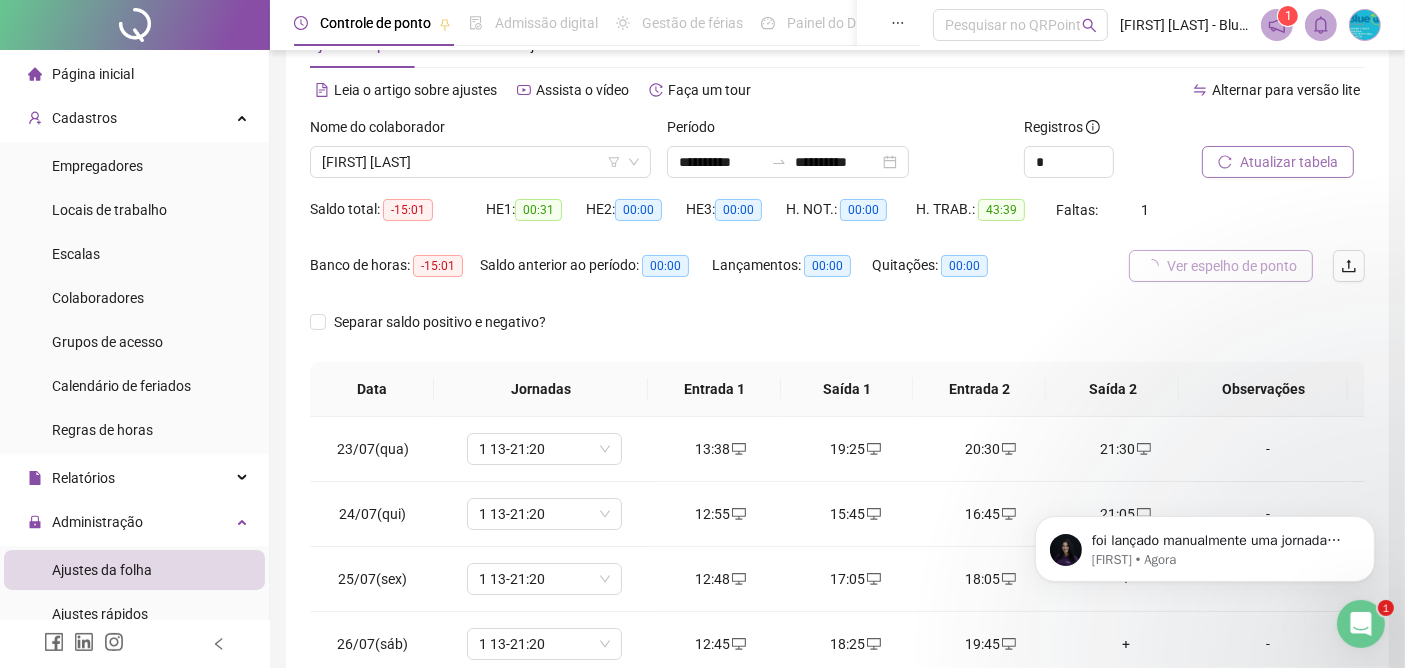 scroll, scrollTop: 0, scrollLeft: 0, axis: both 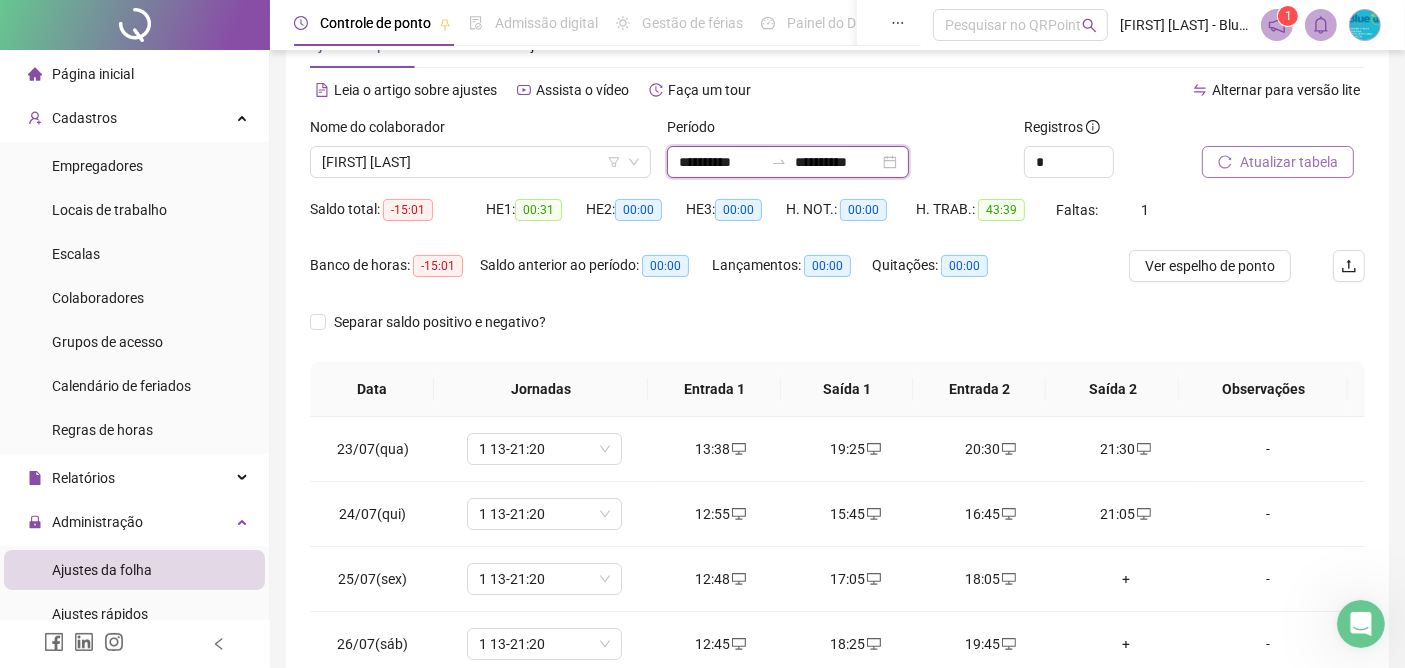 click on "**********" at bounding box center (721, 162) 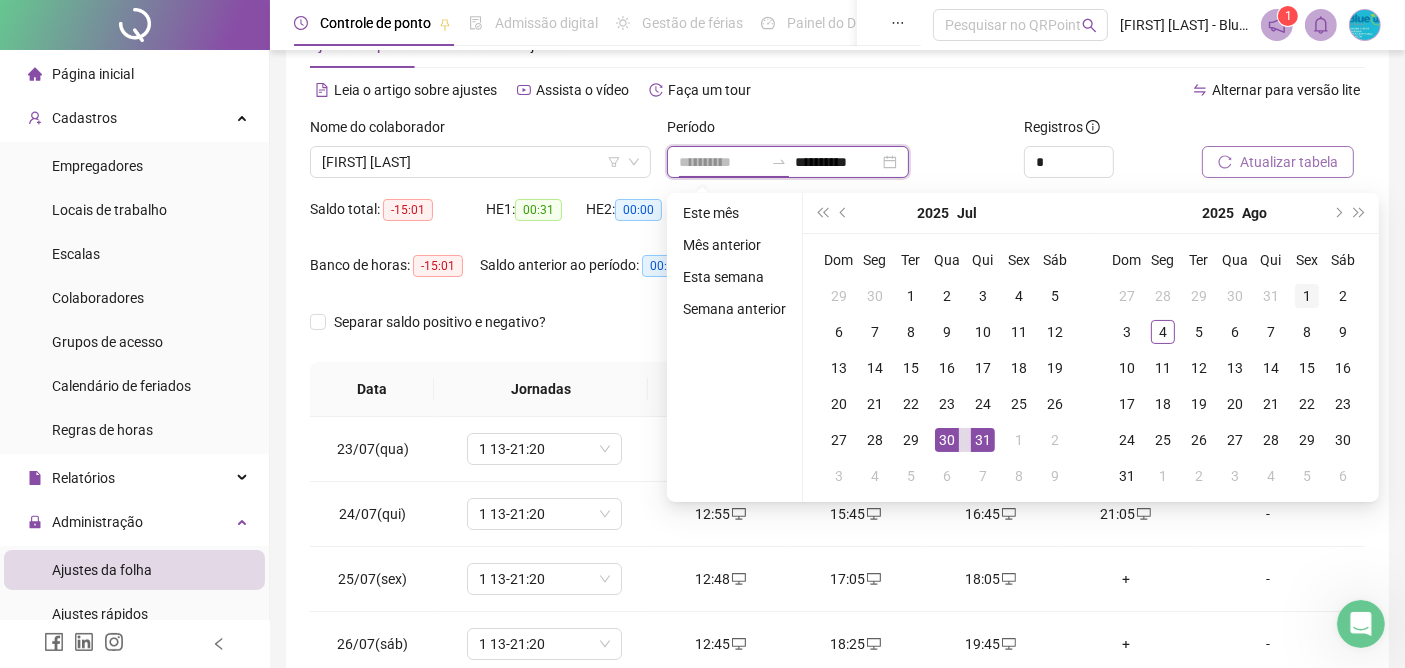type on "**********" 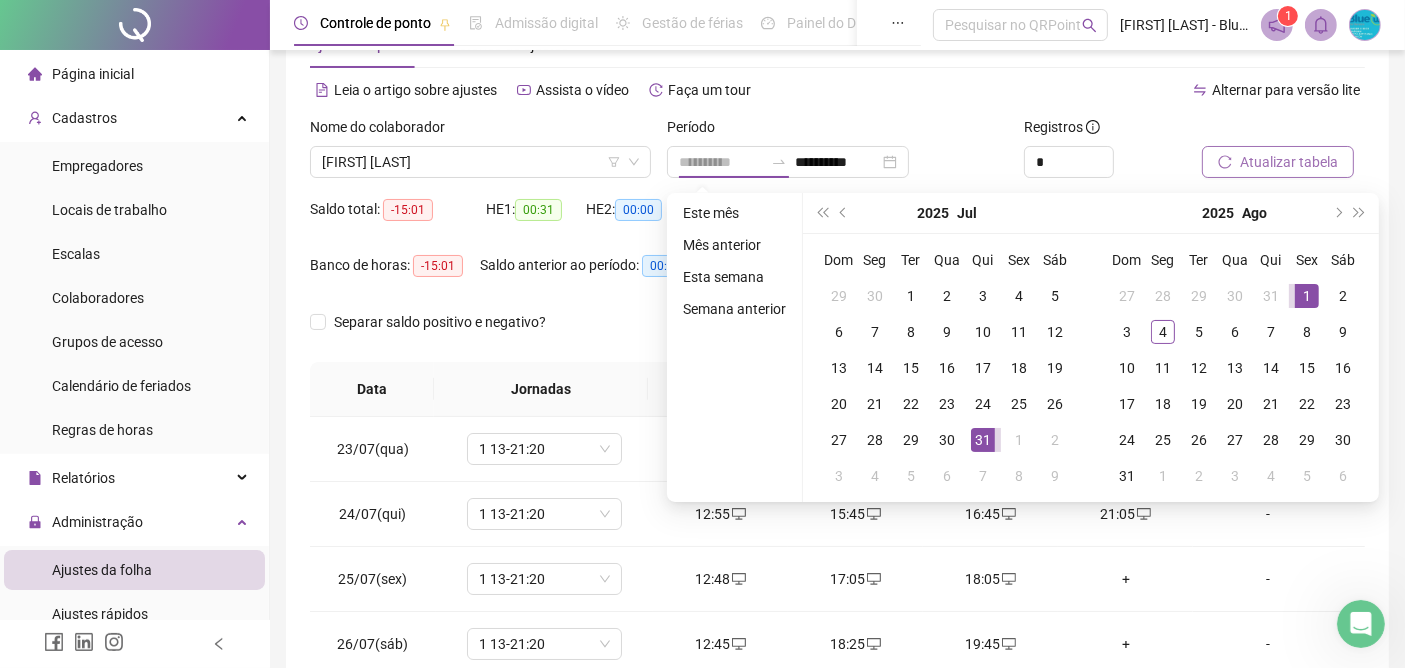 click on "1" at bounding box center (1307, 296) 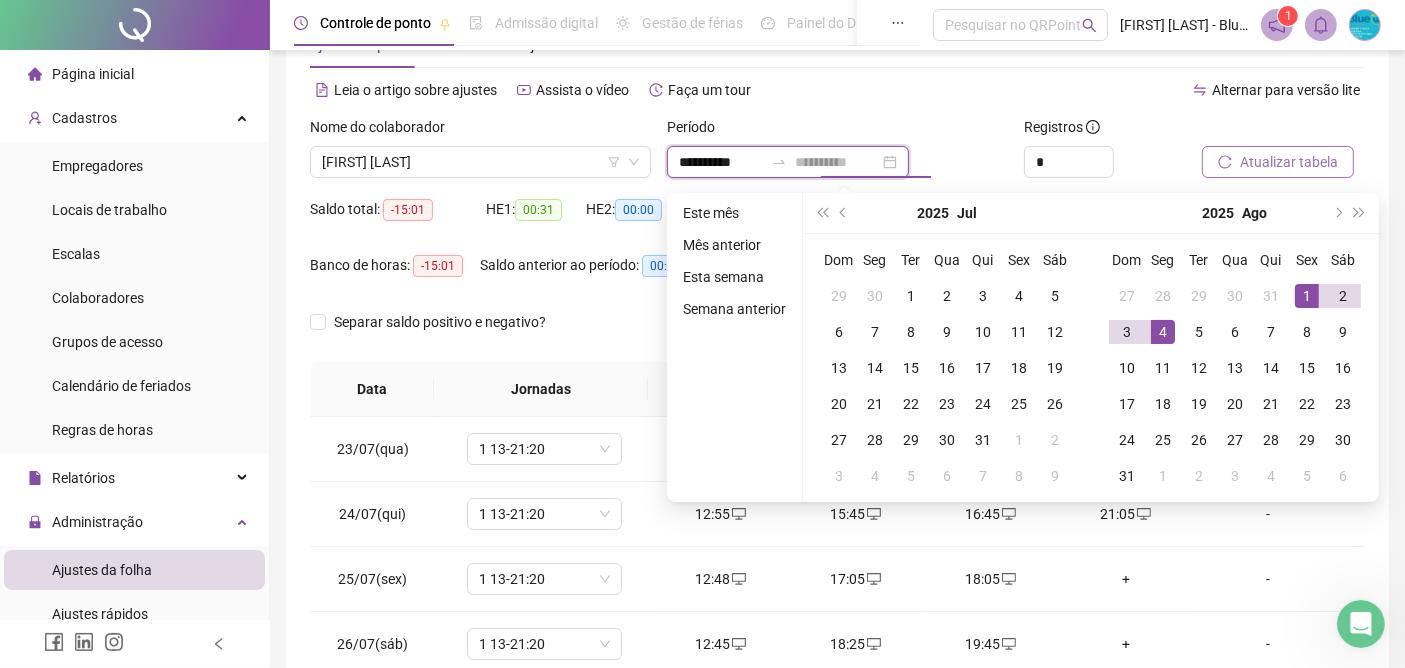 type on "**********" 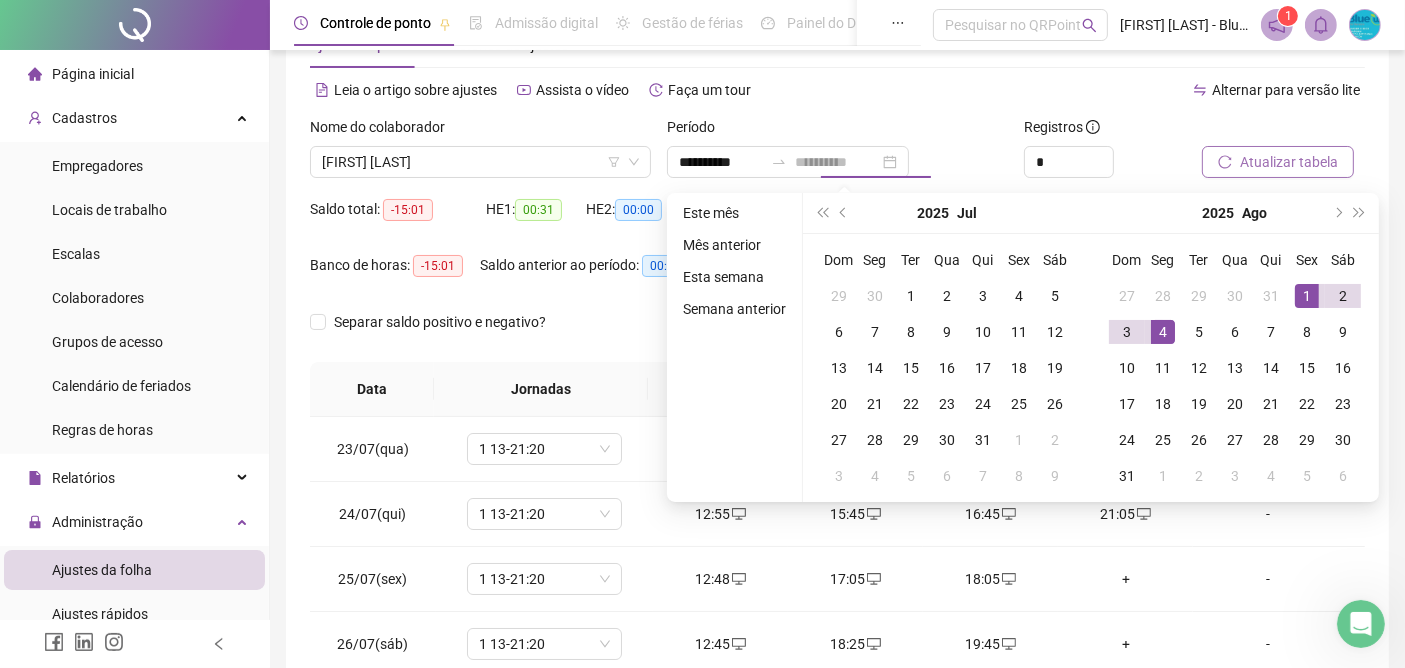 click on "4" at bounding box center (1163, 332) 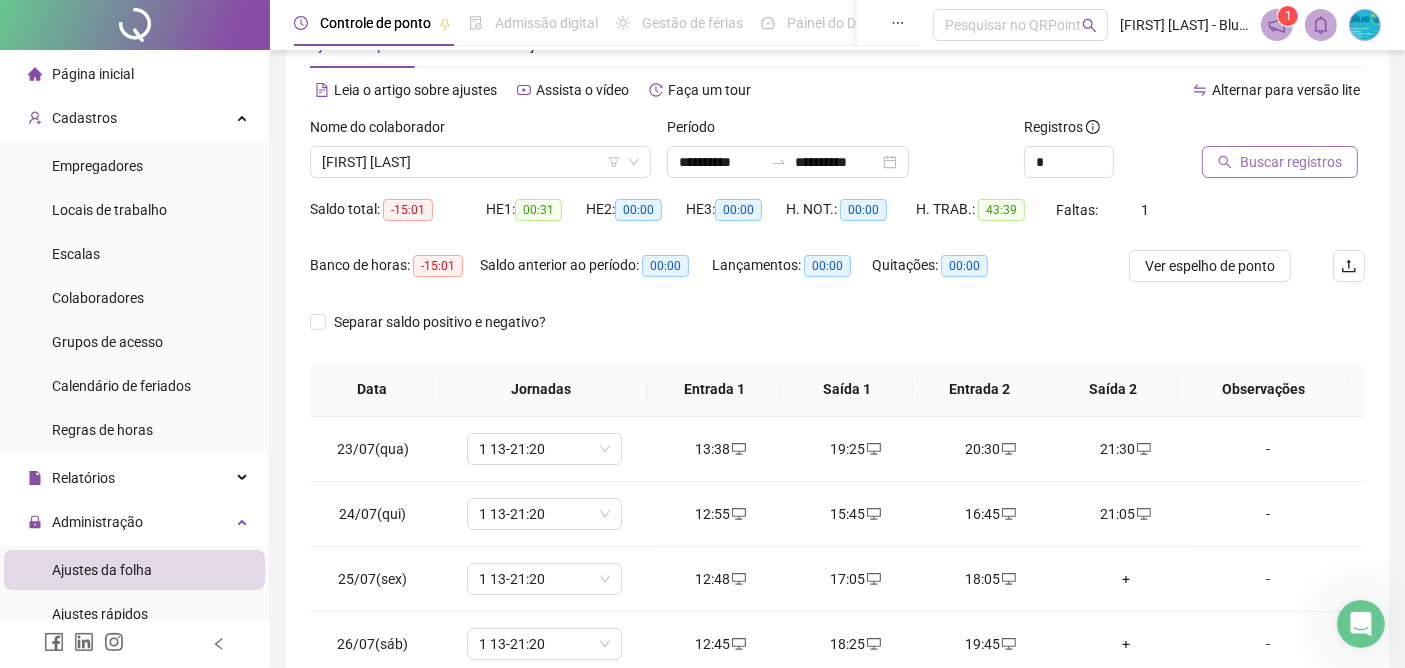 click on "Buscar registros" at bounding box center (1291, 162) 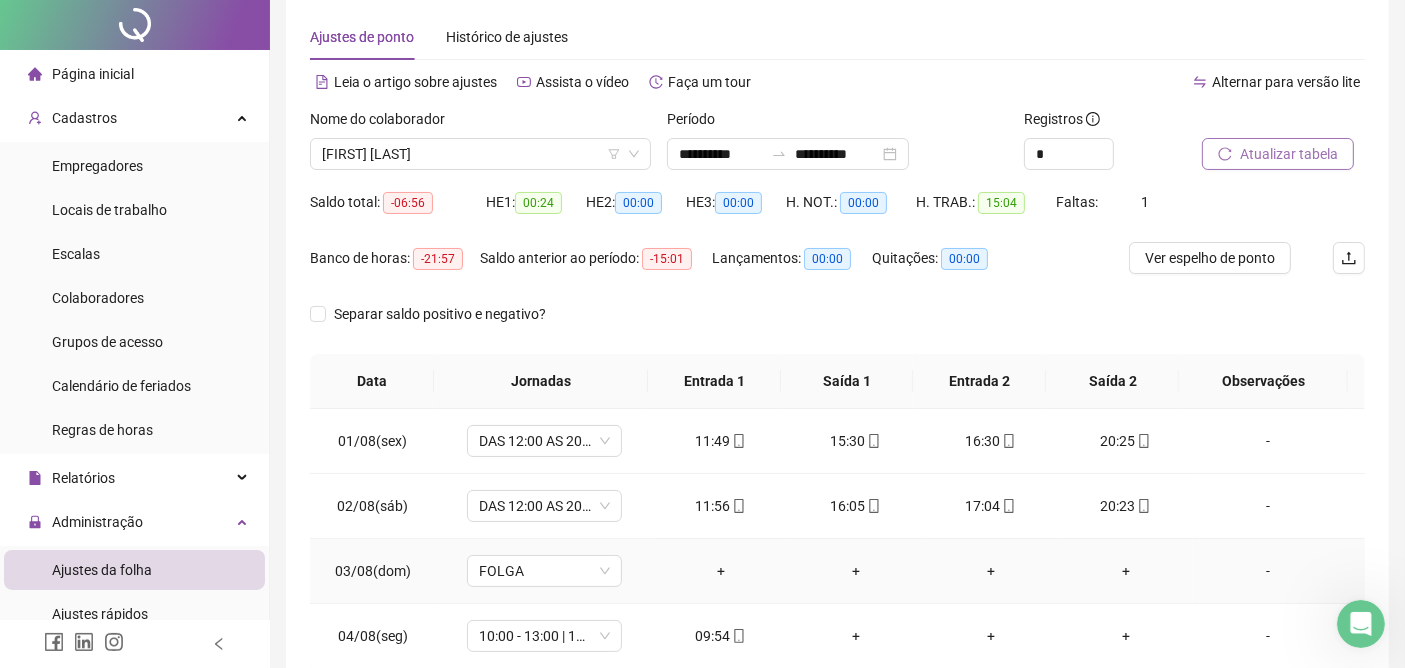 scroll, scrollTop: 0, scrollLeft: 0, axis: both 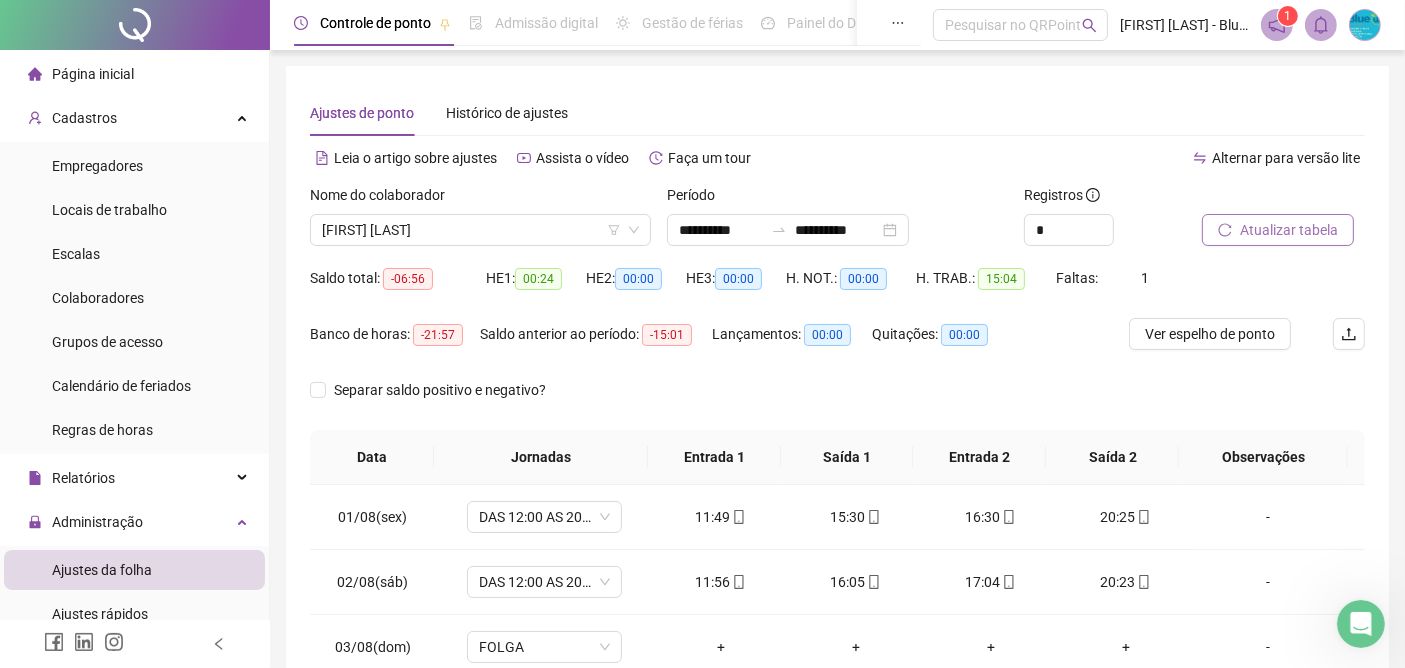 click on "Atualizar tabela" at bounding box center [1289, 230] 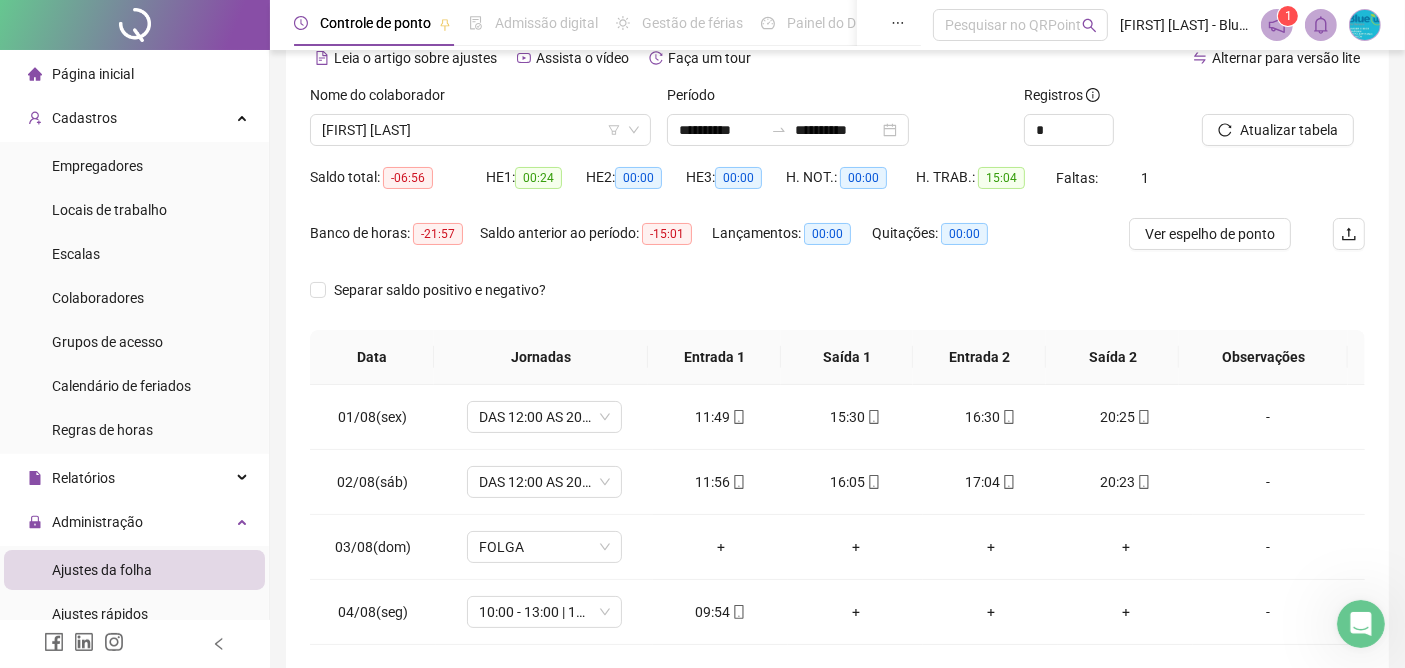scroll, scrollTop: 0, scrollLeft: 0, axis: both 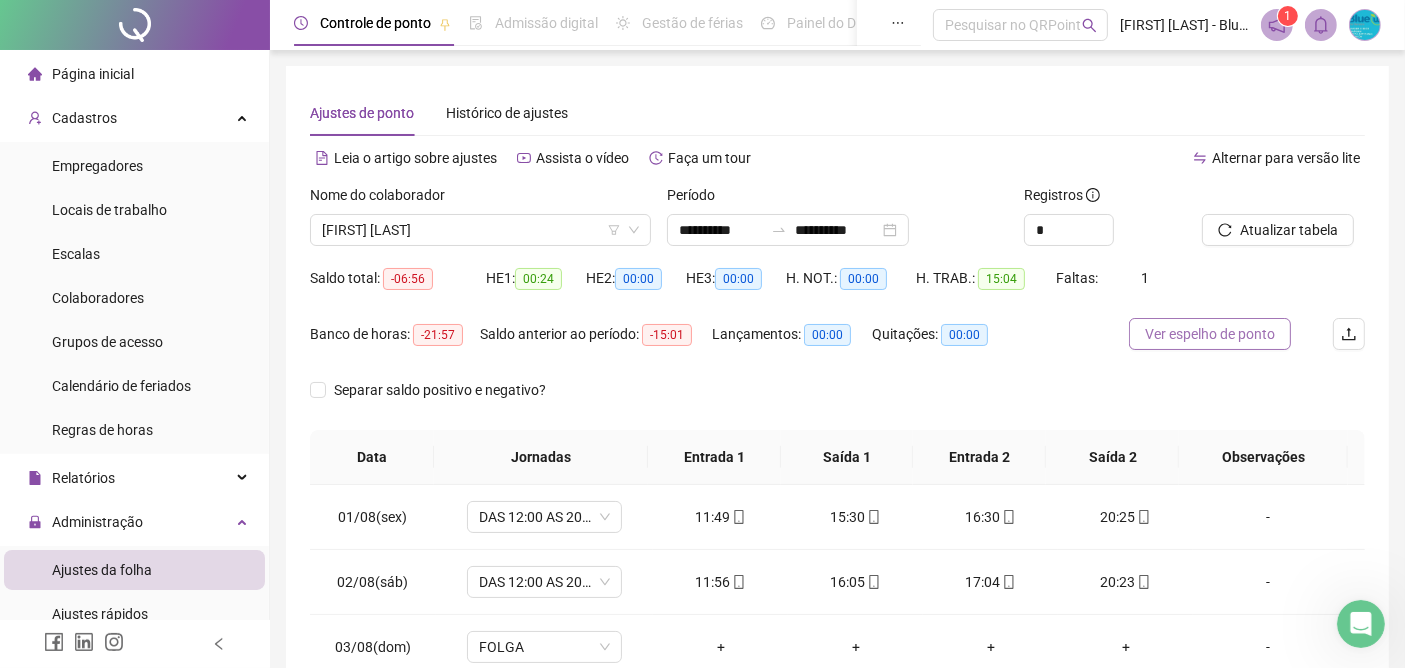 click on "Ver espelho de ponto" at bounding box center [1210, 334] 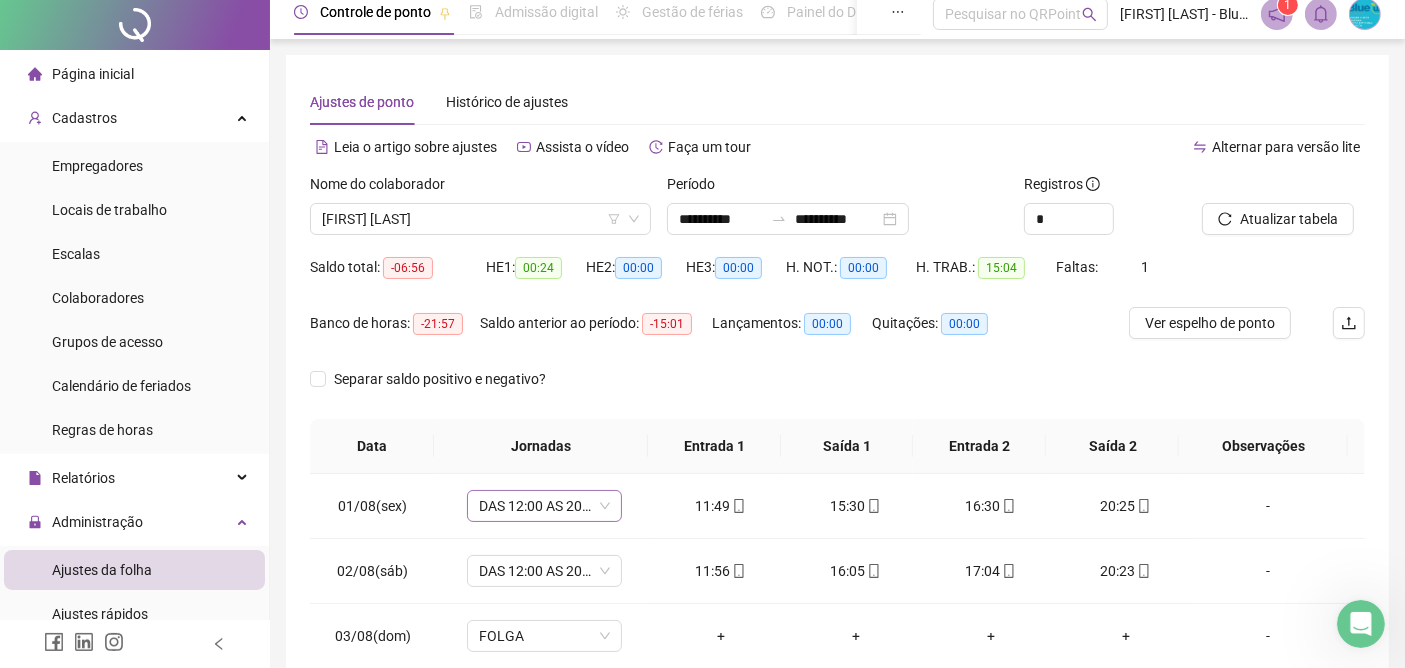 scroll, scrollTop: 0, scrollLeft: 0, axis: both 